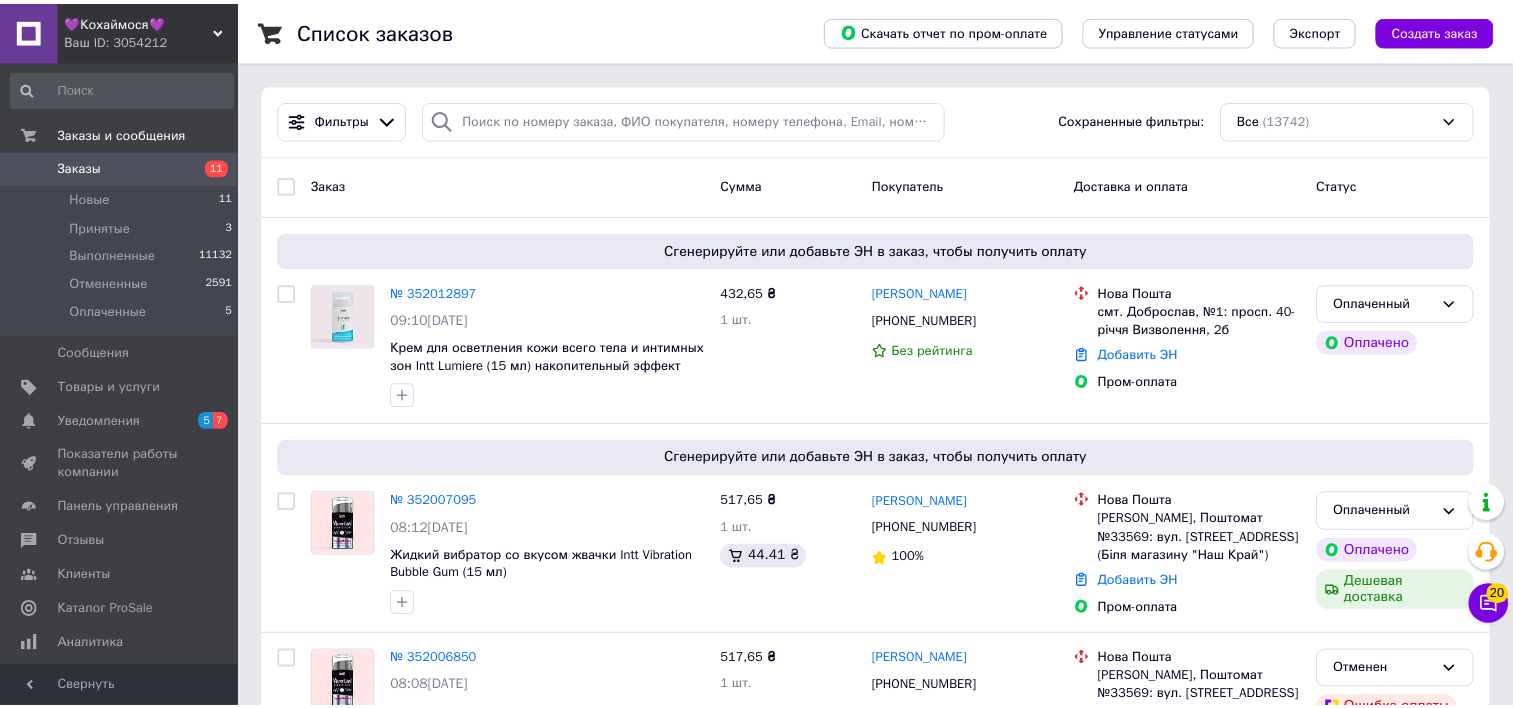 scroll, scrollTop: 0, scrollLeft: 0, axis: both 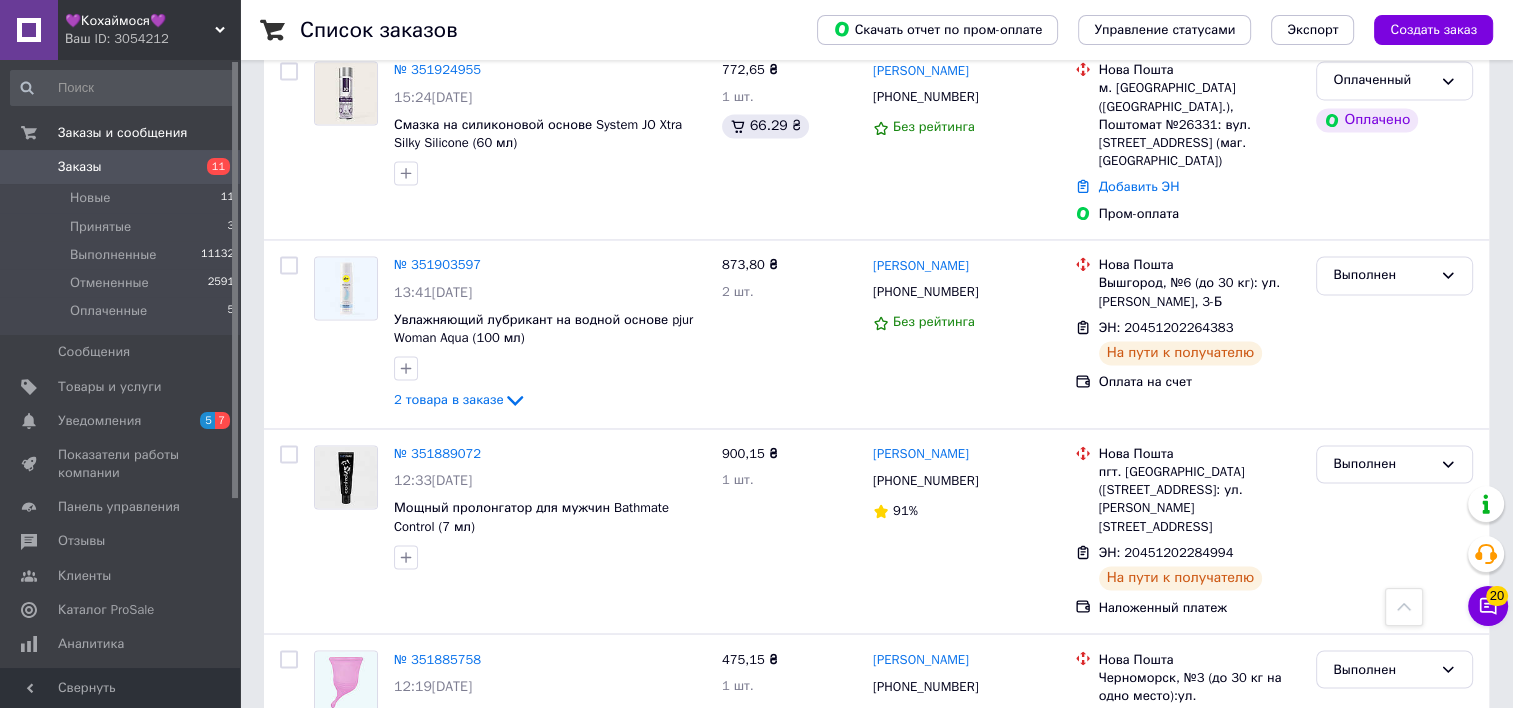 click on "Ваш ID: 3054212" at bounding box center [152, 39] 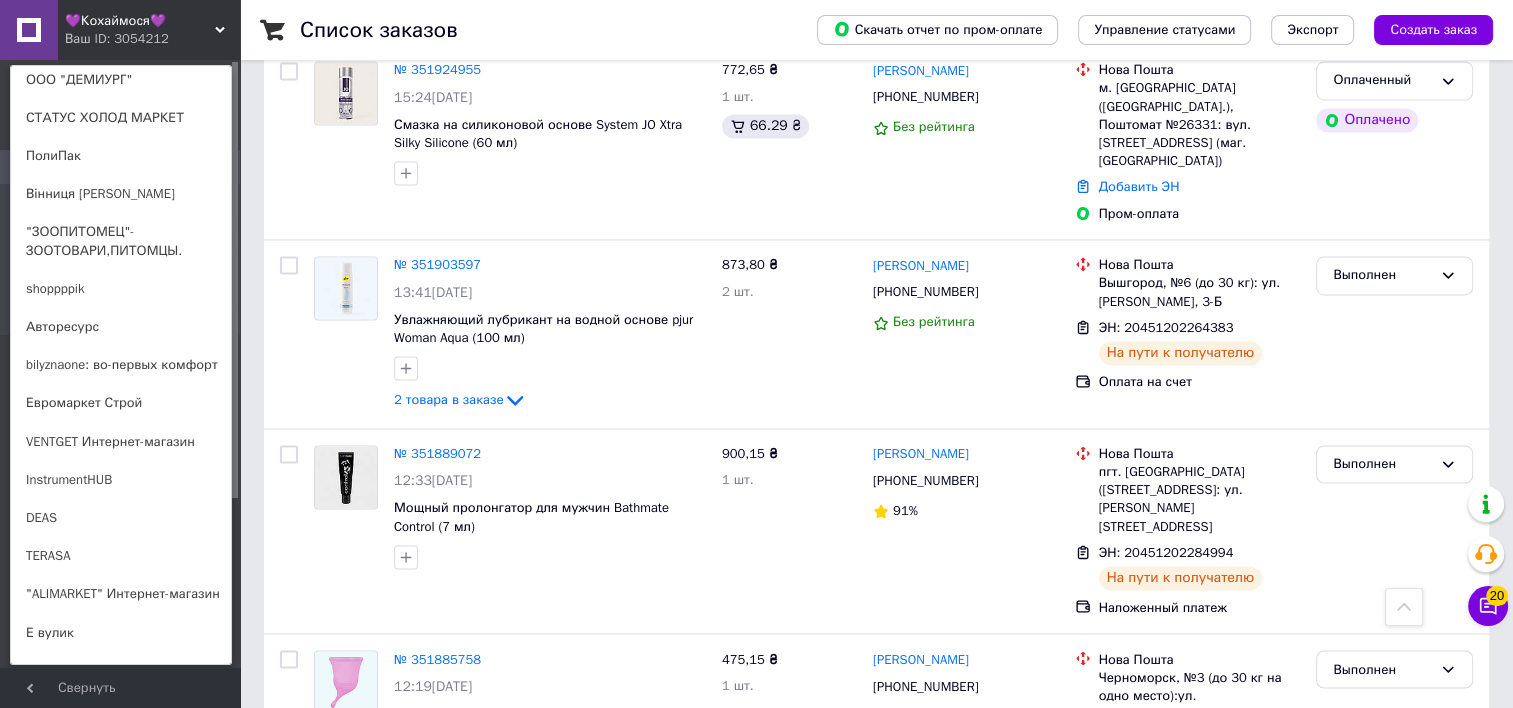 scroll, scrollTop: 1090, scrollLeft: 0, axis: vertical 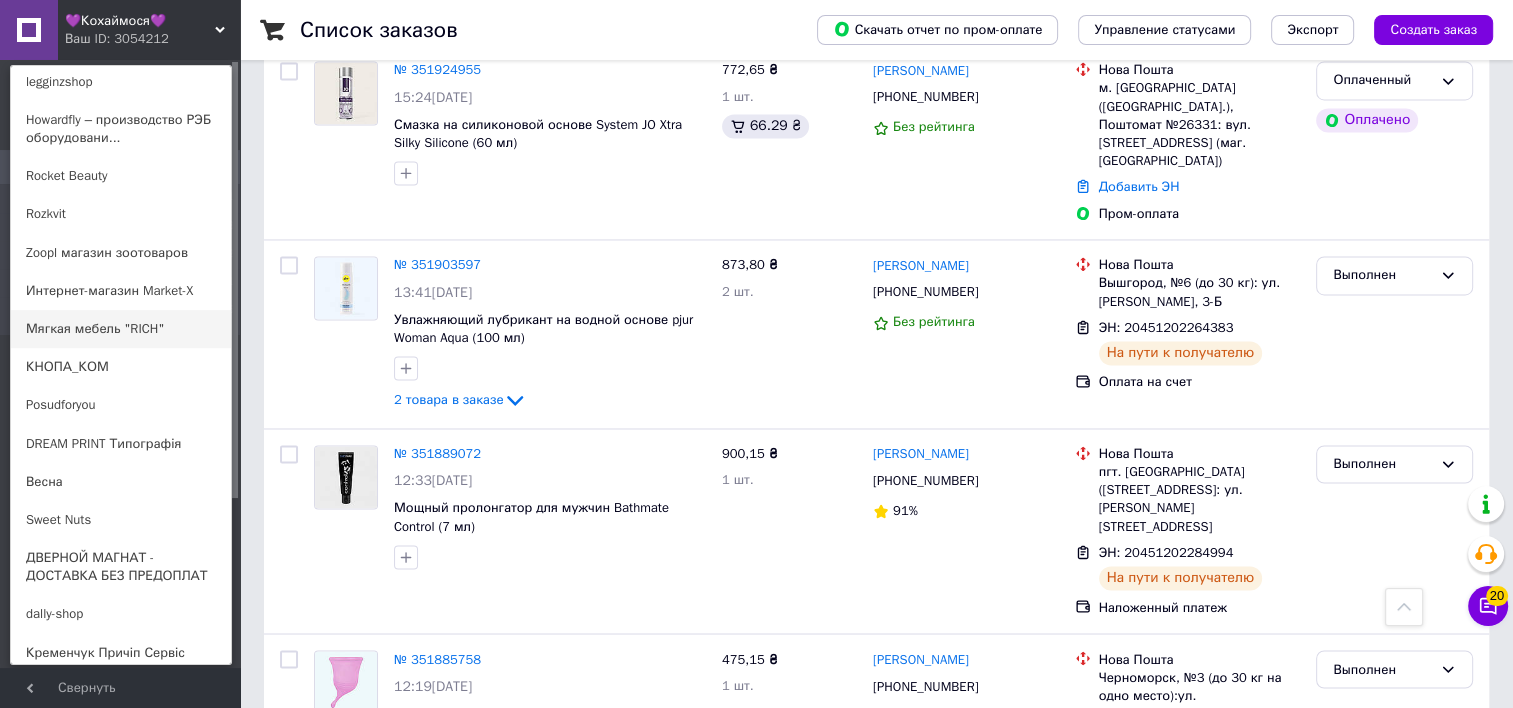 click on "Мягкая мебель "RICH"" at bounding box center (121, 329) 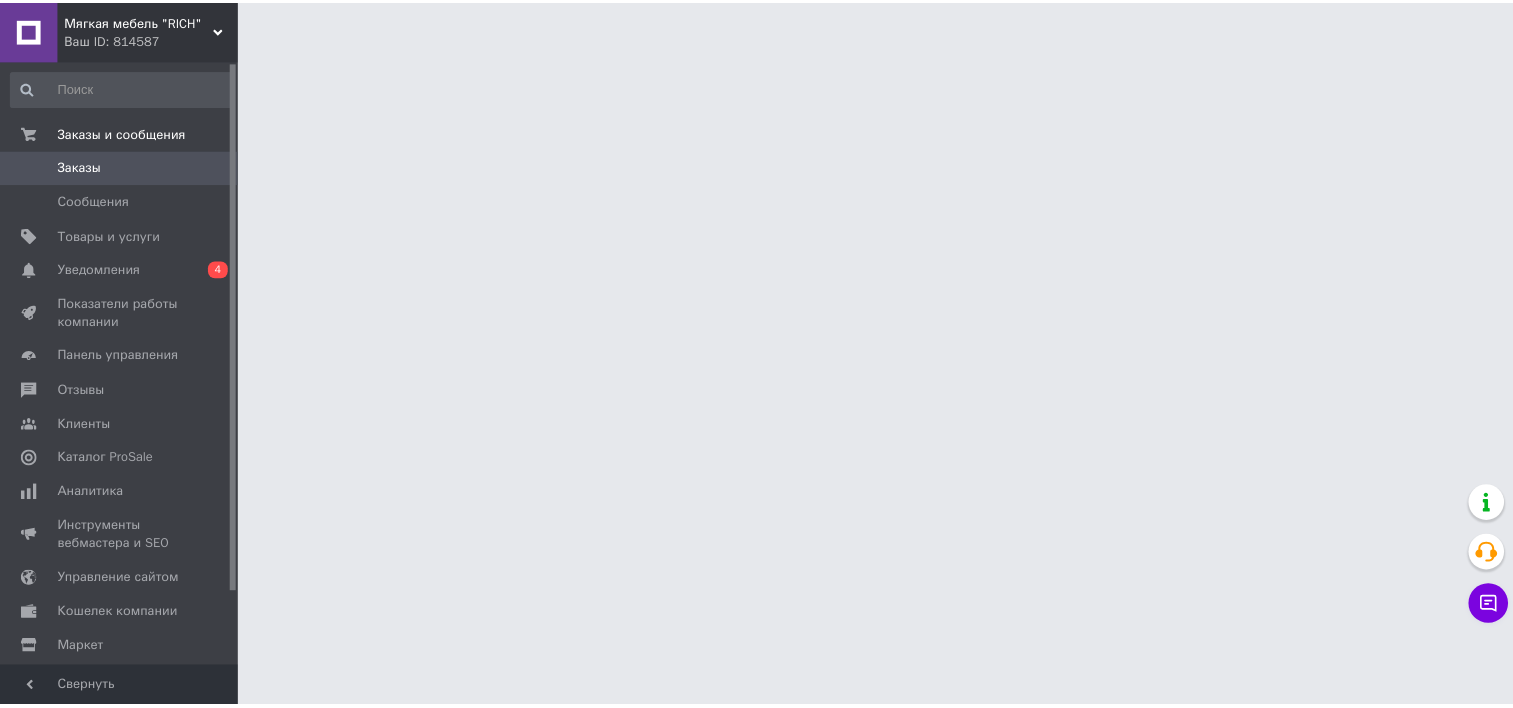scroll, scrollTop: 0, scrollLeft: 0, axis: both 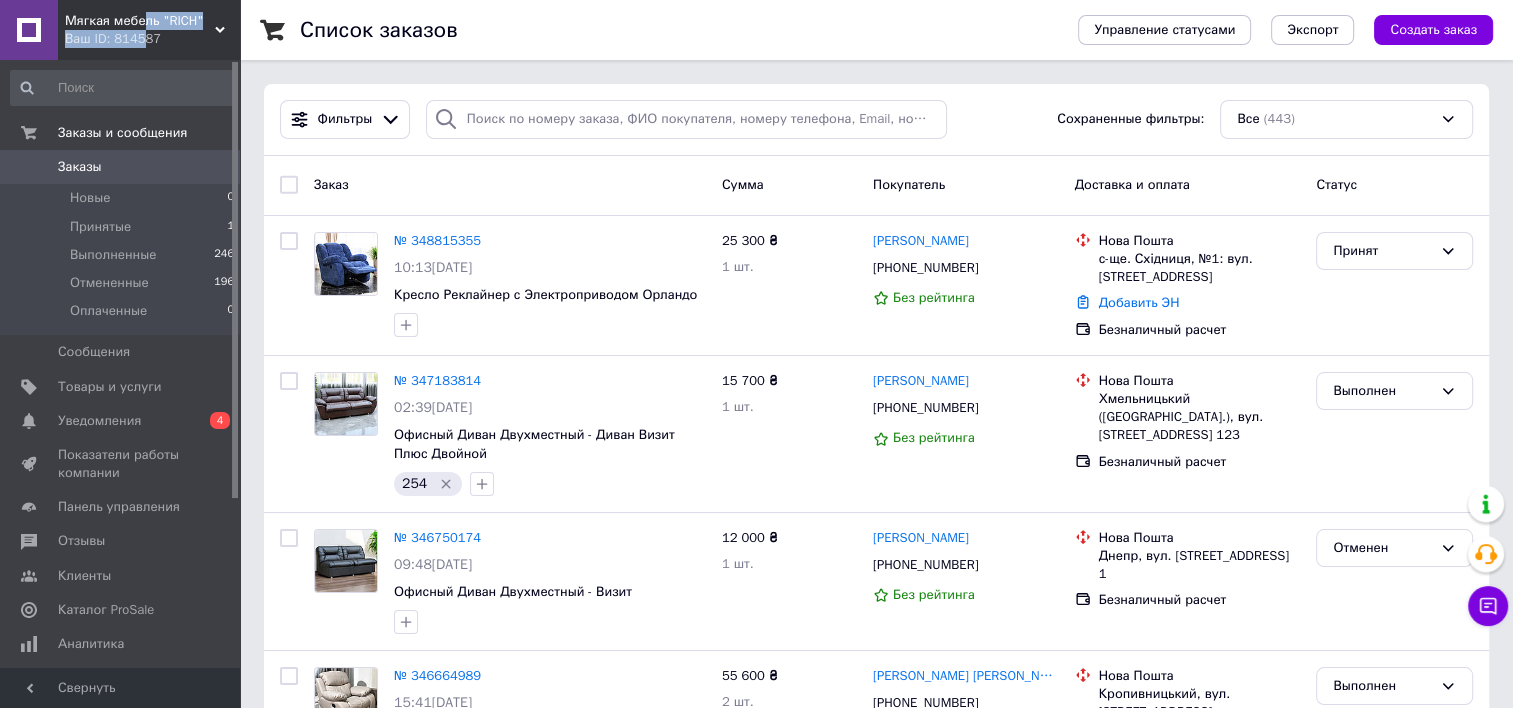 click on "Мягкая мебель "RICH" Ваш ID: 814587" at bounding box center [149, 30] 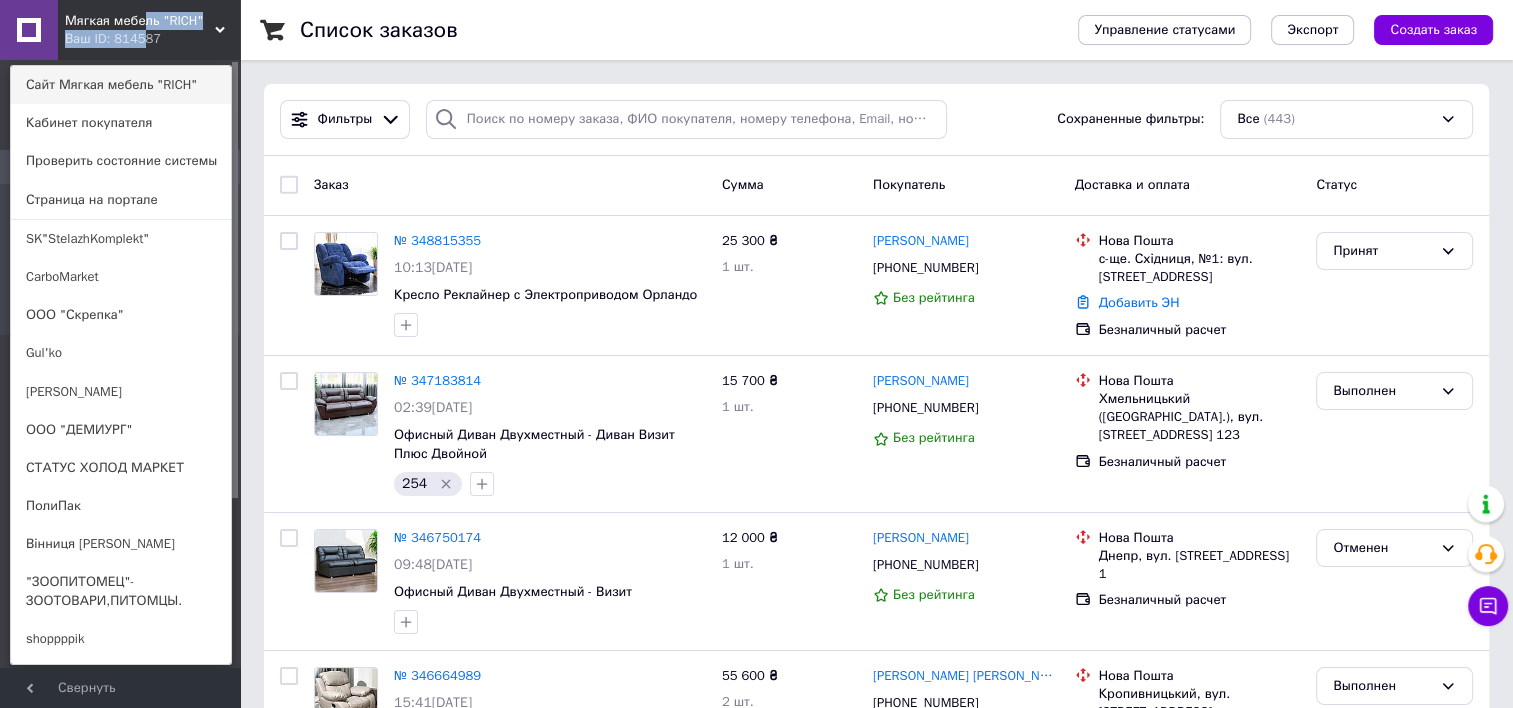 drag, startPoint x: 139, startPoint y: 28, endPoint x: 75, endPoint y: 85, distance: 85.70297 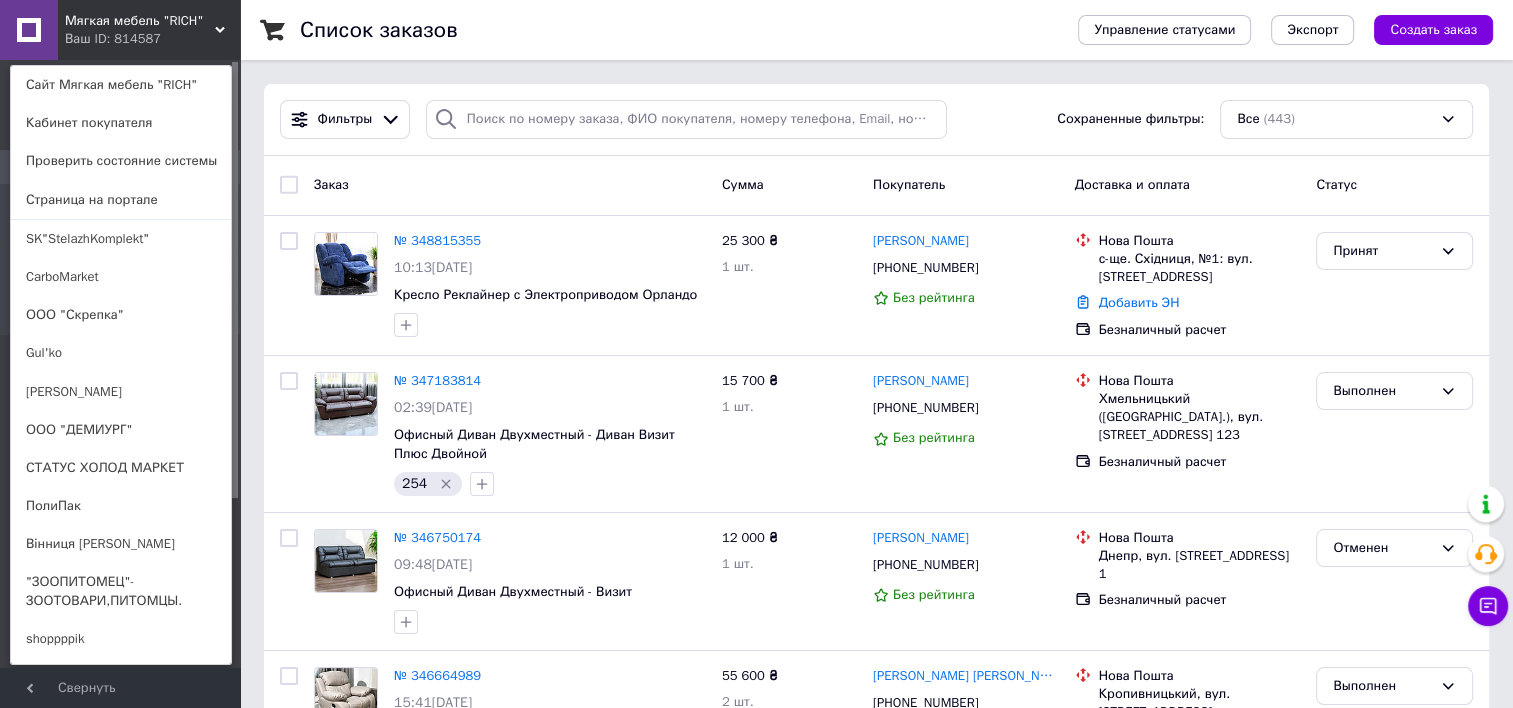 click on "Мягкая мебель "RICH" Ваш ID: 814587 Сайт Мягкая мебель "RICH" Кабинет покупателя Проверить состояние системы Страница на портале SK"StelazhKomplekt" CarboMarket ООО "Скрепка" Gul'ko ТД Петровський ООО "ДЕМИУРГ" СТАТУС ХОЛОД МАРКЕТ ПолиПак Вінниця Маркет "ЗООПИТОМЕЦ"-ЗООТОВАРИ,ПИТОМЦЫ. shoppppik Авторесурс bilyznaone: во-первых комфорт Евромаркет Строй VENTGET Интернет-магазин InstrumentHUB DEAS TERASA "ALIMARKET" Интернет-магазин Е вулик "MOTOPOISK" интернет- магазин мотозапчас... MobStar ✅ Всё для лодок и отдыха - интернет-мага... legginzshop Howardfly – производство РЭБ оборудовани... Rocket Beauty Rozkvit Zoopl магазин зоотоваров КНОПА_КОМ" at bounding box center (120, 30) 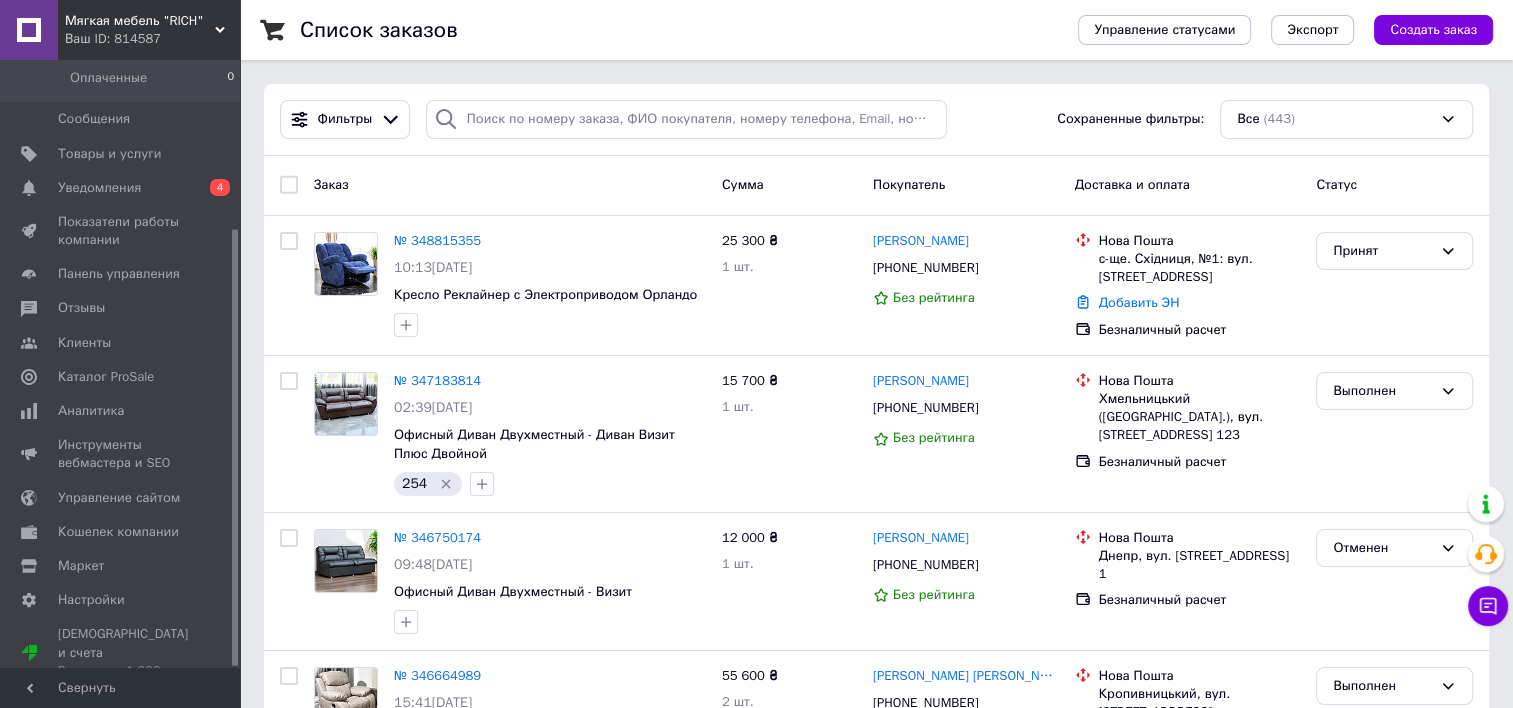 scroll, scrollTop: 234, scrollLeft: 0, axis: vertical 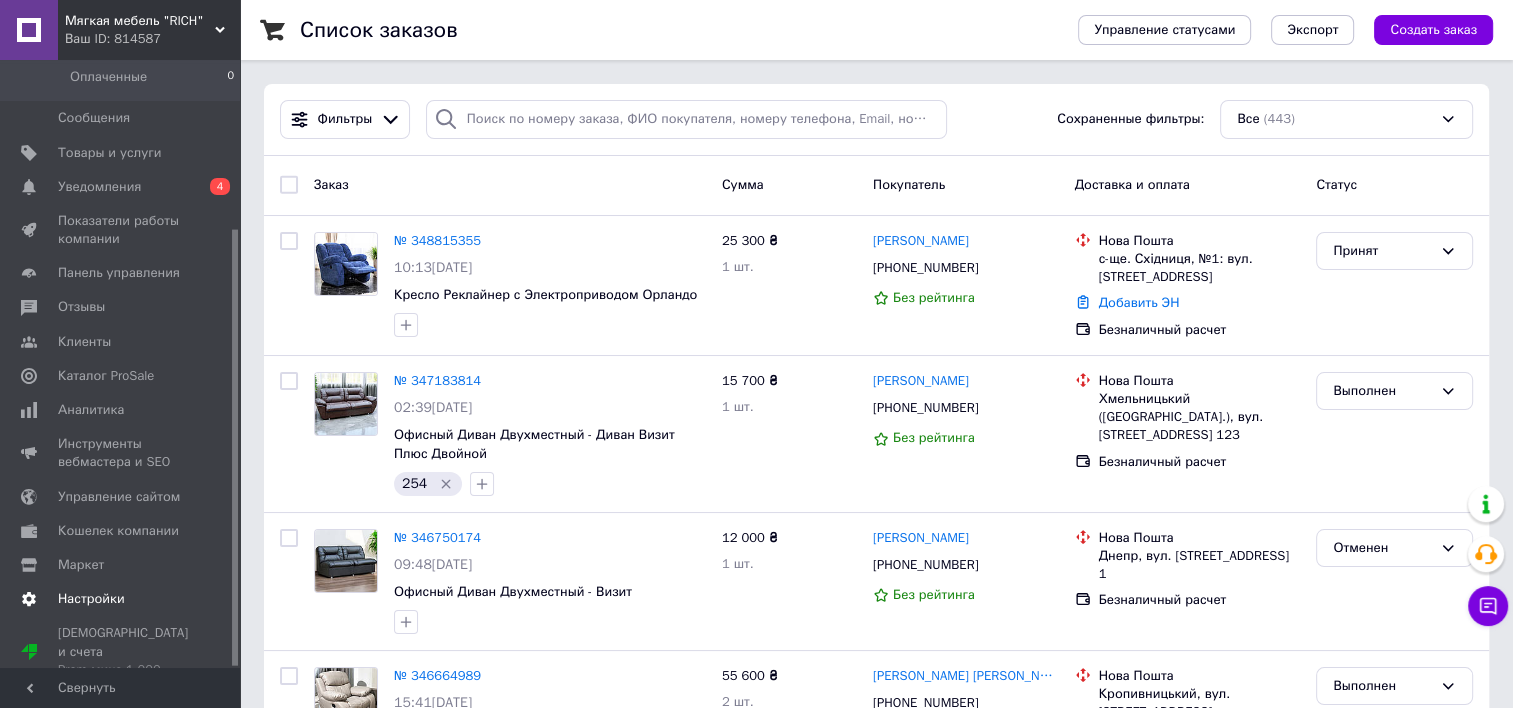 click on "Настройки" at bounding box center [91, 599] 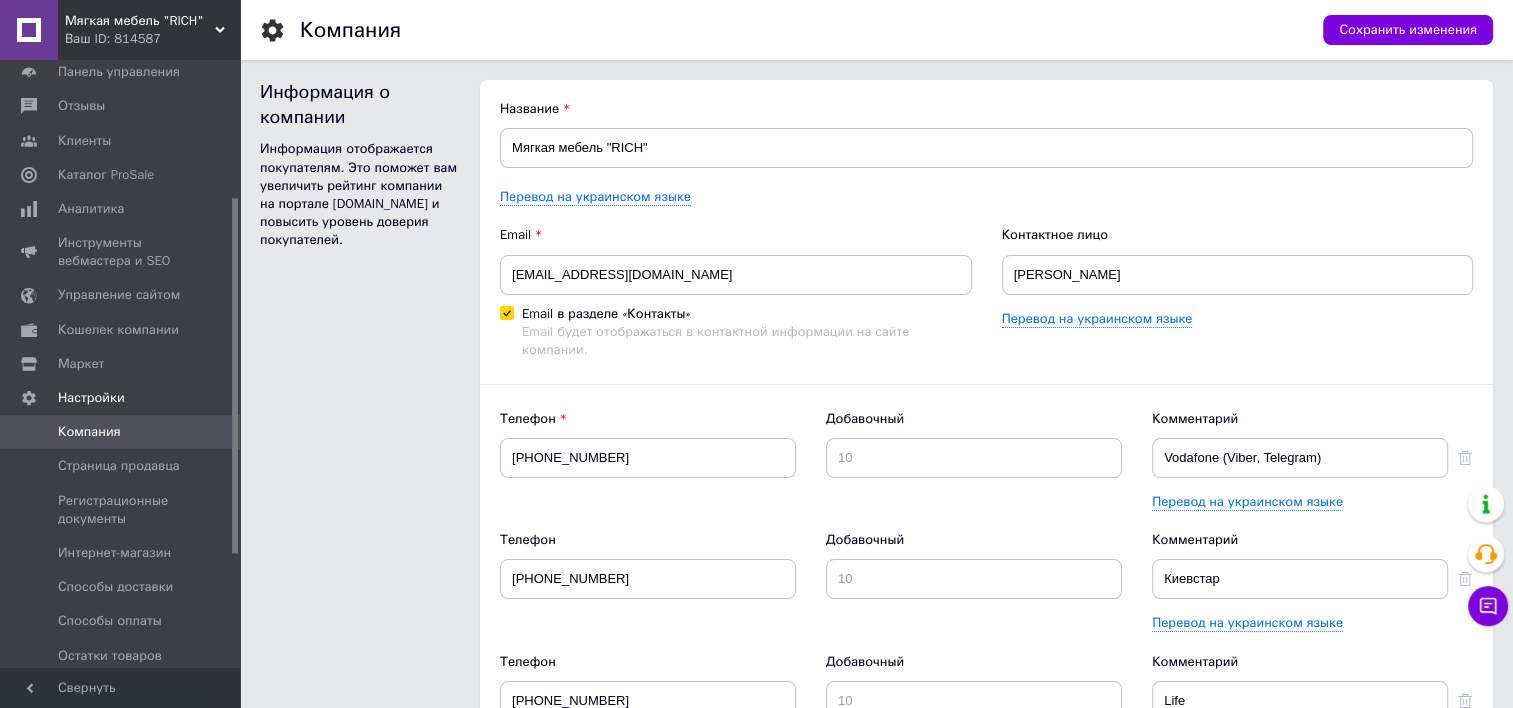 scroll, scrollTop: 0, scrollLeft: 0, axis: both 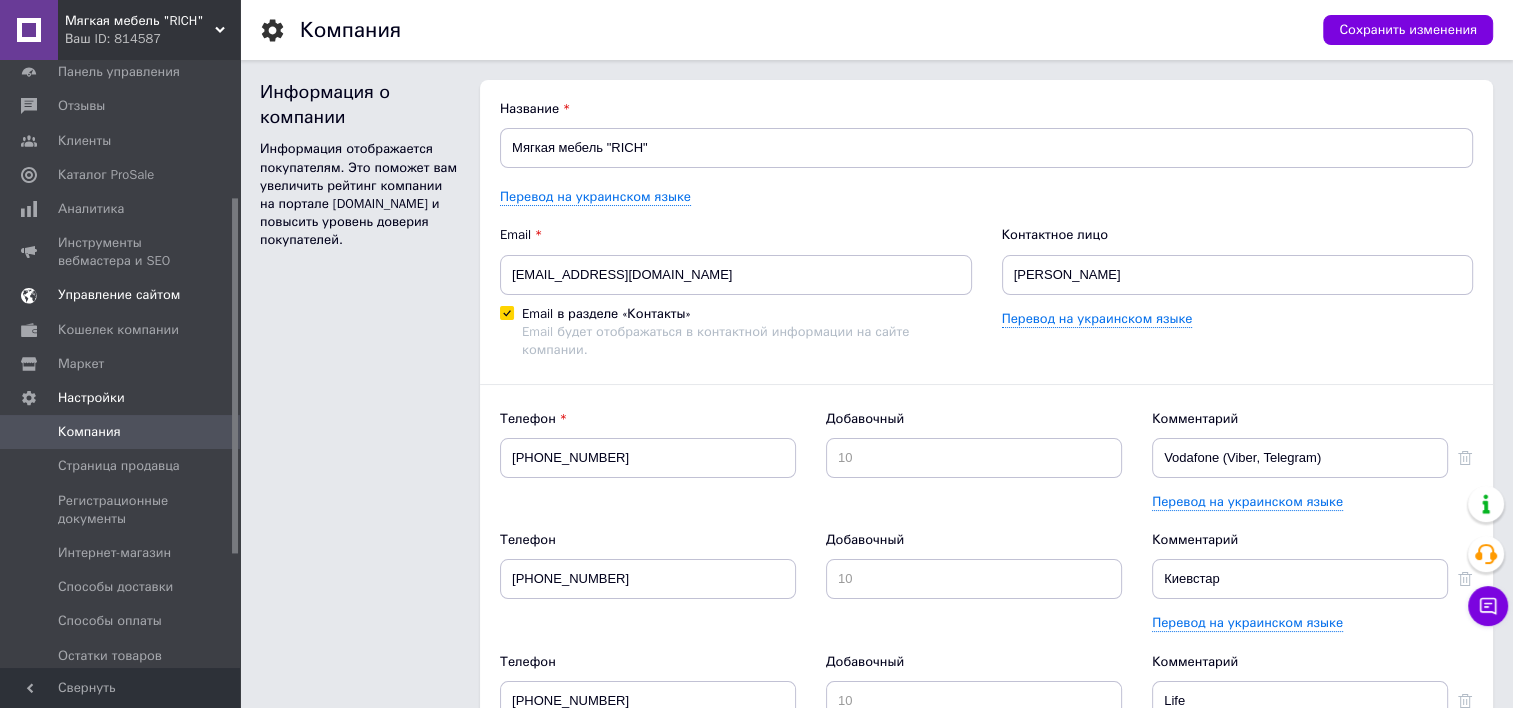 click on "Управление сайтом" at bounding box center [119, 295] 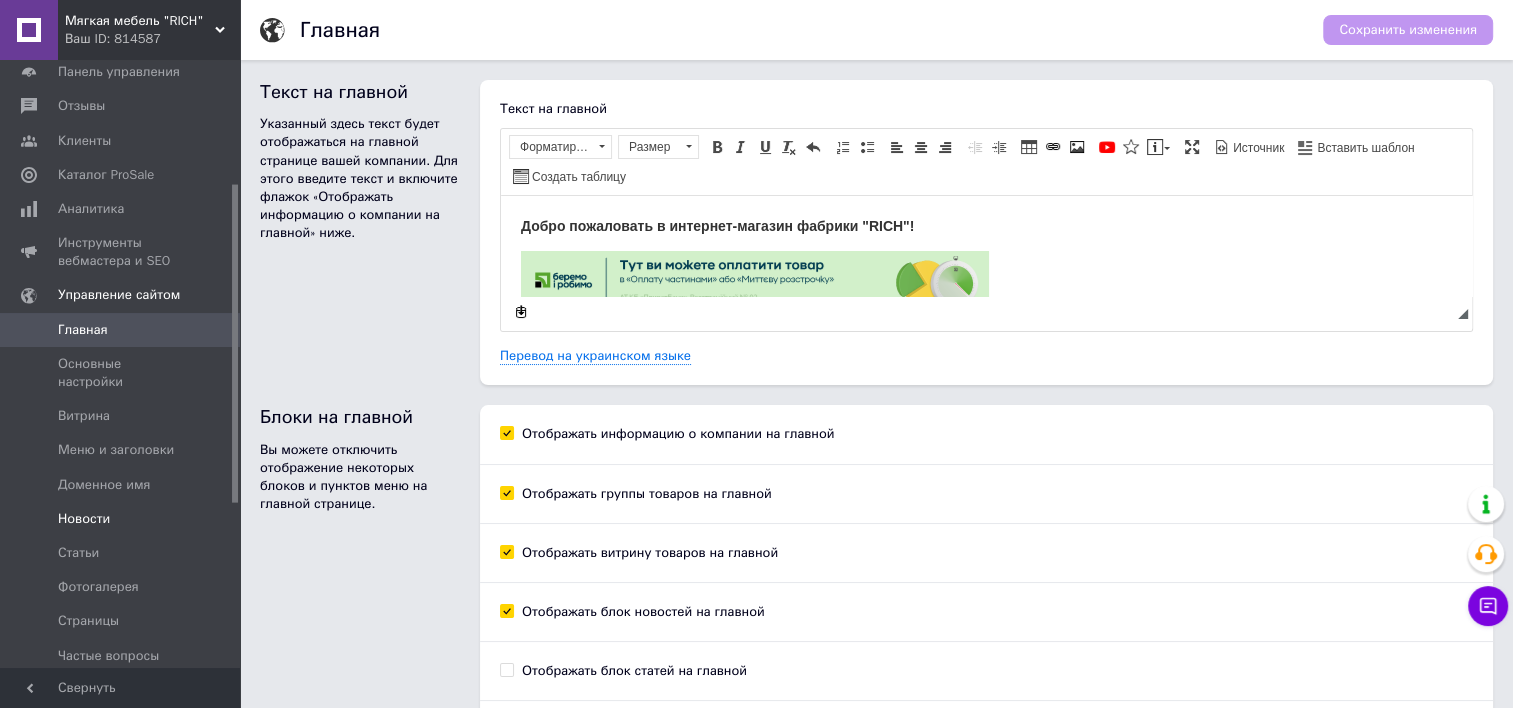 scroll, scrollTop: 0, scrollLeft: 0, axis: both 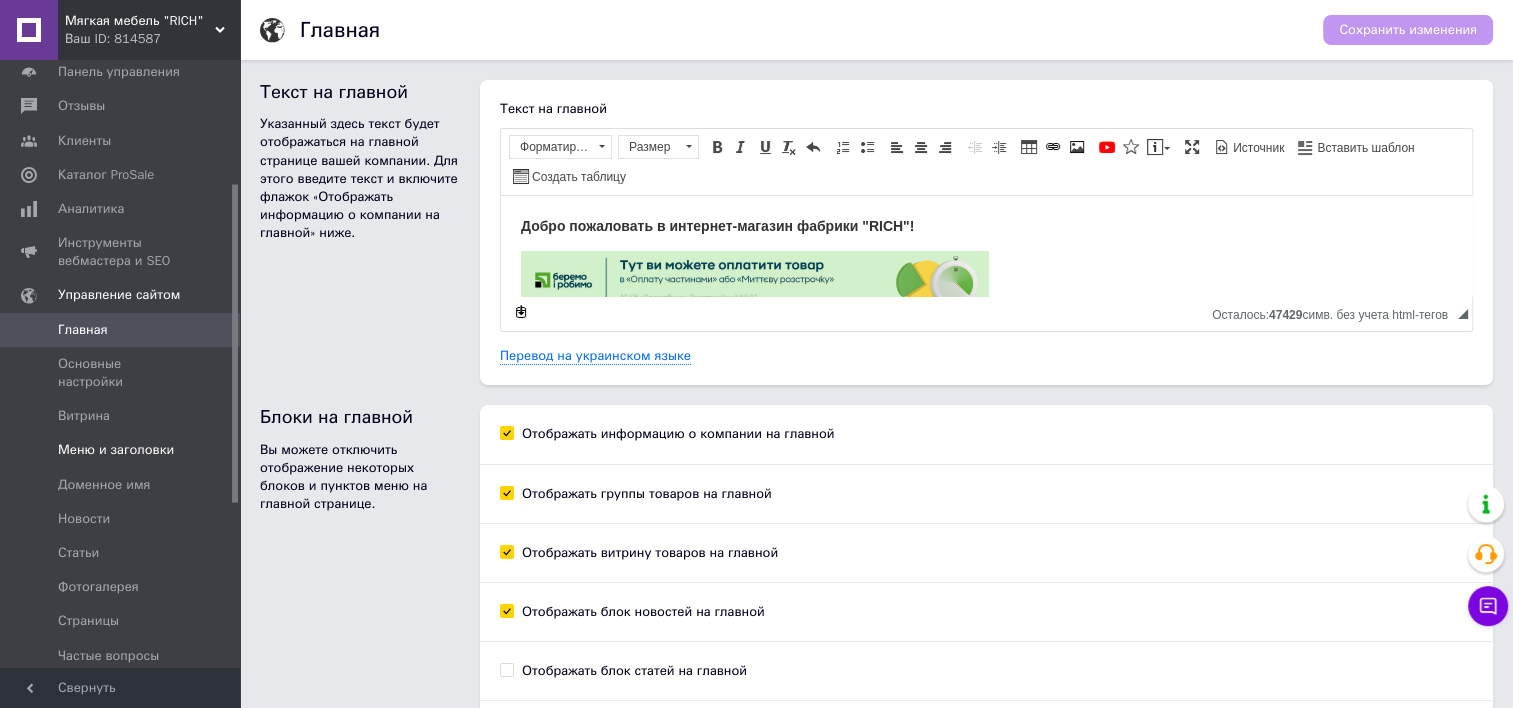 click on "Меню и заголовки" at bounding box center [116, 450] 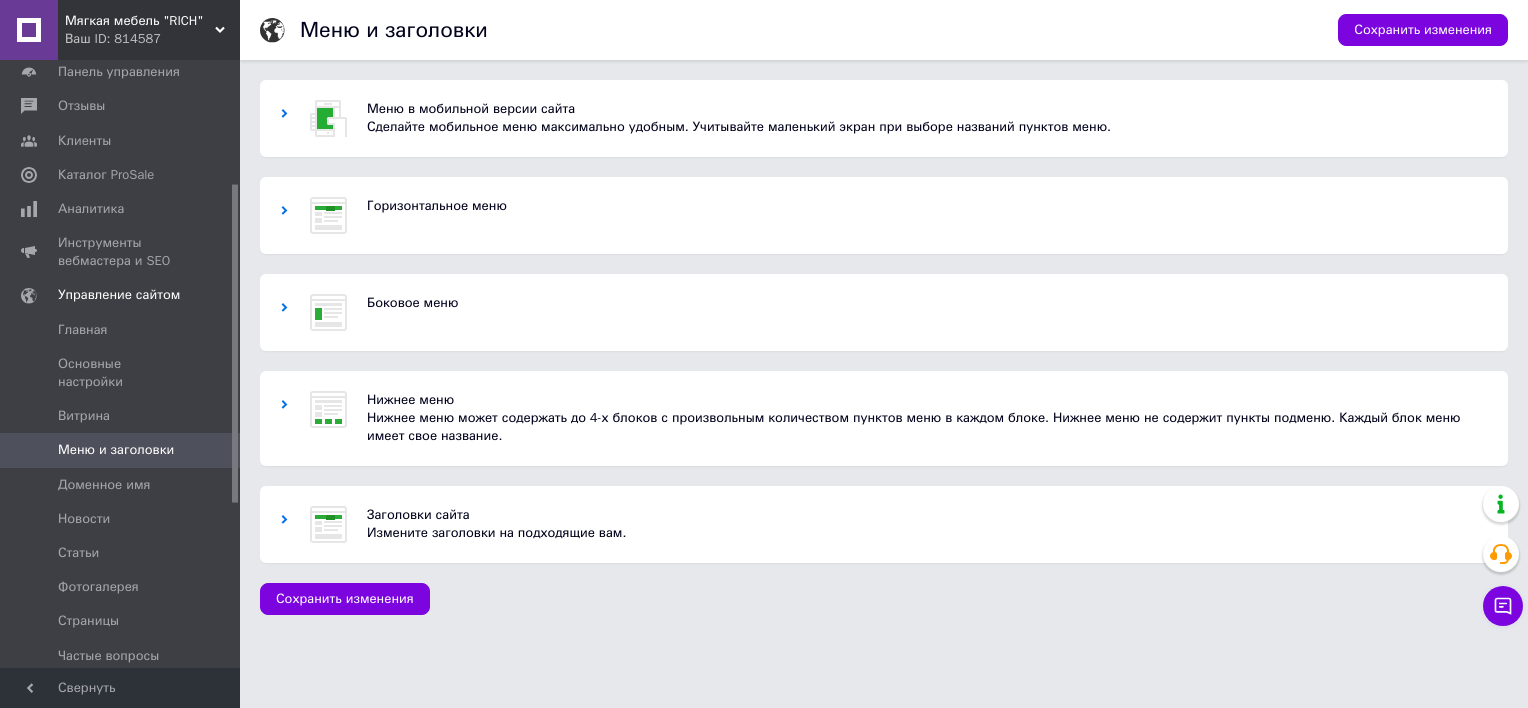 click on "Боковое меню" at bounding box center [927, 303] 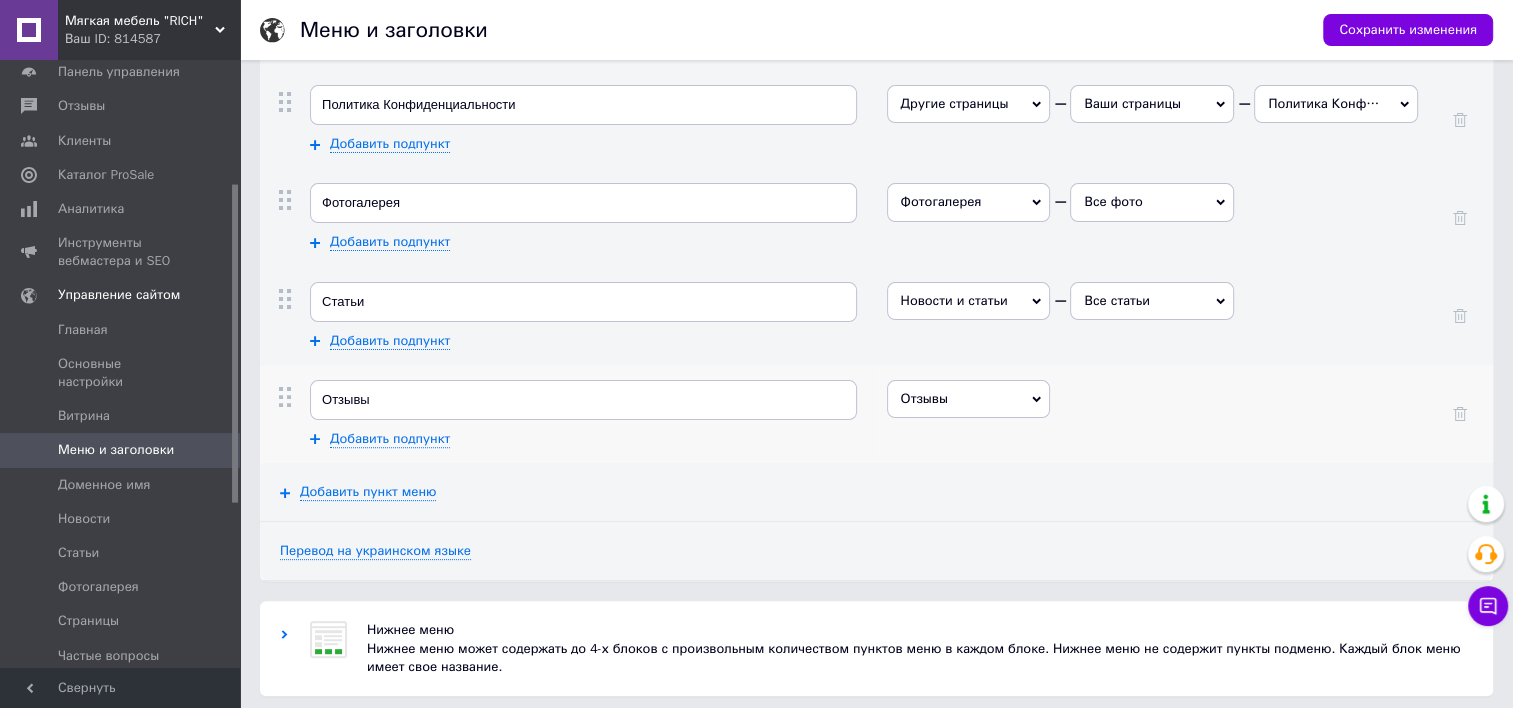 scroll, scrollTop: 500, scrollLeft: 0, axis: vertical 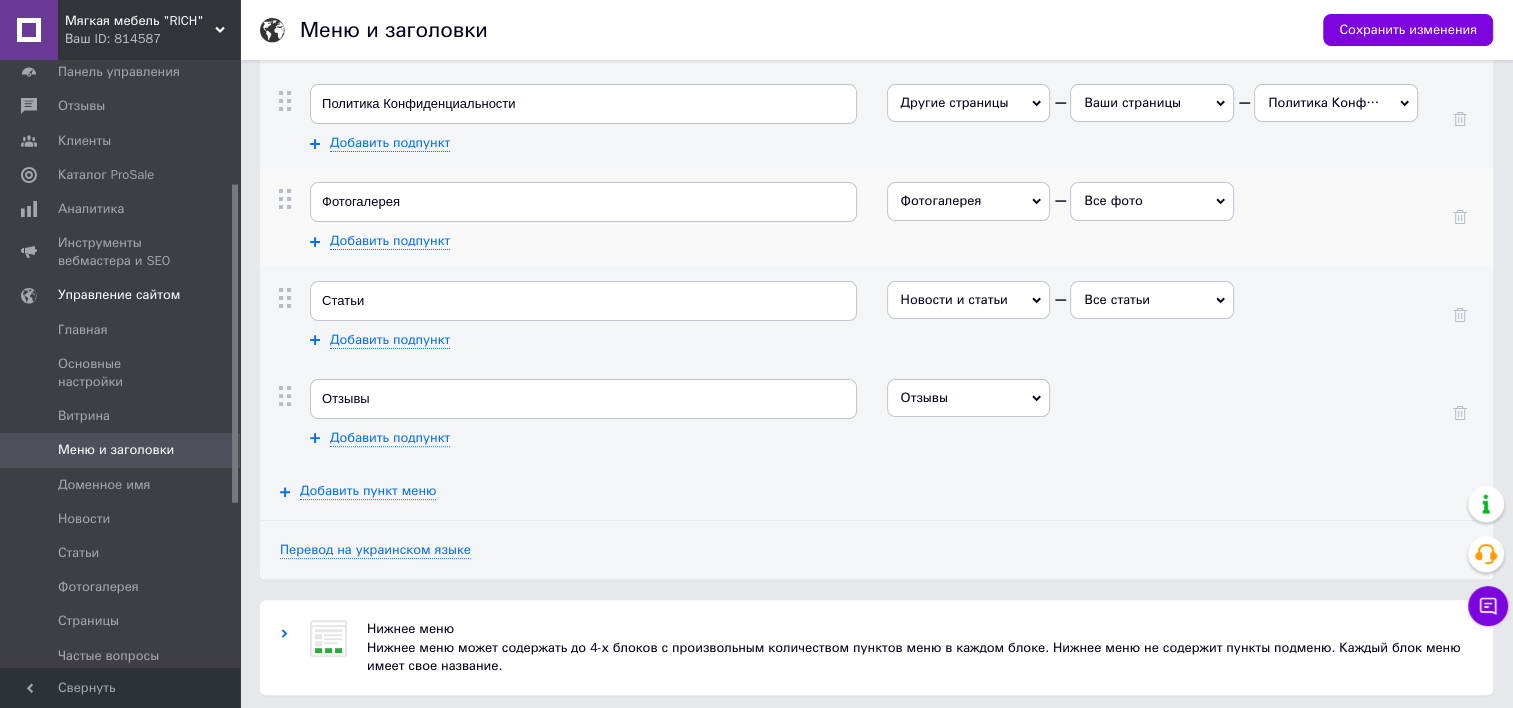 click on "Все фото" at bounding box center [1152, 201] 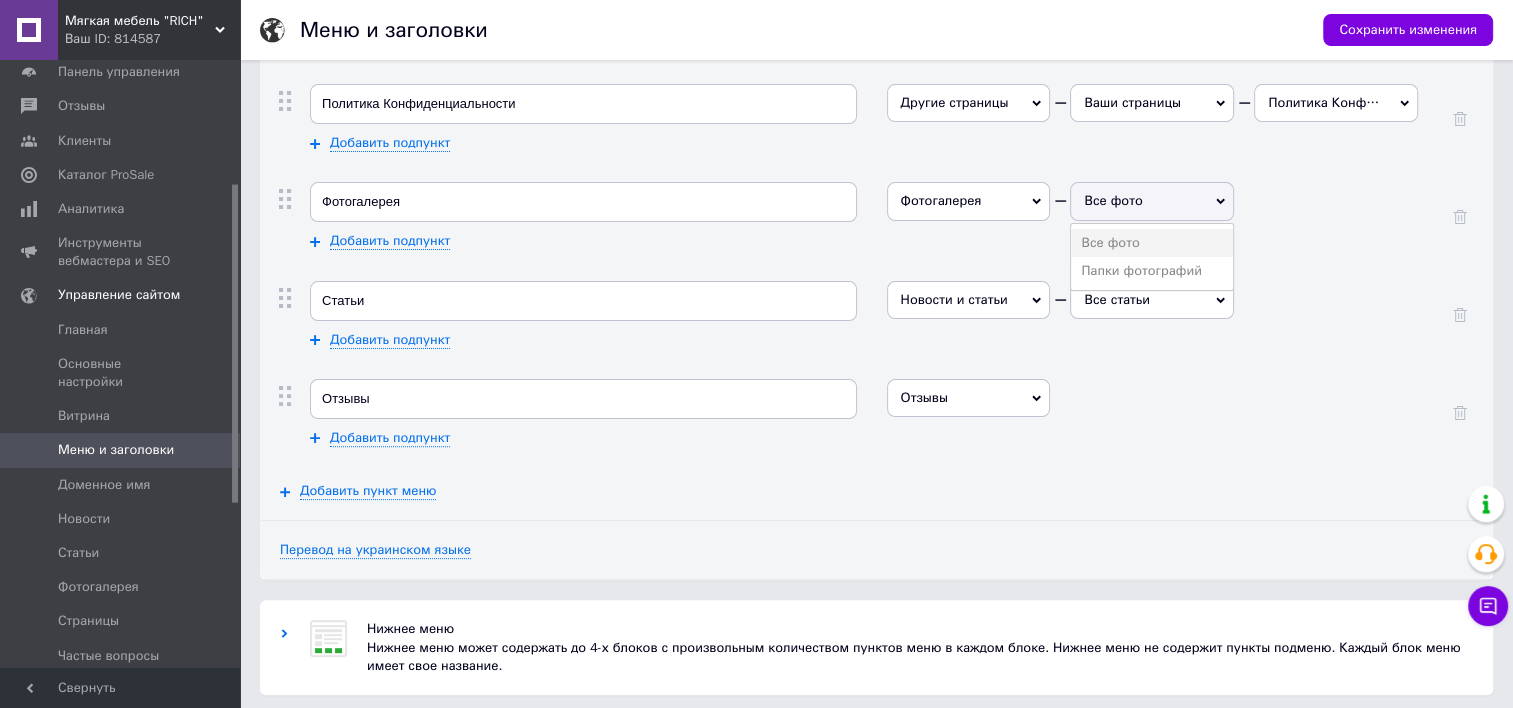 click on "Добавить пункт меню" at bounding box center (876, 491) 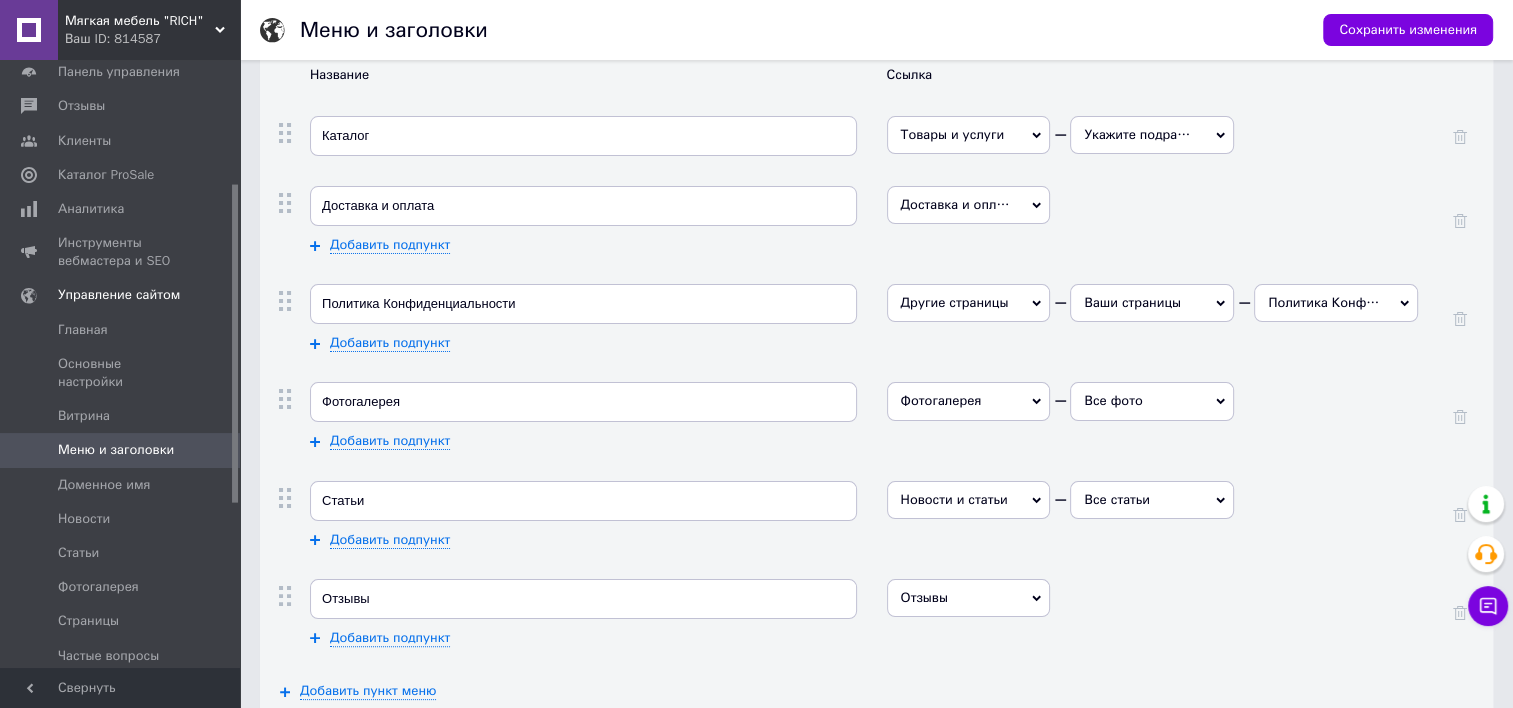 scroll, scrollTop: 0, scrollLeft: 0, axis: both 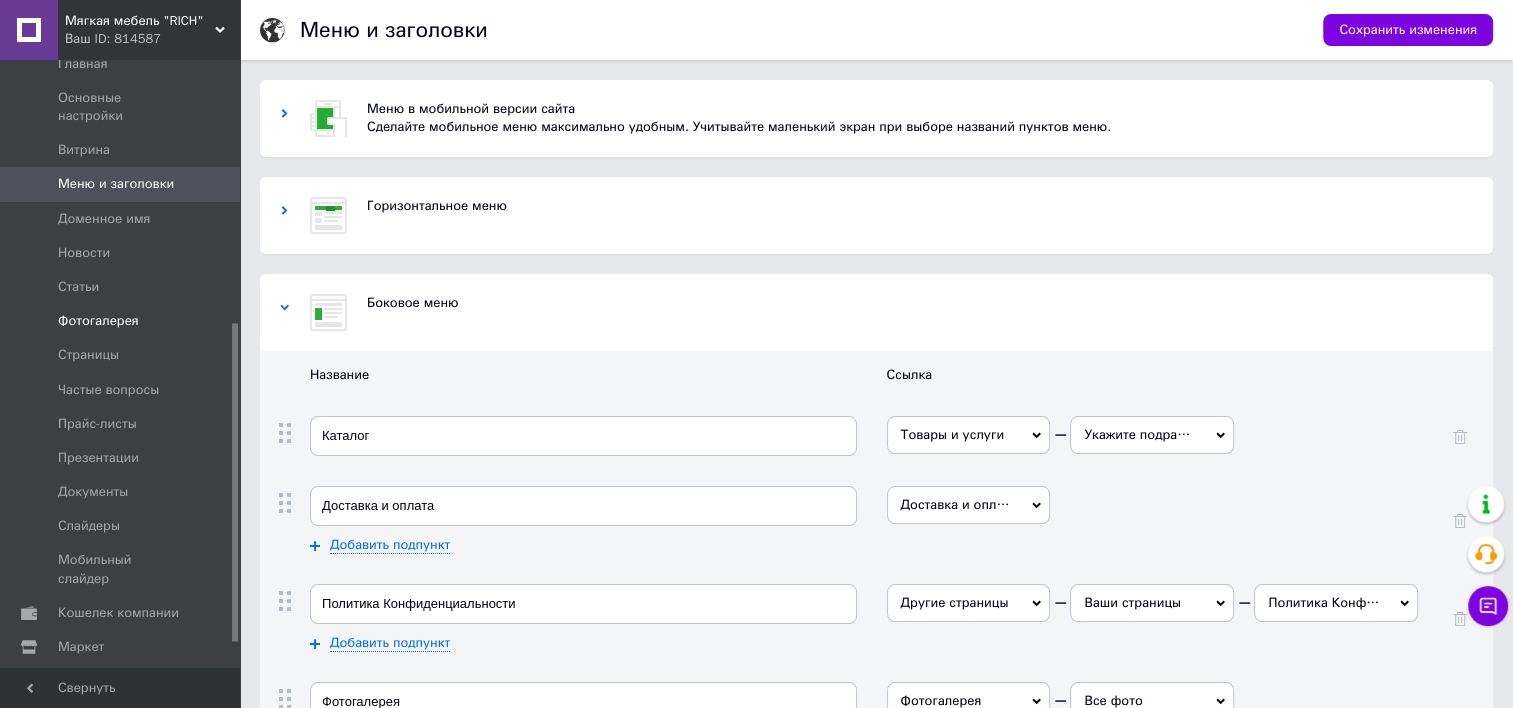 click on "Фотогалерея" at bounding box center (98, 321) 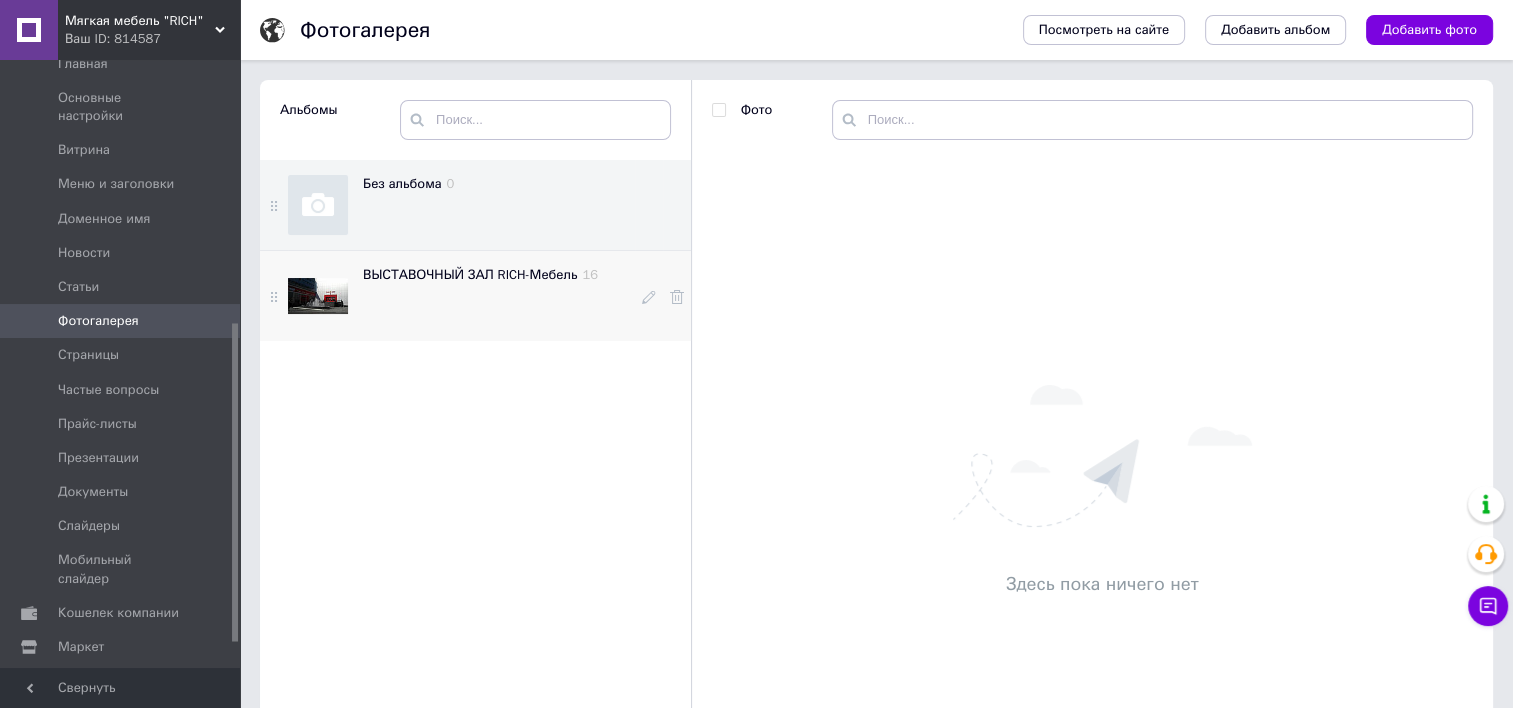click on "ВЫСТАВОЧНЫЙ ЗАЛ RICH-Мебель 16" at bounding box center (491, 296) 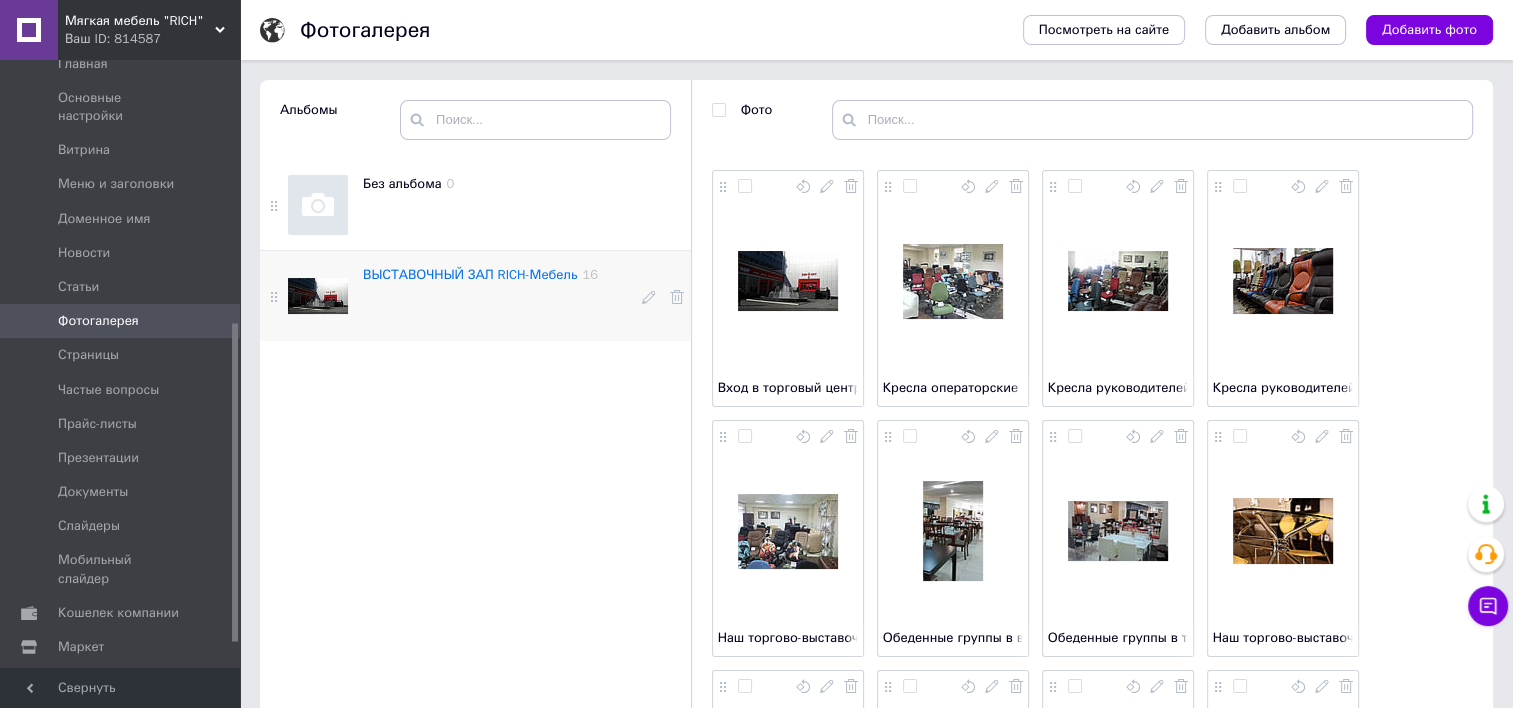click on "ВЫСТАВОЧНЫЙ ЗАЛ RICH-Мебель" at bounding box center [470, 274] 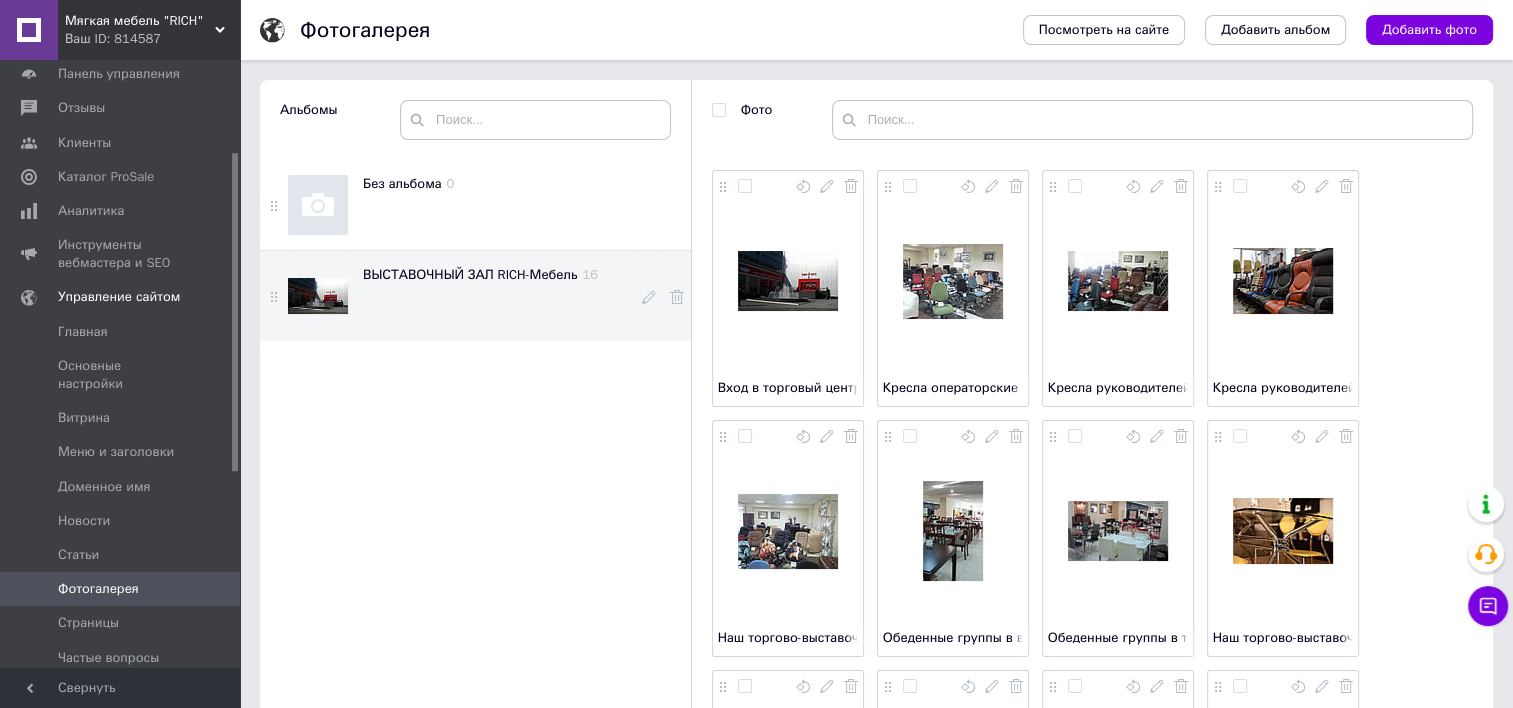 scroll, scrollTop: 0, scrollLeft: 0, axis: both 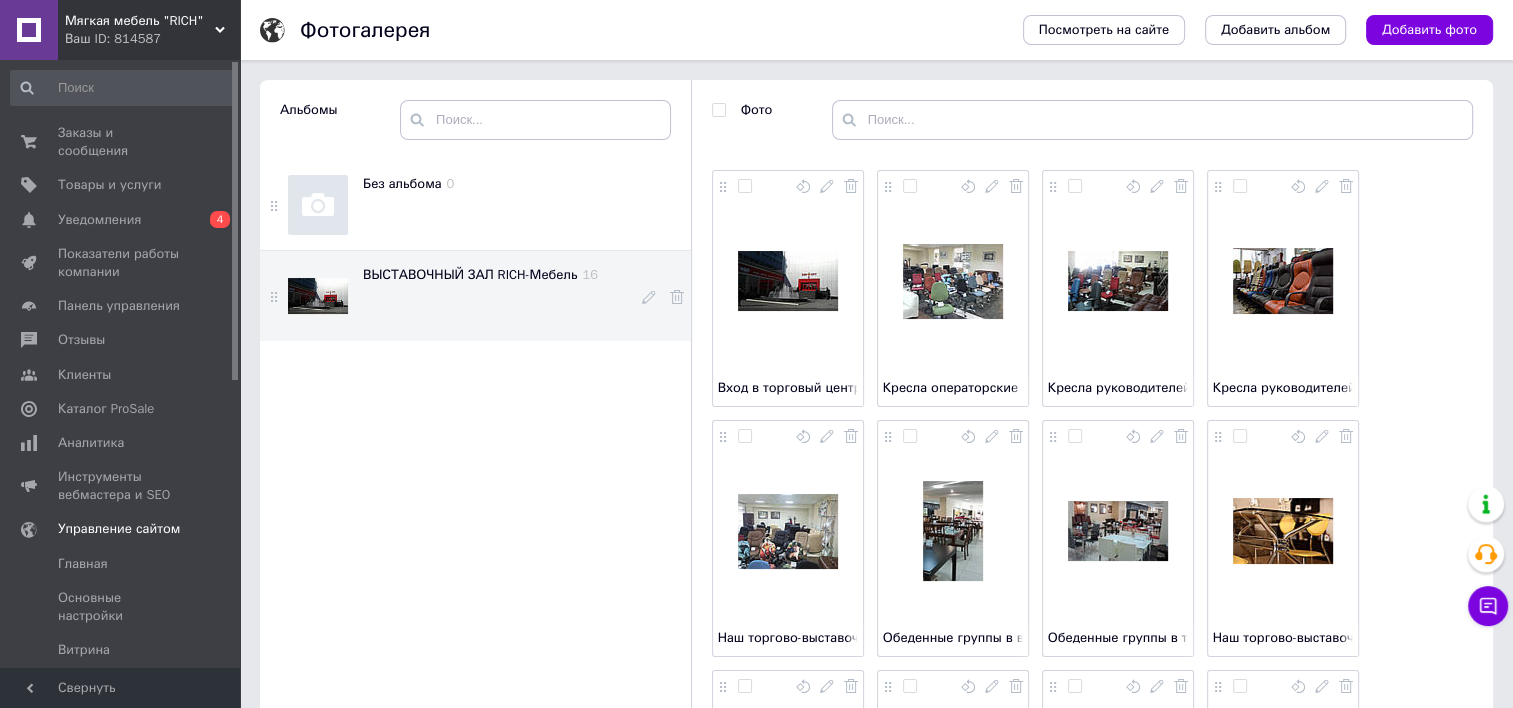 click on "Ваш ID: 814587" at bounding box center [152, 39] 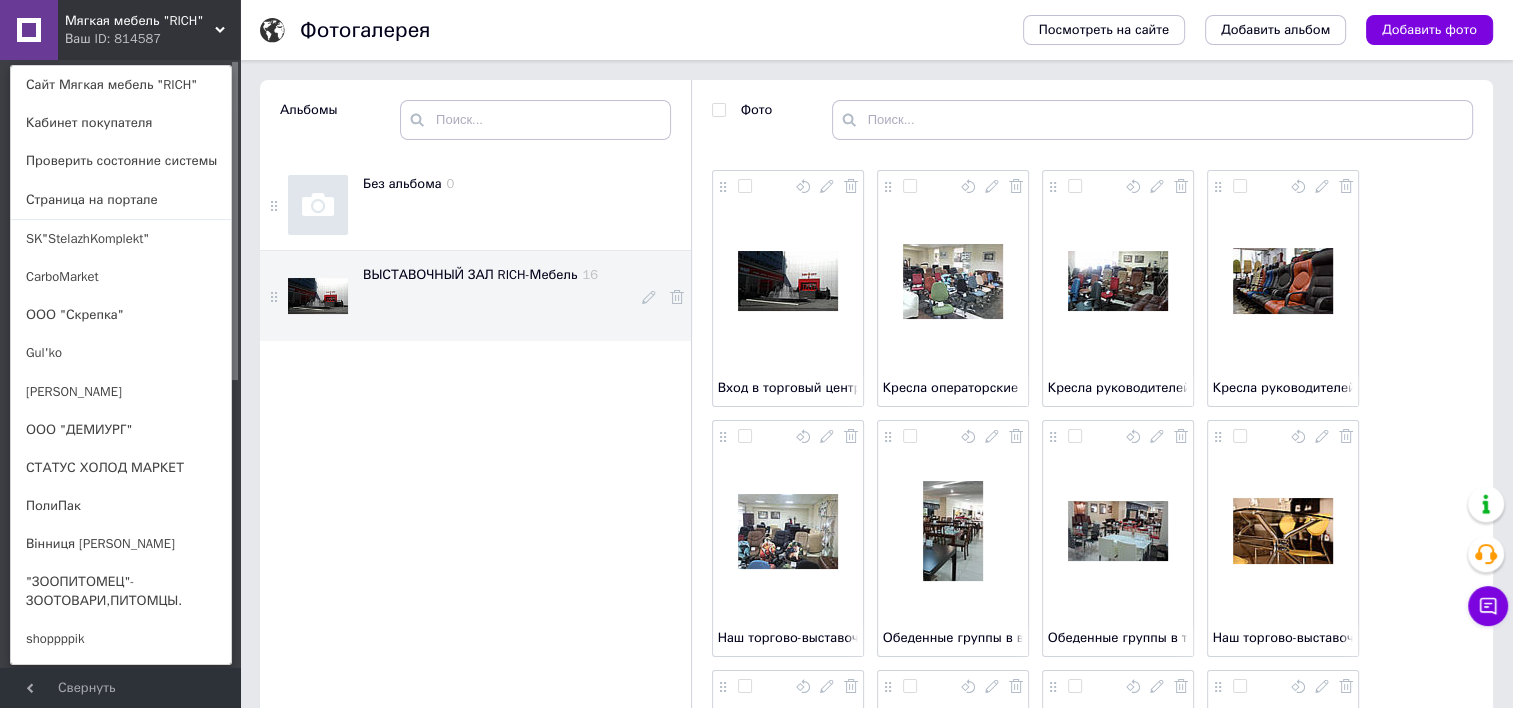 click on "Ваш ID: 814587" at bounding box center (107, 39) 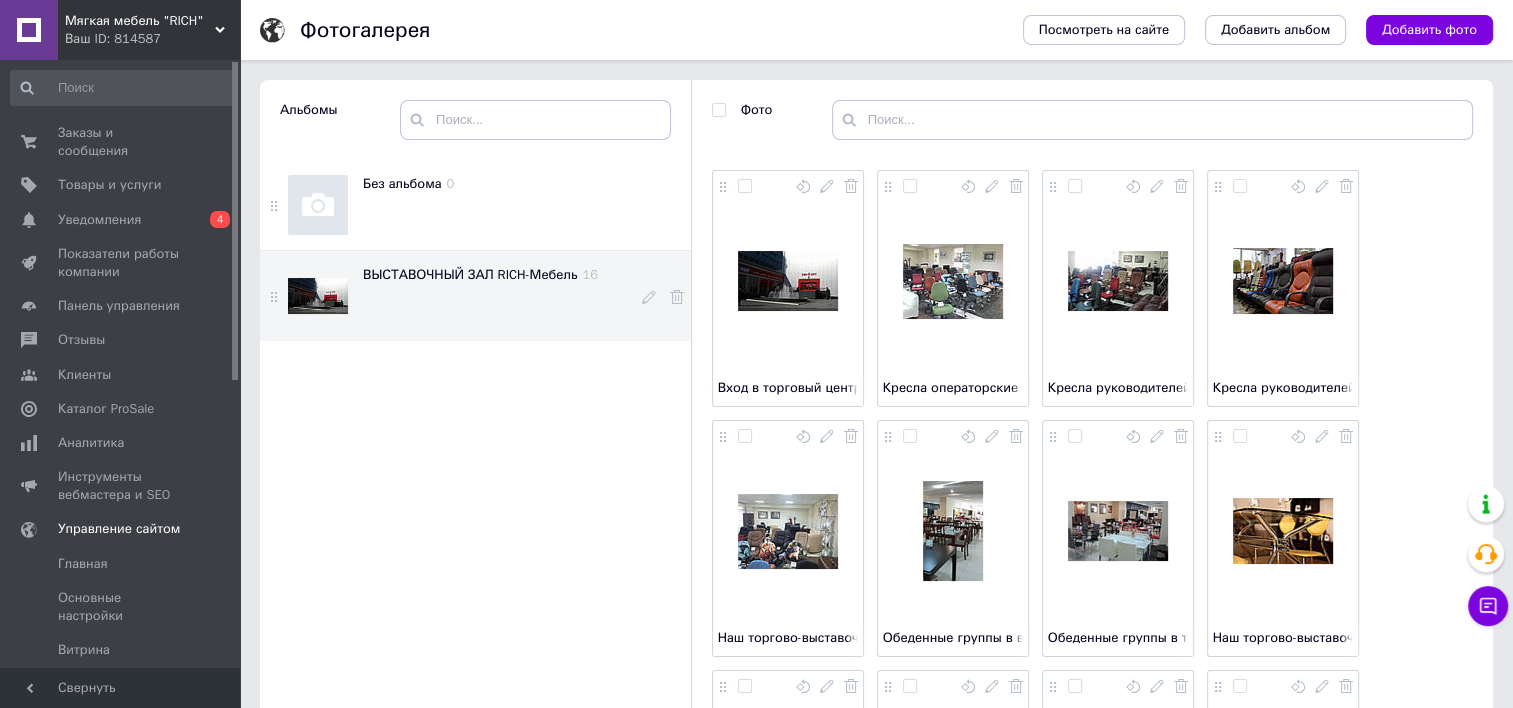 click on "Мягкая мебель "RICH"" at bounding box center (140, 21) 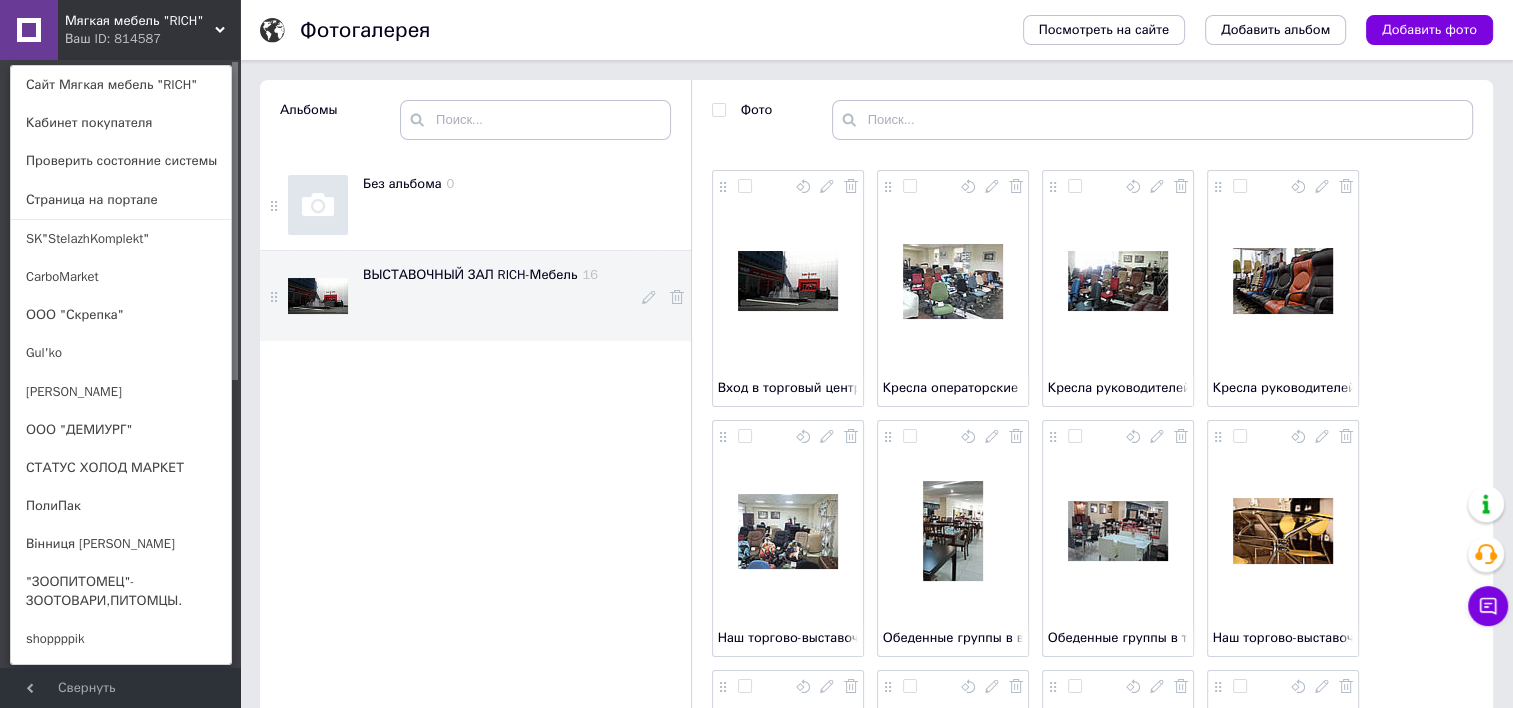 click on "Мягкая мебель "RICH" Ваш ID: 814587 Сайт Мягкая мебель "RICH" Кабинет покупателя Проверить состояние системы Страница на портале SK"StelazhKomplekt" CarboMarket ООО "Скрепка" Gul'ko ТД Петровський ООО "ДЕМИУРГ" СТАТУС ХОЛОД МАРКЕТ ПолиПак Вінниця Маркет "ЗООПИТОМЕЦ"-ЗООТОВАРИ,ПИТОМЦЫ. shoppppik Авторесурс bilyznaone: во-первых комфорт Евромаркет Строй VENTGET Интернет-магазин InstrumentHUB DEAS TERASA "ALIMARKET" Интернет-магазин Е вулик "MOTOPOISK" интернет- магазин мотозапчас... MobStar ✅ Всё для лодок и отдыха - интернет-мага... legginzshop Howardfly – производство РЭБ оборудовани... Rocket Beauty Rozkvit Zoopl магазин зоотоваров КНОПА_КОМ" at bounding box center [120, 30] 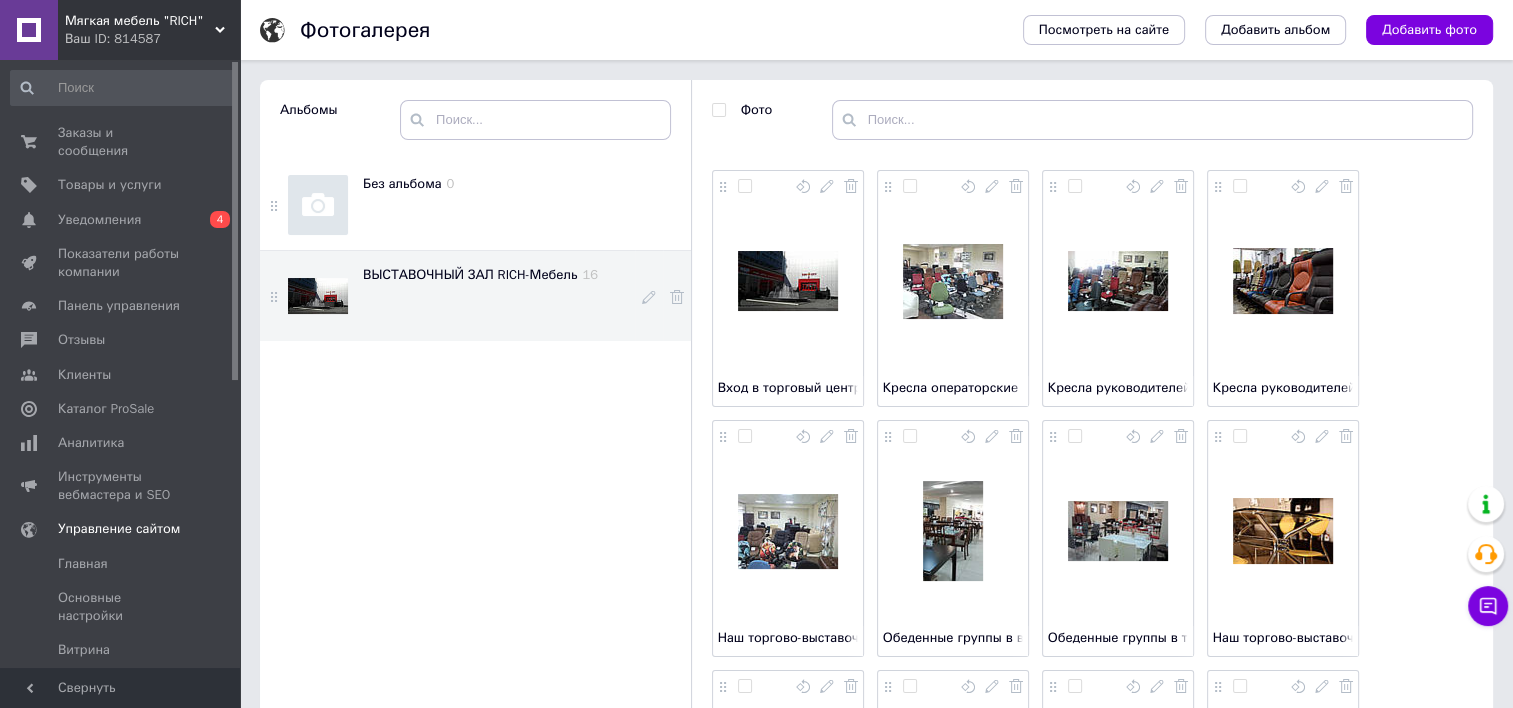 click on "Ваш ID: 814587" at bounding box center (152, 39) 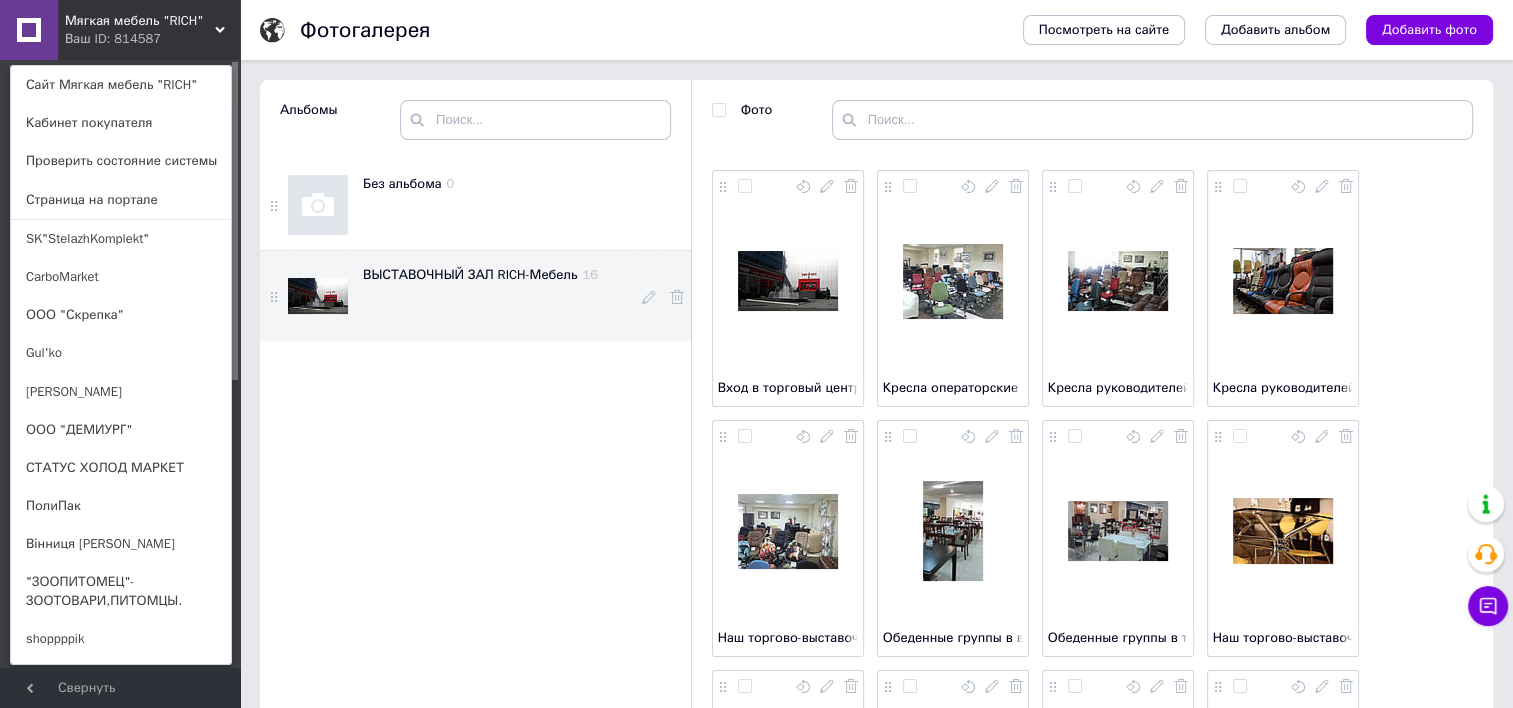 click on "Мягкая мебель "RICH" Ваш ID: 814587 Сайт Мягкая мебель "RICH" Кабинет покупателя Проверить состояние системы Страница на портале SK"StelazhKomplekt" CarboMarket ООО "Скрепка" Gul'ko ТД Петровський ООО "ДЕМИУРГ" СТАТУС ХОЛОД МАРКЕТ ПолиПак Вінниця Маркет "ЗООПИТОМЕЦ"-ЗООТОВАРИ,ПИТОМЦЫ. shoppppik Авторесурс bilyznaone: во-первых комфорт Евромаркет Строй VENTGET Интернет-магазин InstrumentHUB DEAS TERASA "ALIMARKET" Интернет-магазин Е вулик "MOTOPOISK" интернет- магазин мотозапчас... MobStar ✅ Всё для лодок и отдыха - интернет-мага... legginzshop Howardfly – производство РЭБ оборудовани... Rocket Beauty Rozkvit Zoopl магазин зоотоваров КНОПА_КОМ" at bounding box center [120, 30] 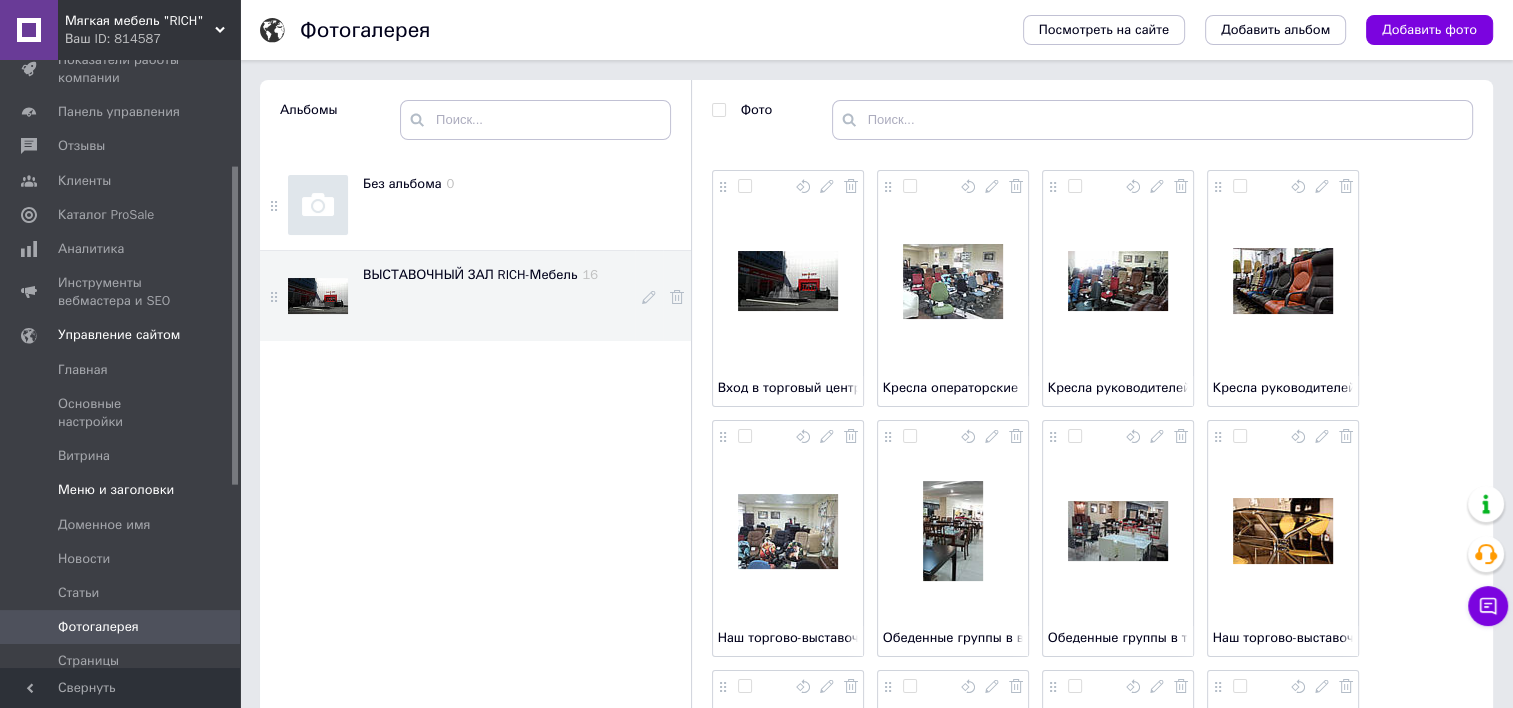 scroll, scrollTop: 200, scrollLeft: 0, axis: vertical 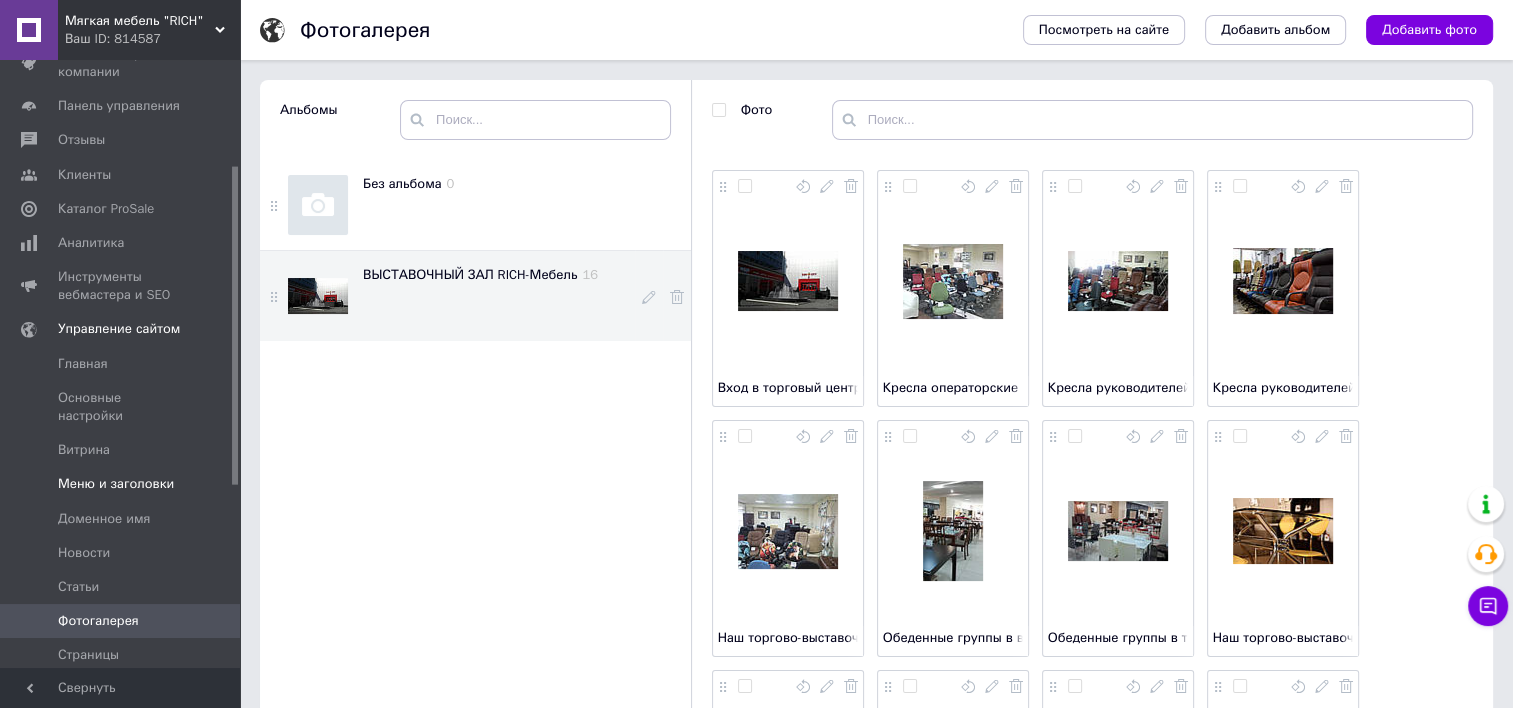 click on "Меню и заголовки" at bounding box center [116, 484] 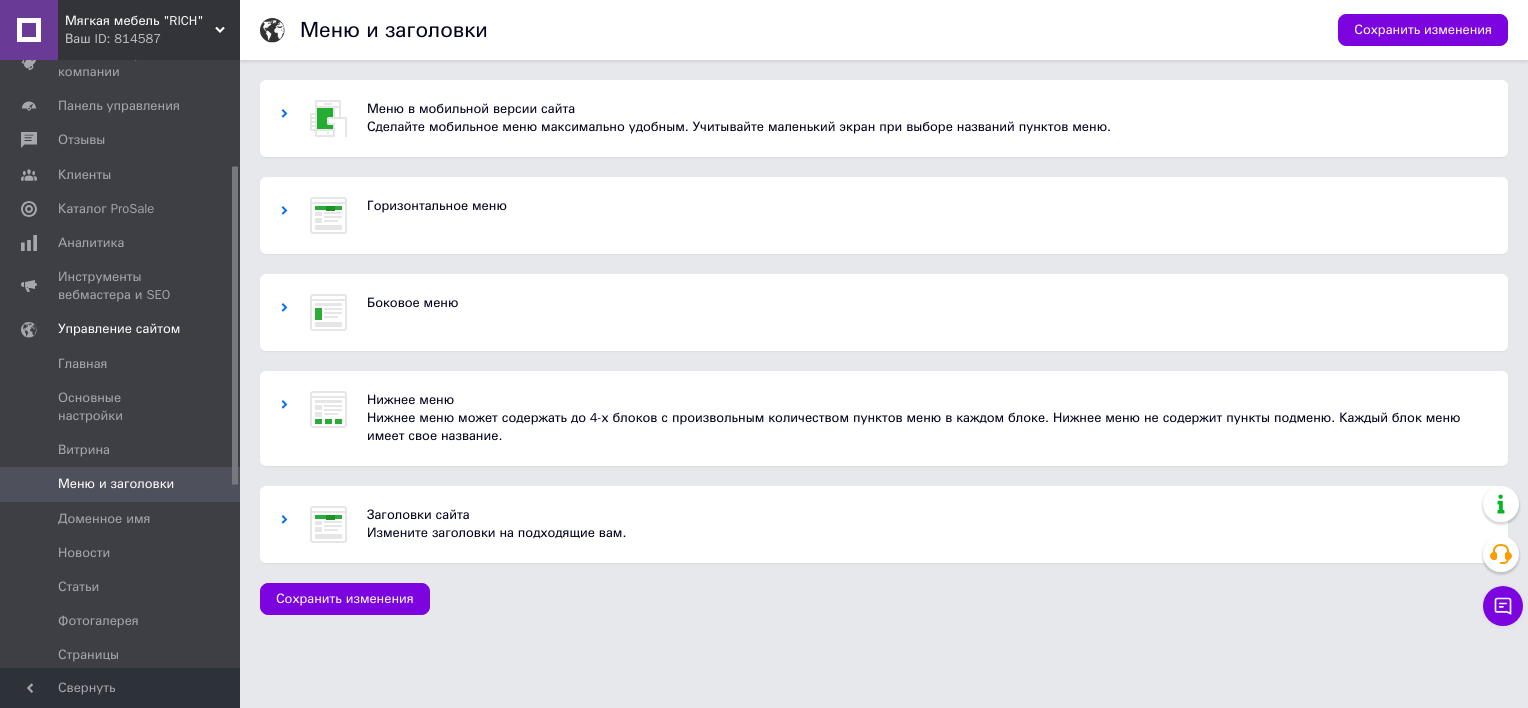 click on "Боковое меню" at bounding box center (927, 312) 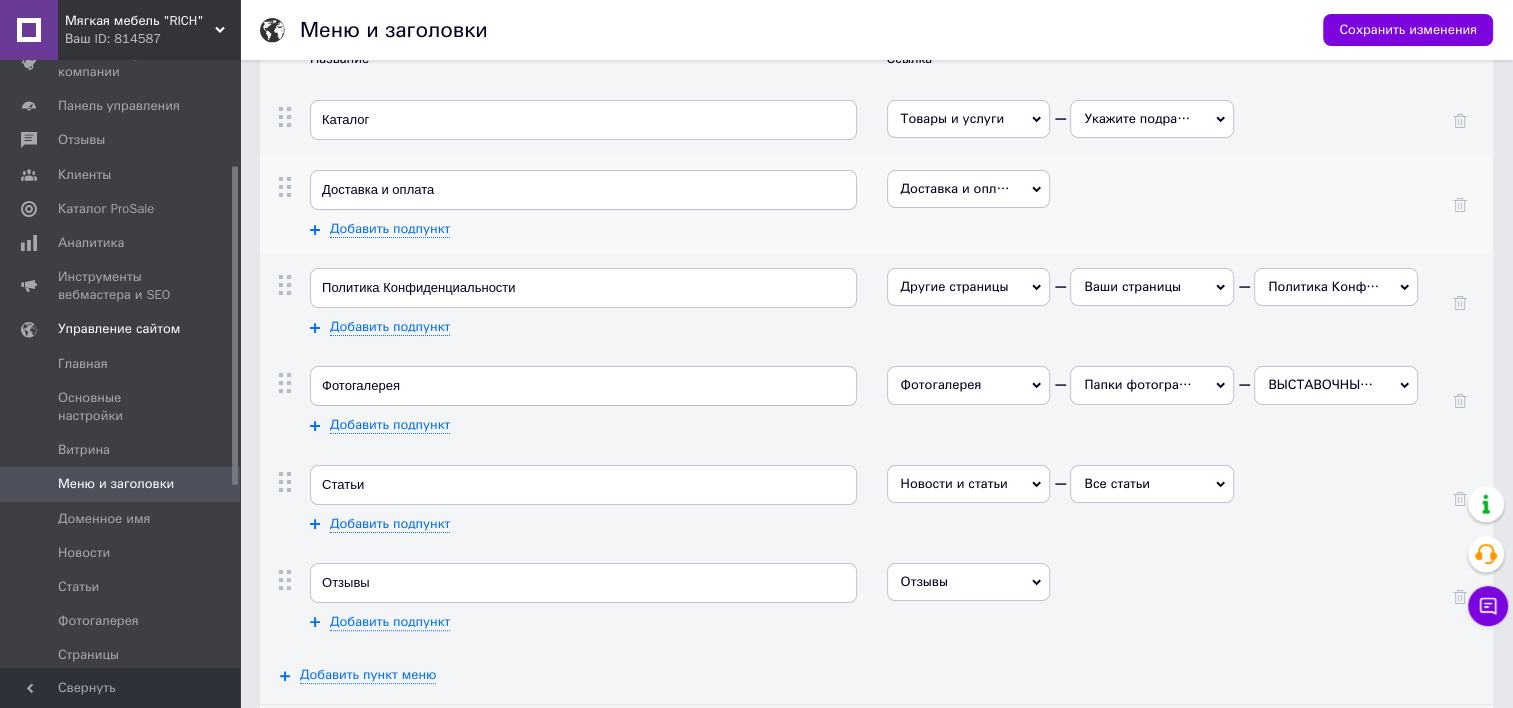 scroll, scrollTop: 300, scrollLeft: 0, axis: vertical 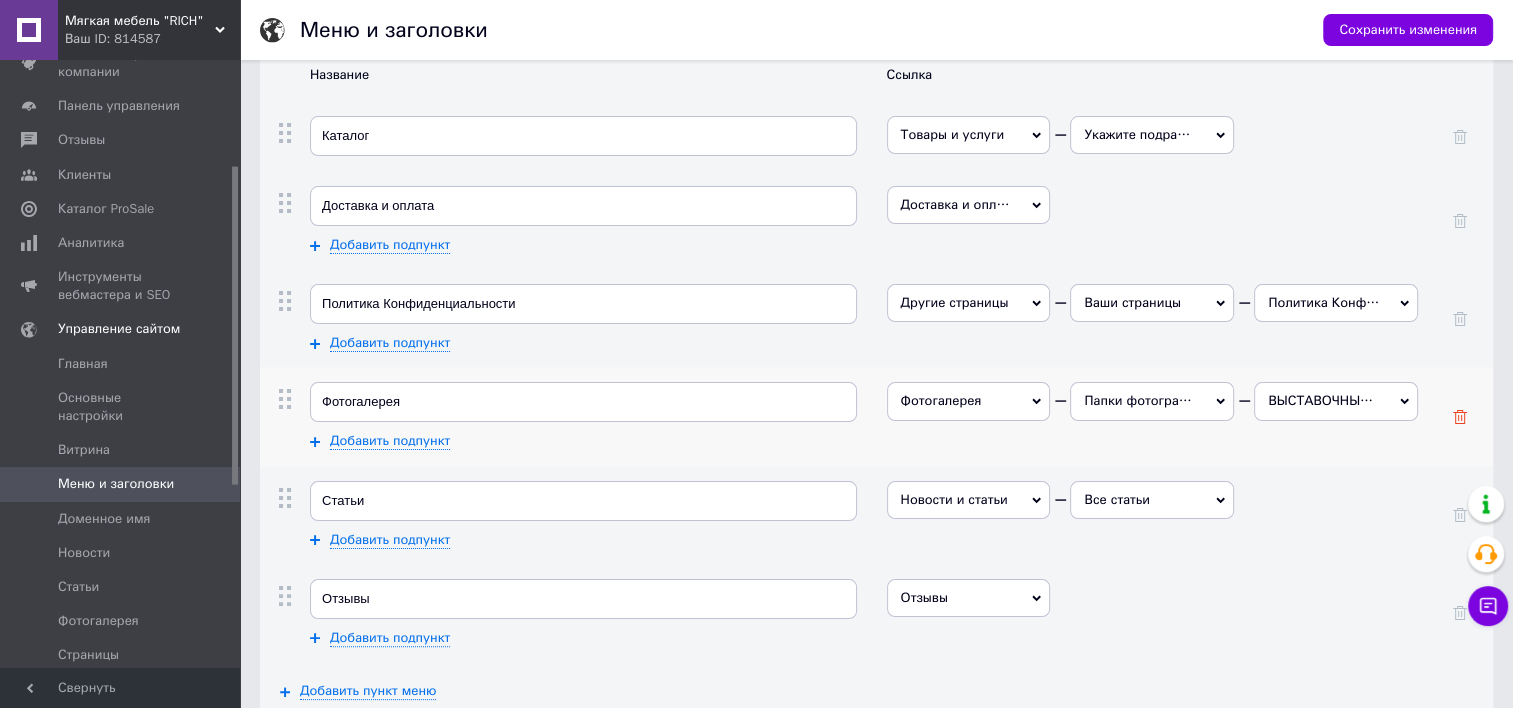 click 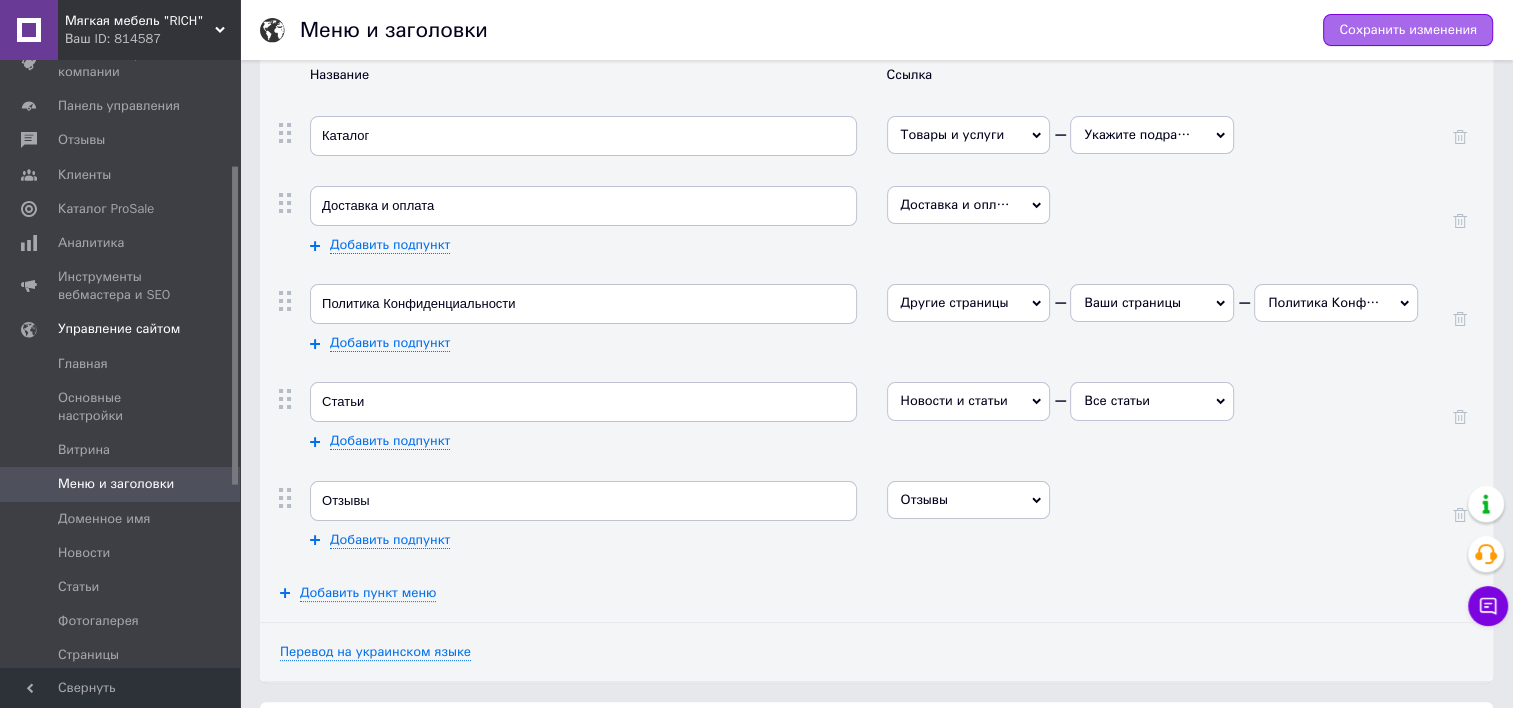 click on "Сохранить изменения" at bounding box center (1408, 30) 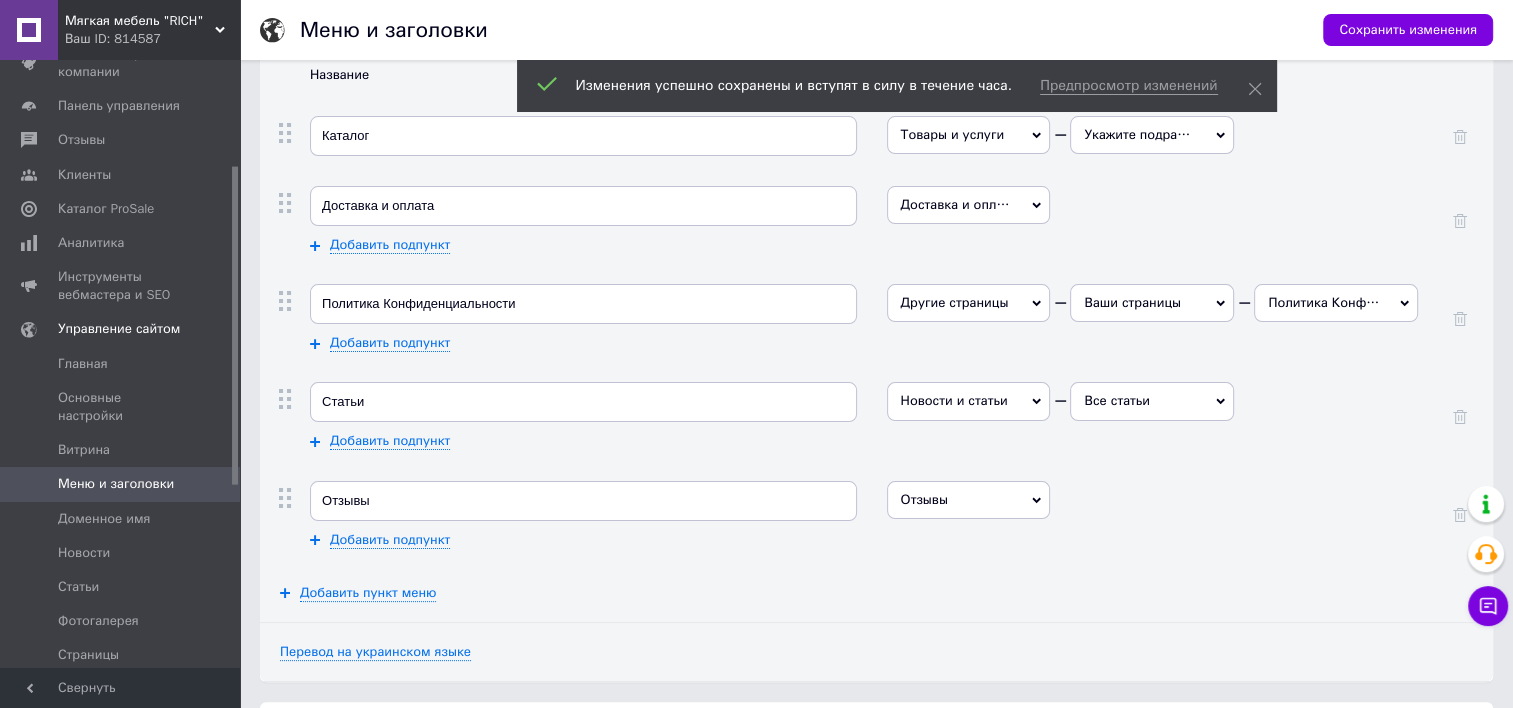click on "Ваш ID: 814587" at bounding box center (152, 39) 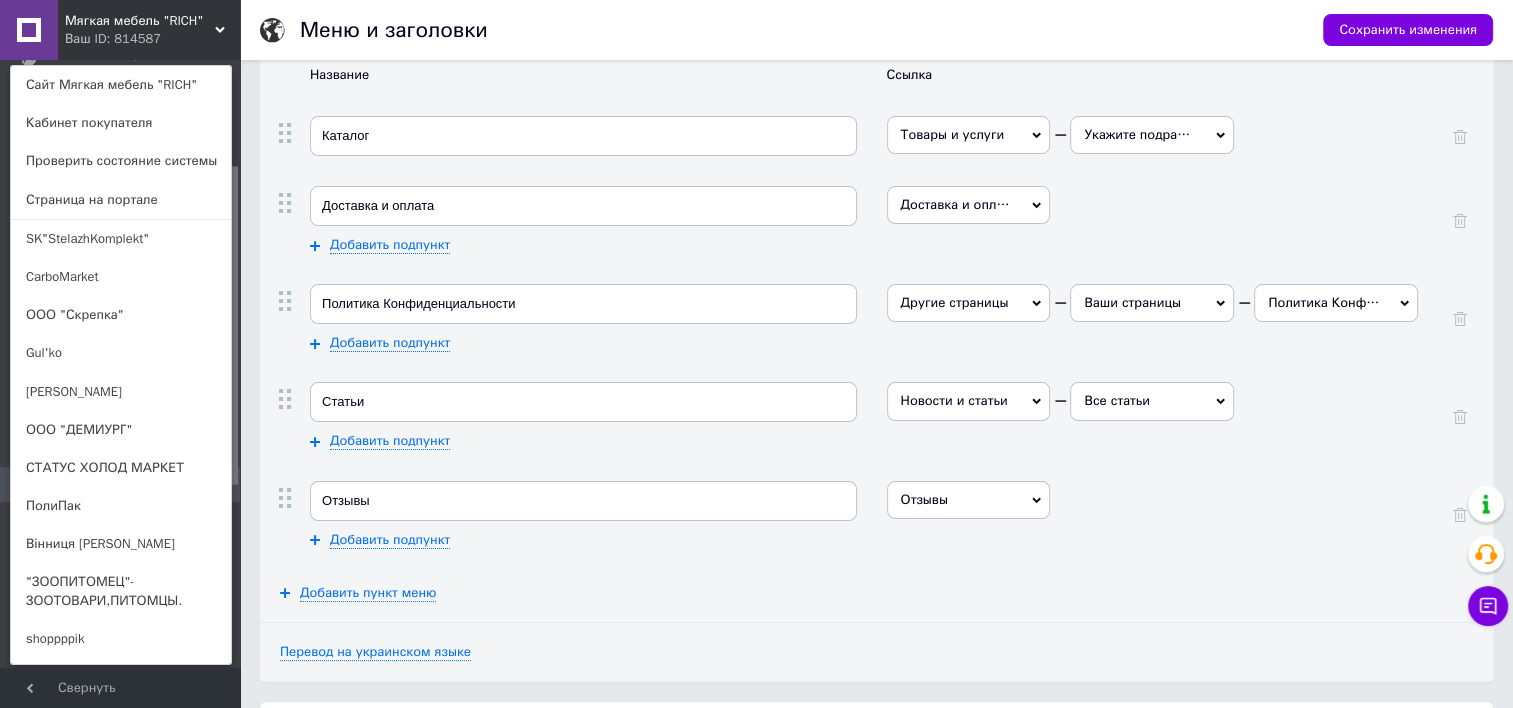 scroll, scrollTop: 3450, scrollLeft: 0, axis: vertical 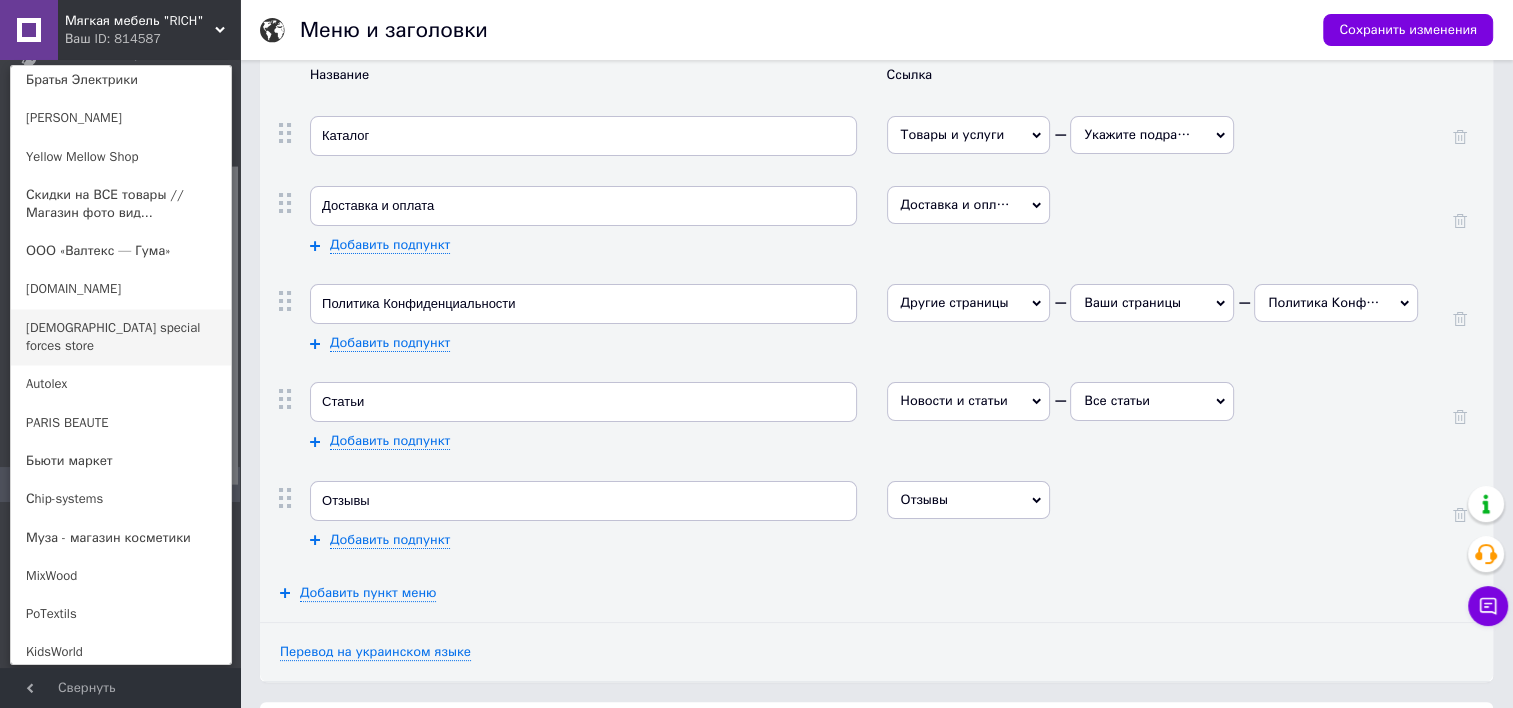 click on "US special forces store" at bounding box center [121, 337] 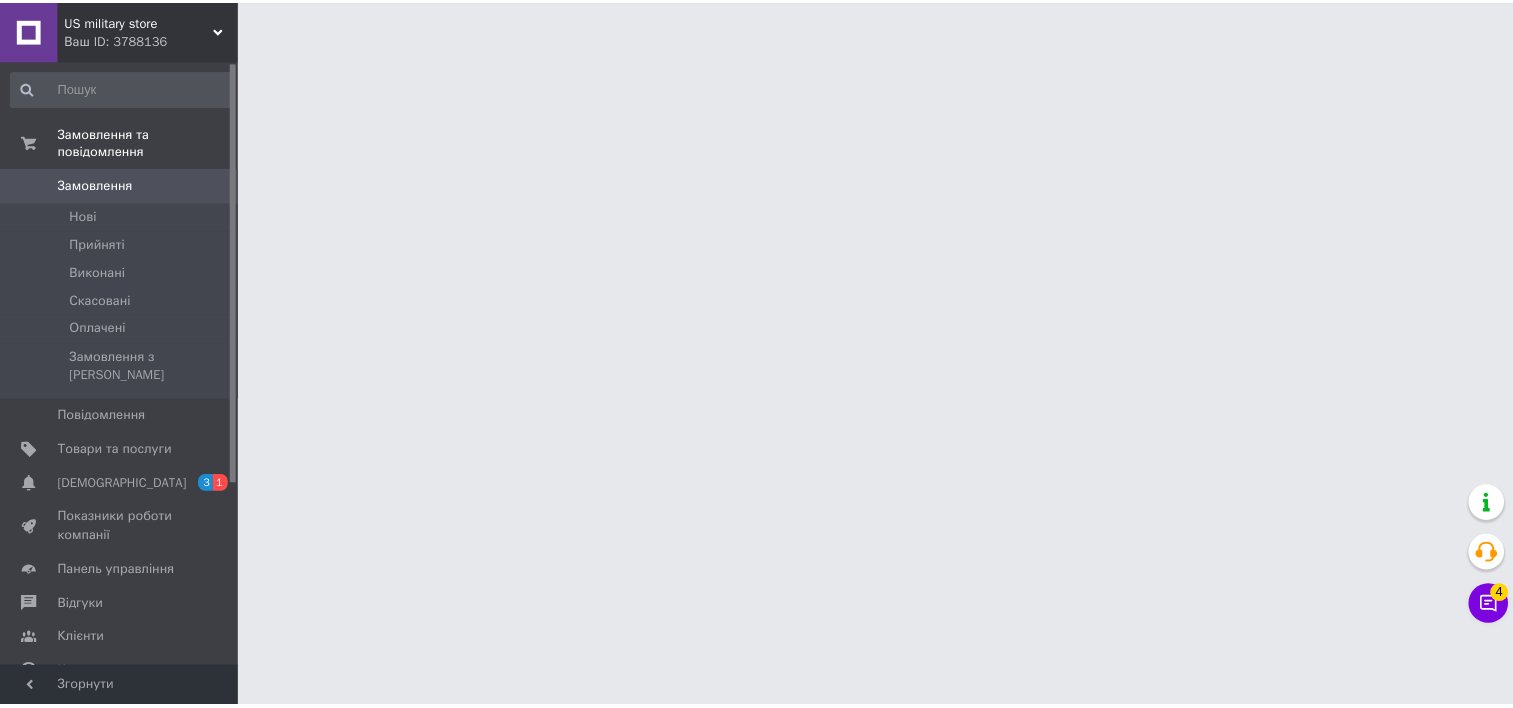 scroll, scrollTop: 0, scrollLeft: 0, axis: both 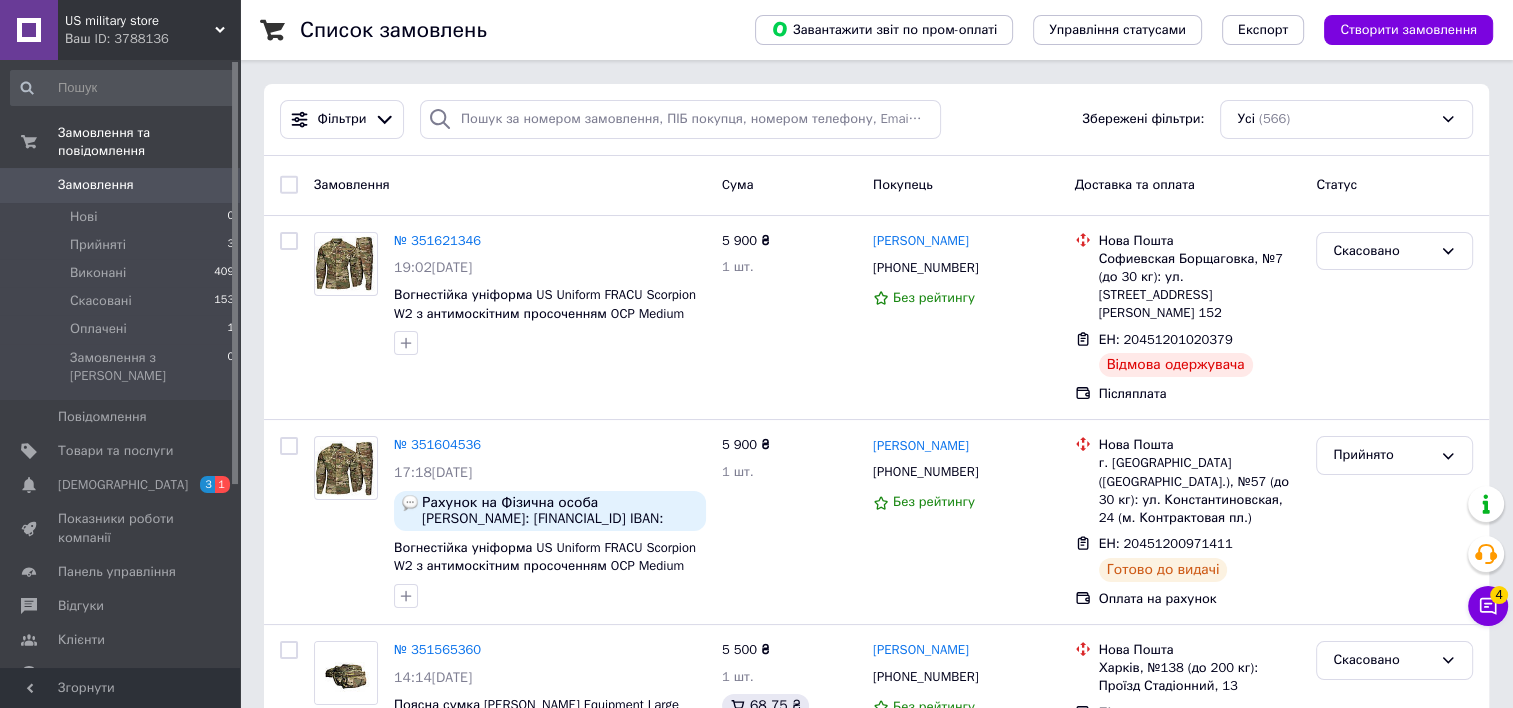 click on "Ваш ID: 3788136" at bounding box center [152, 39] 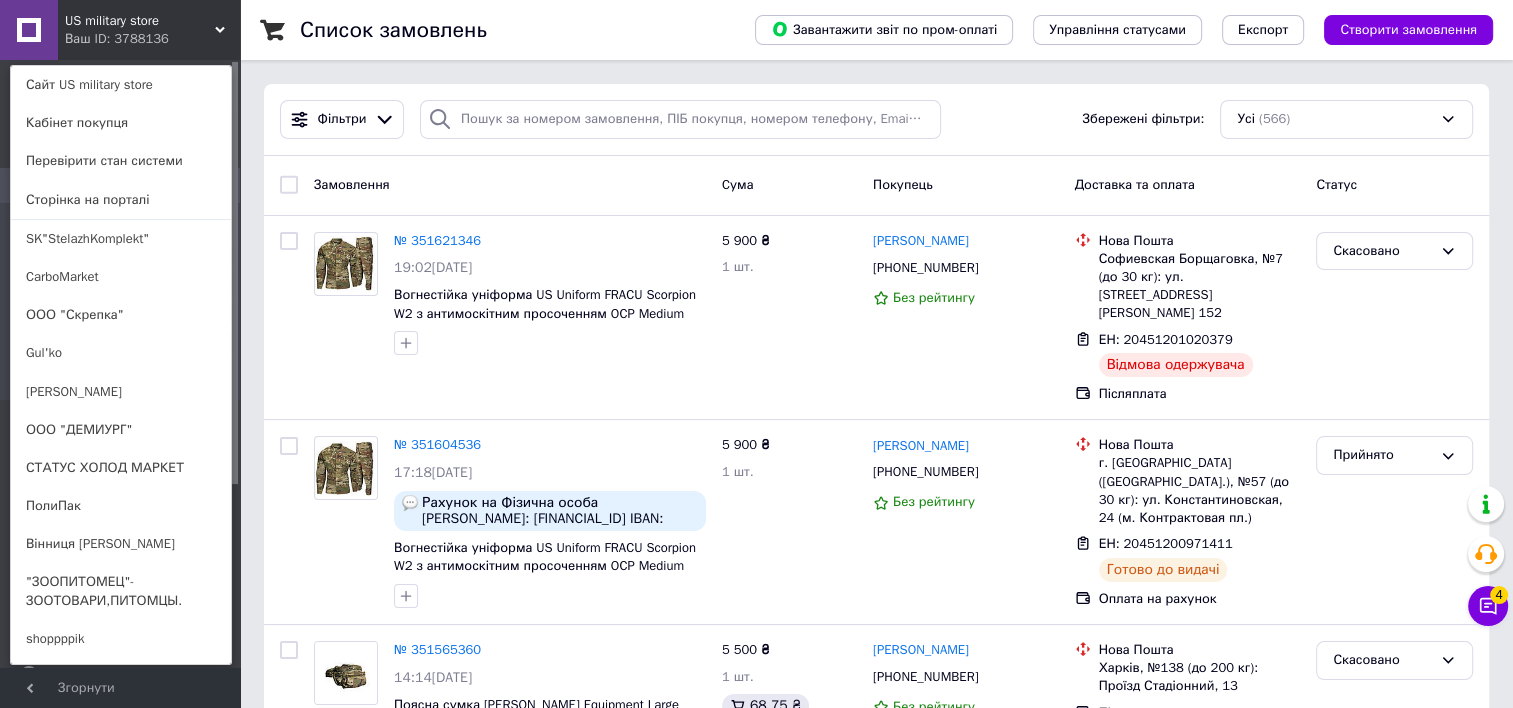 click on "Ваш ID: 3788136" at bounding box center (107, 39) 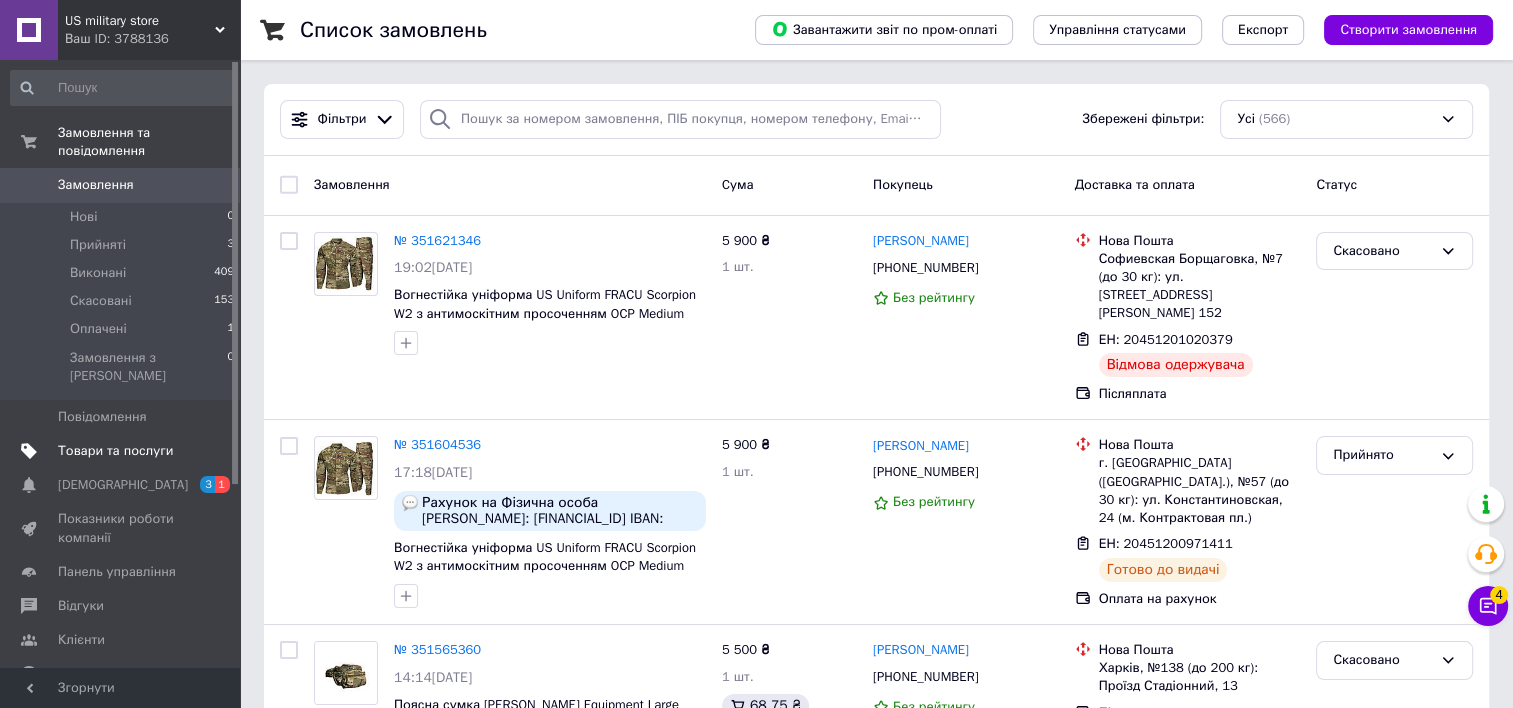 click on "Товари та послуги" at bounding box center [115, 451] 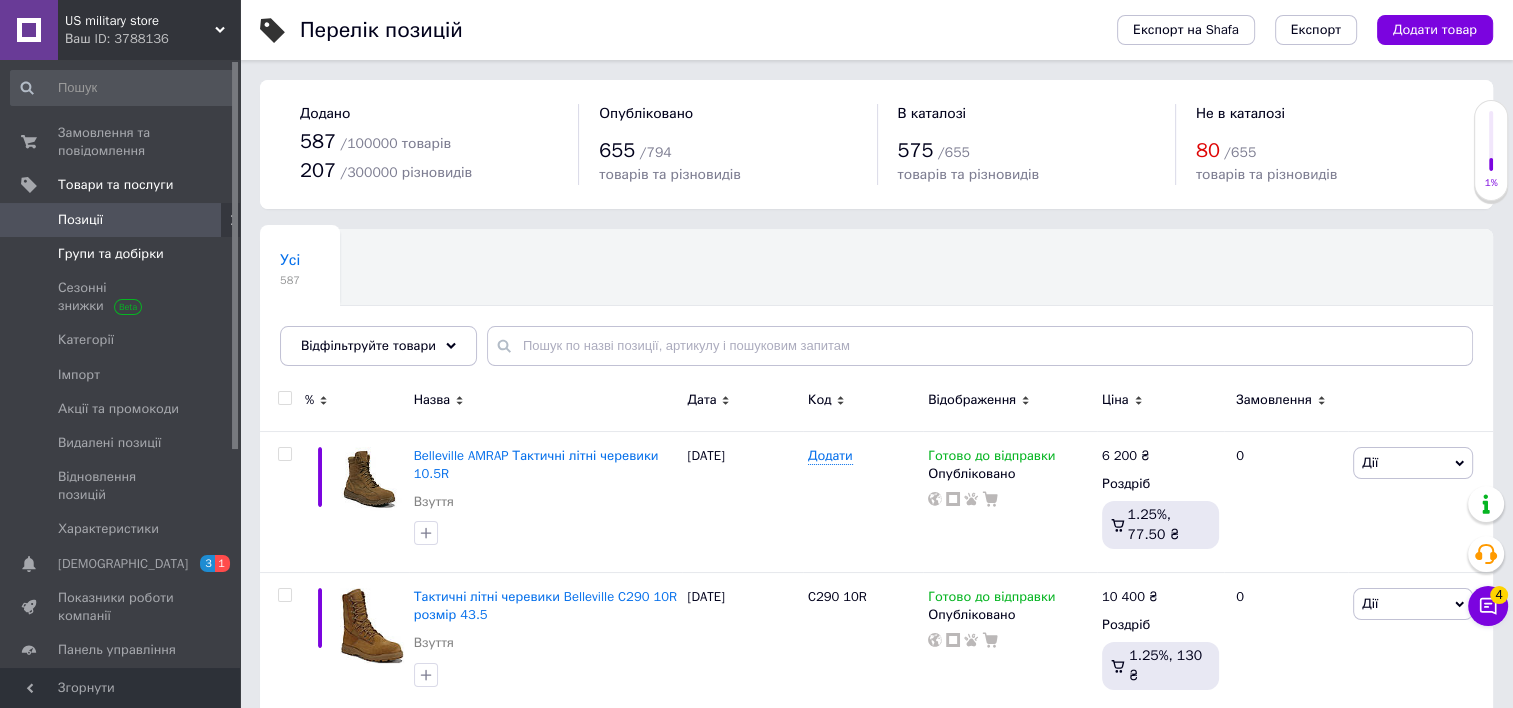 click on "Групи та добірки" at bounding box center [111, 254] 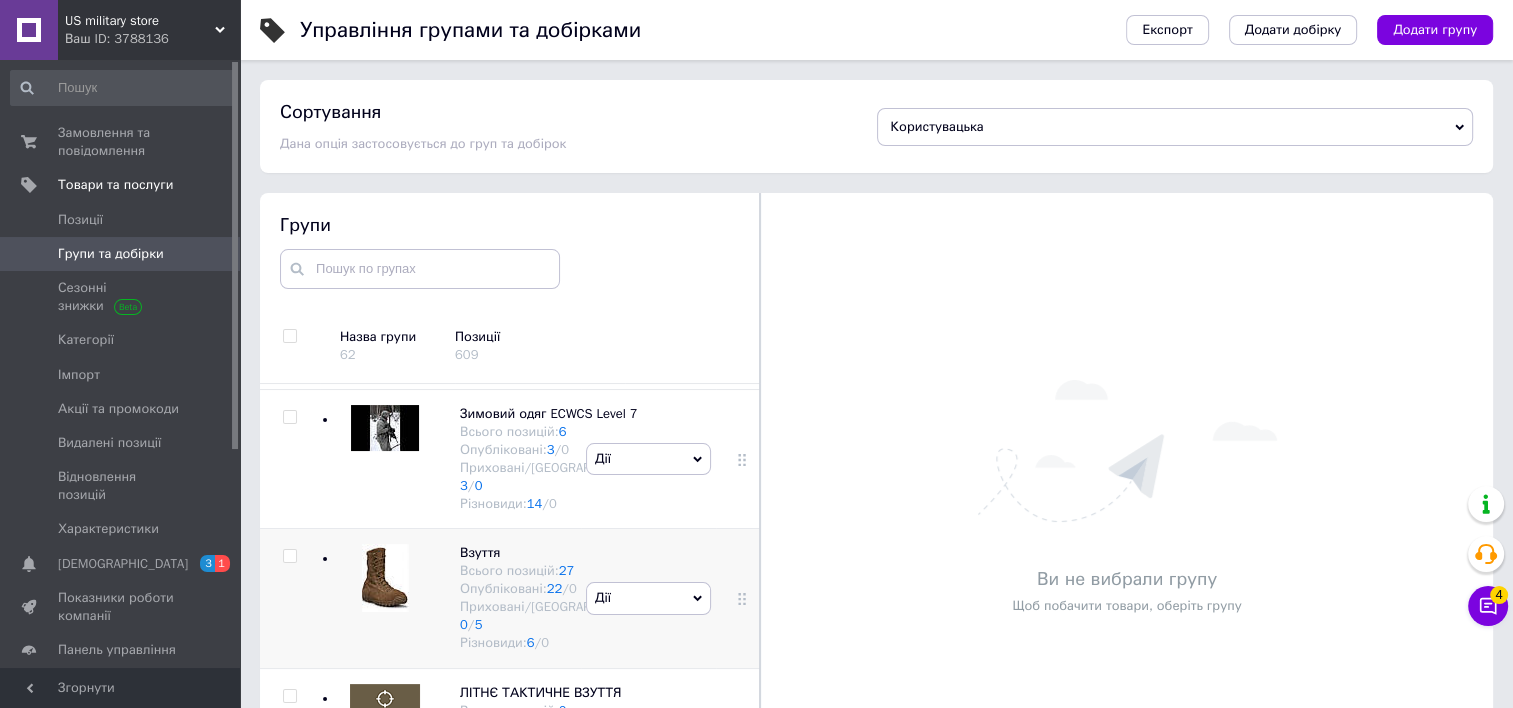 scroll, scrollTop: 1508, scrollLeft: 0, axis: vertical 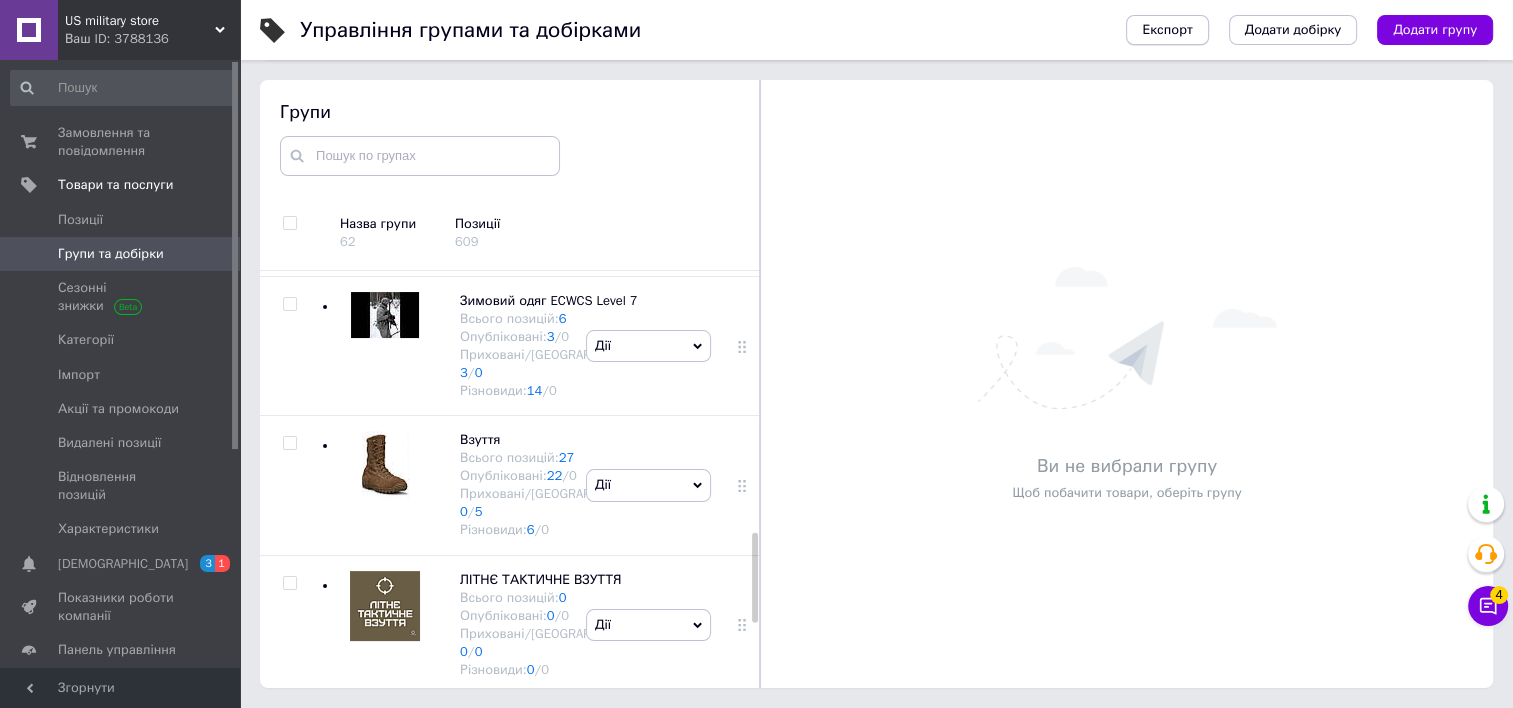 click on "Експорт" at bounding box center [1167, 30] 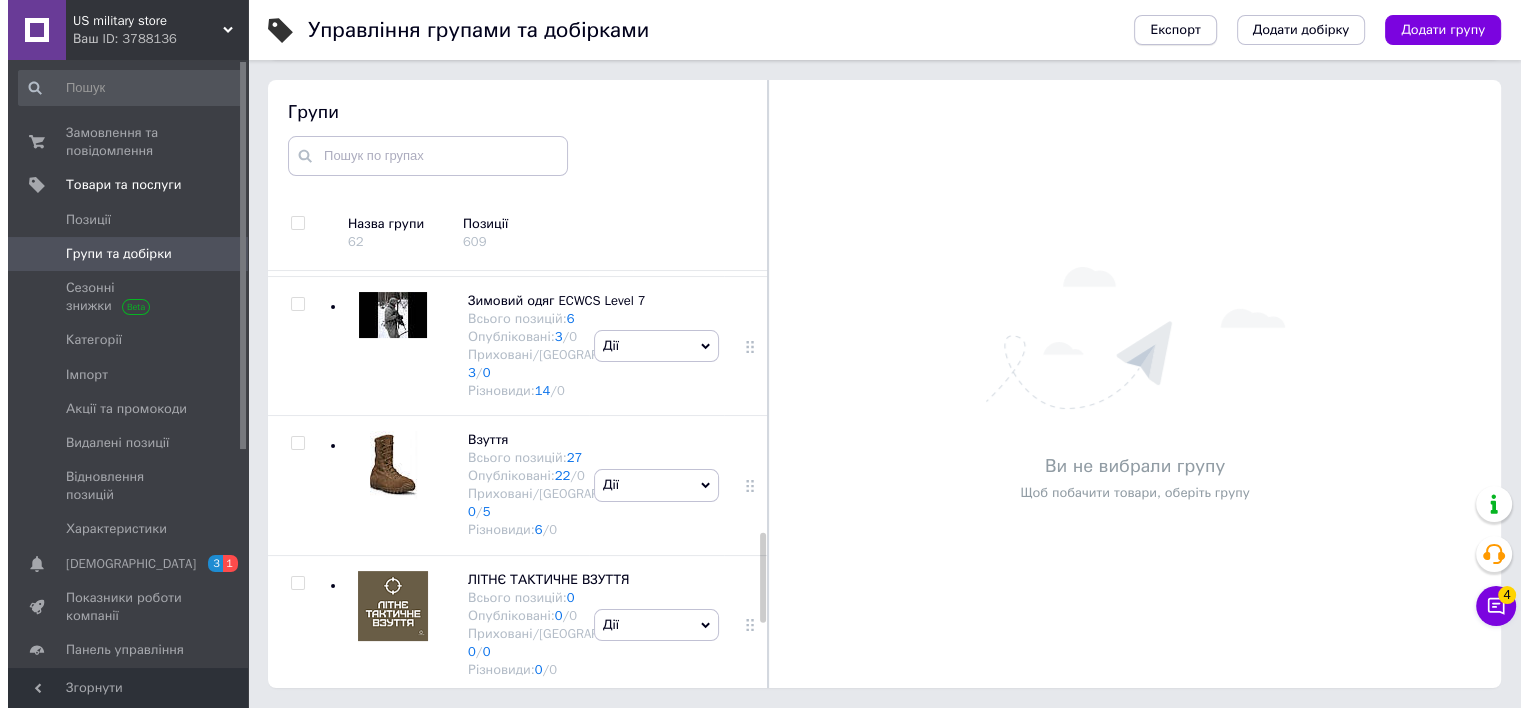 scroll, scrollTop: 1031, scrollLeft: 0, axis: vertical 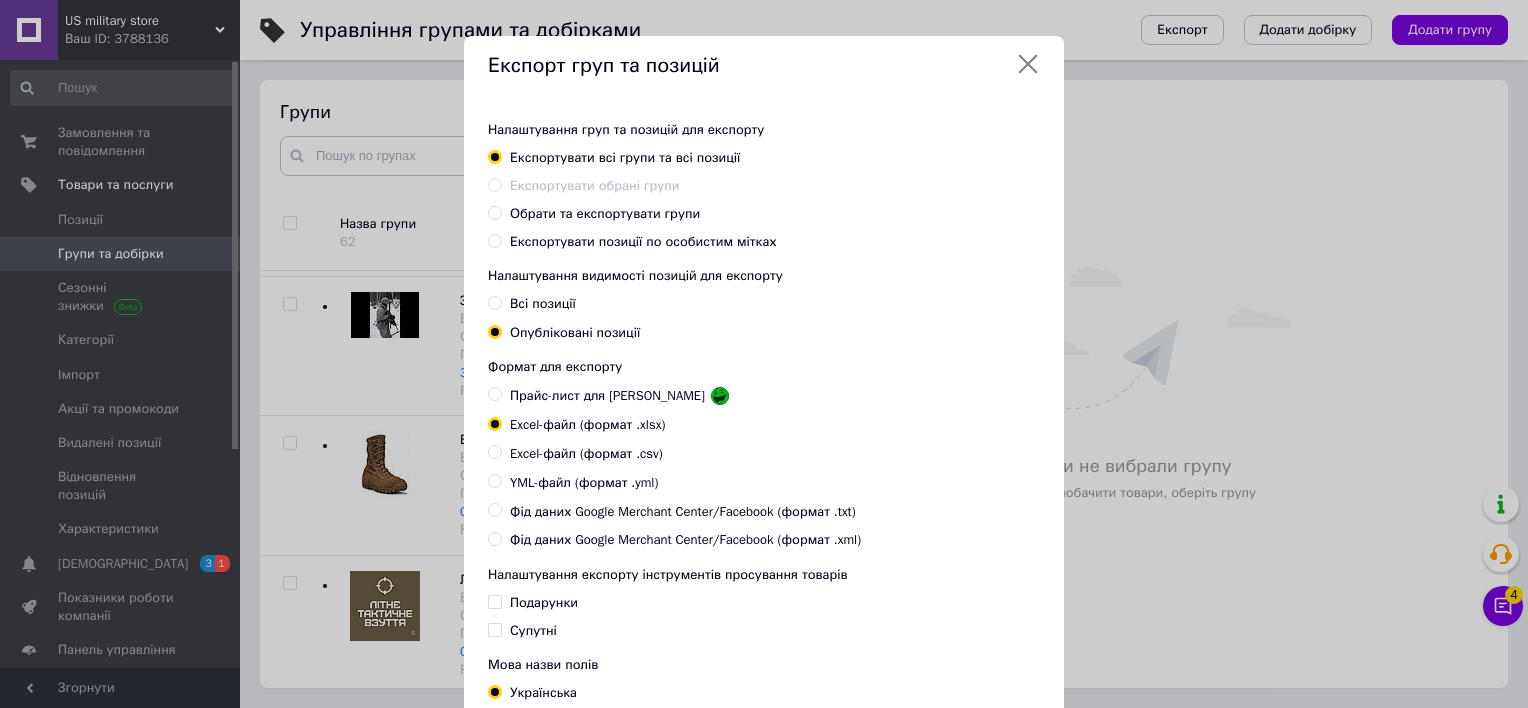click on "Обрати та експортувати групи" at bounding box center (605, 213) 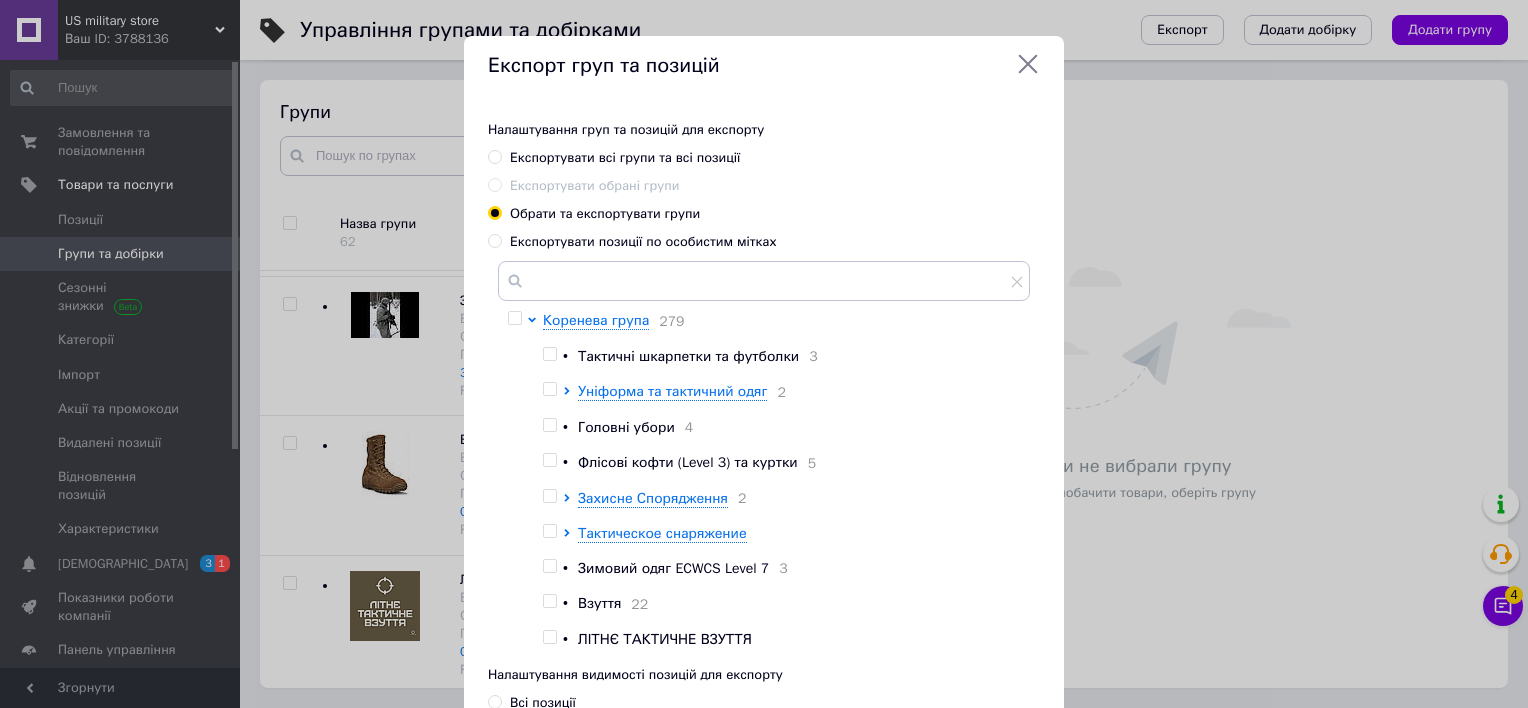 click at bounding box center [549, 566] 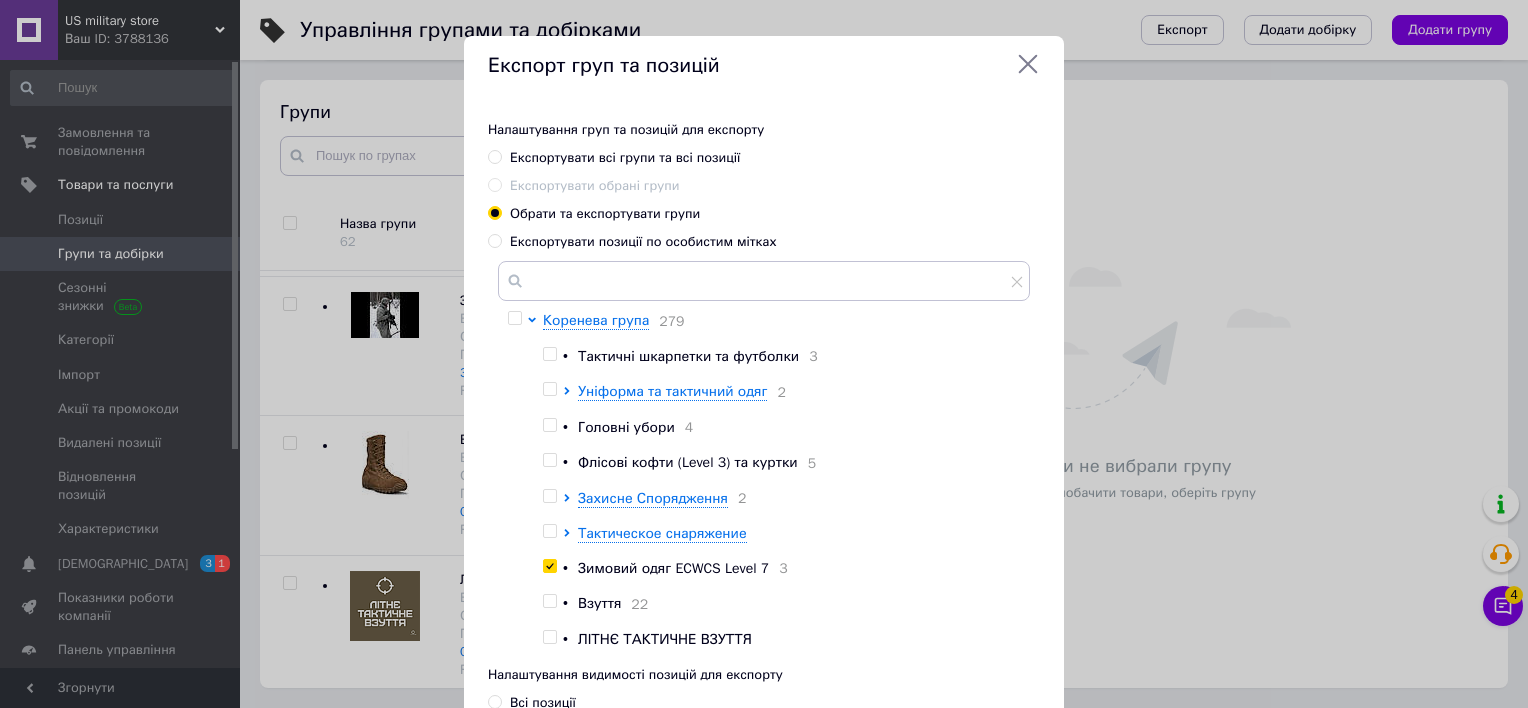 checkbox on "true" 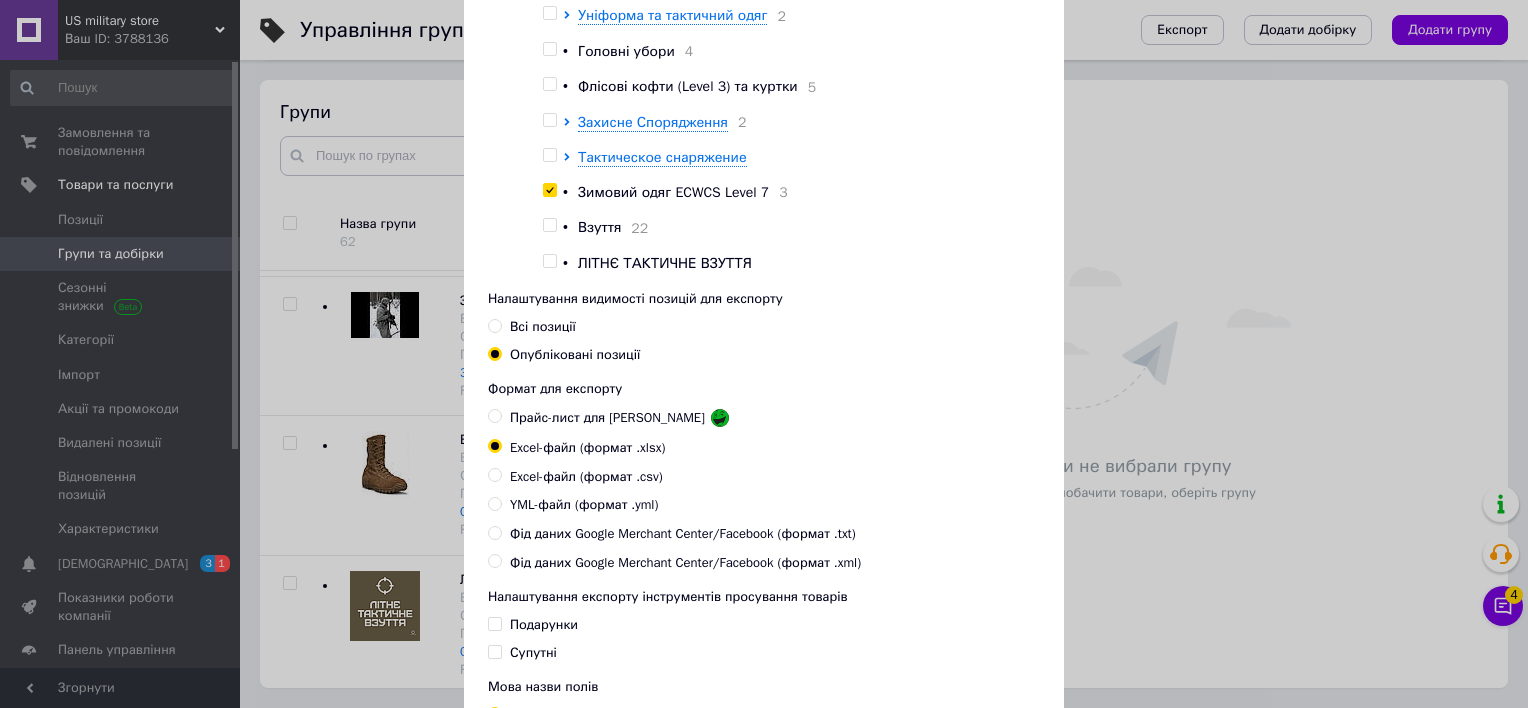 scroll, scrollTop: 586, scrollLeft: 0, axis: vertical 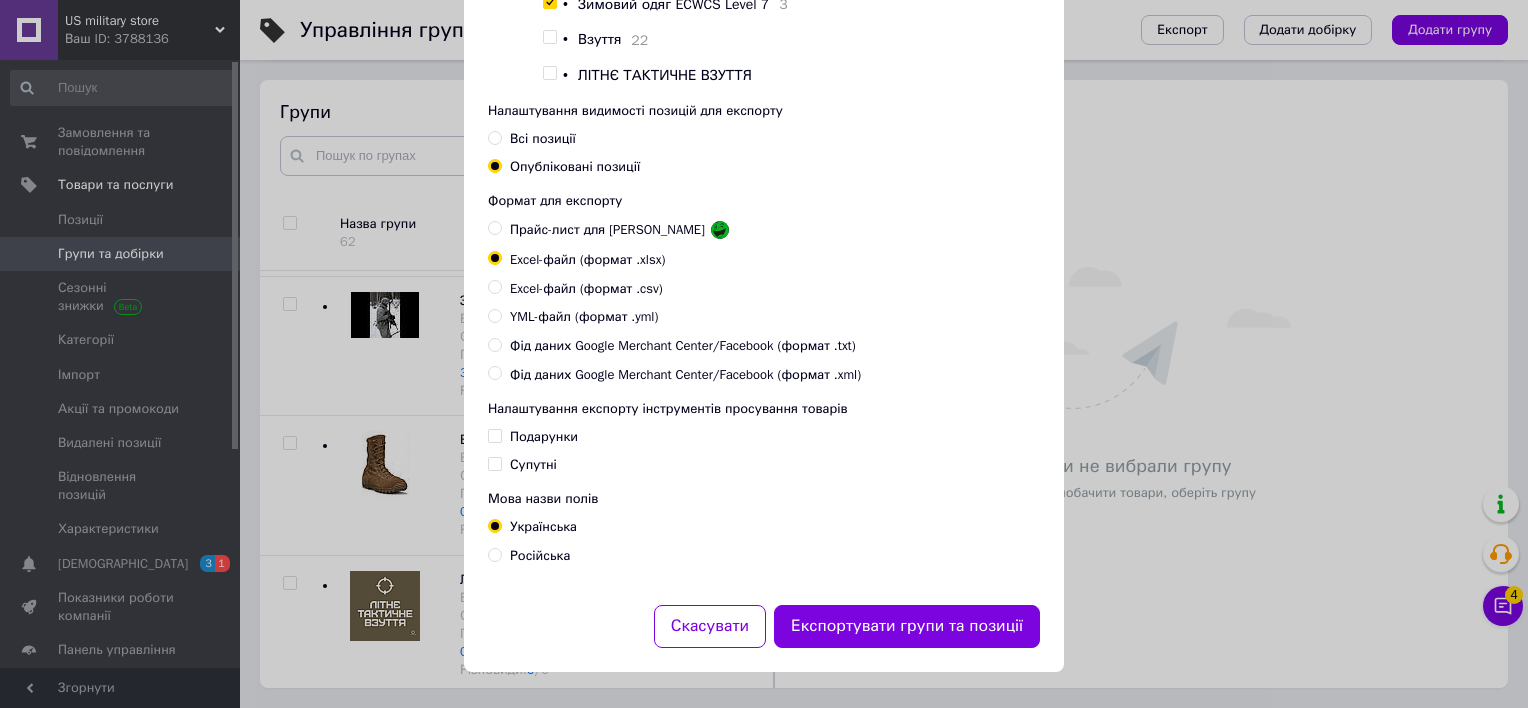 click on "Фід даних Google Merchant Center/Facebook (формат .xml)" at bounding box center [685, 375] 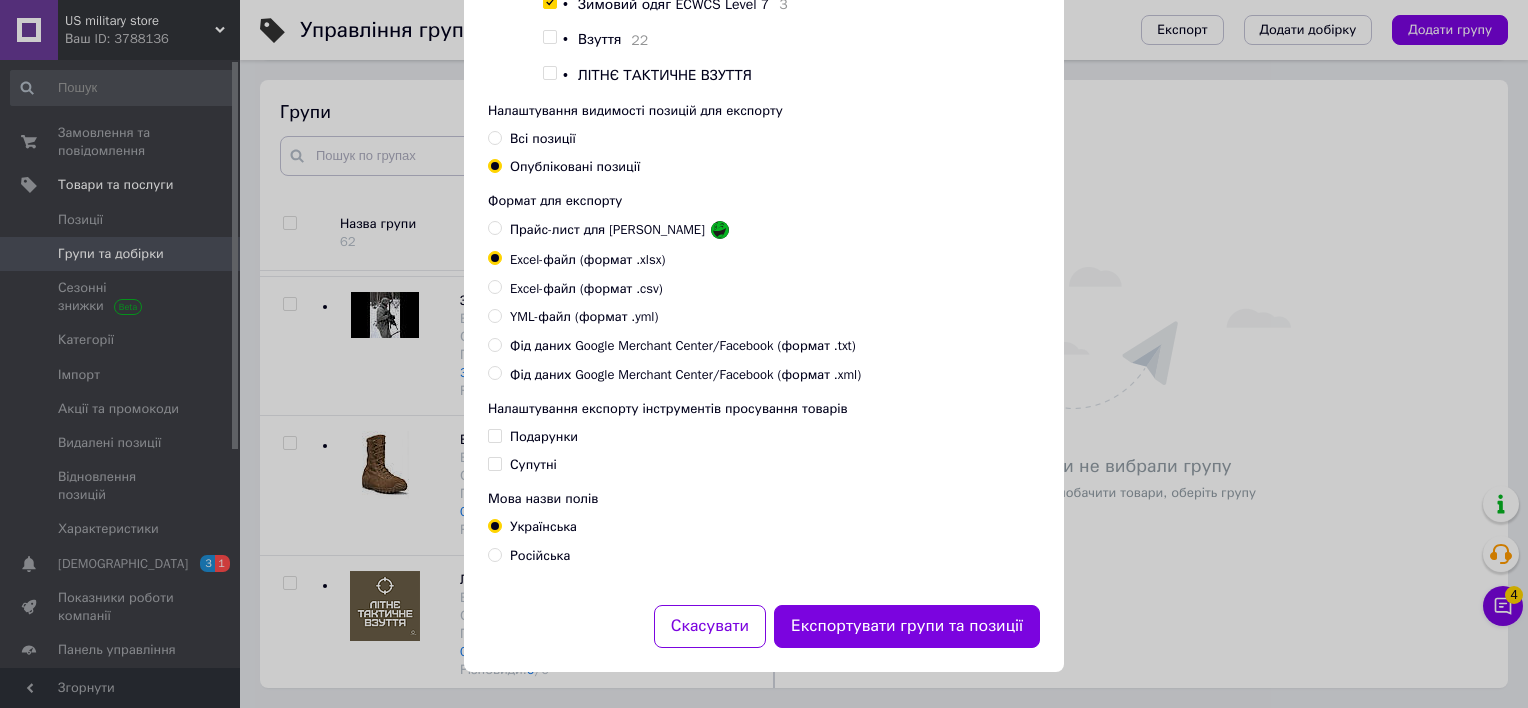 click on "Фід даних Google Merchant Center/Facebook (формат .xml)" at bounding box center (494, 372) 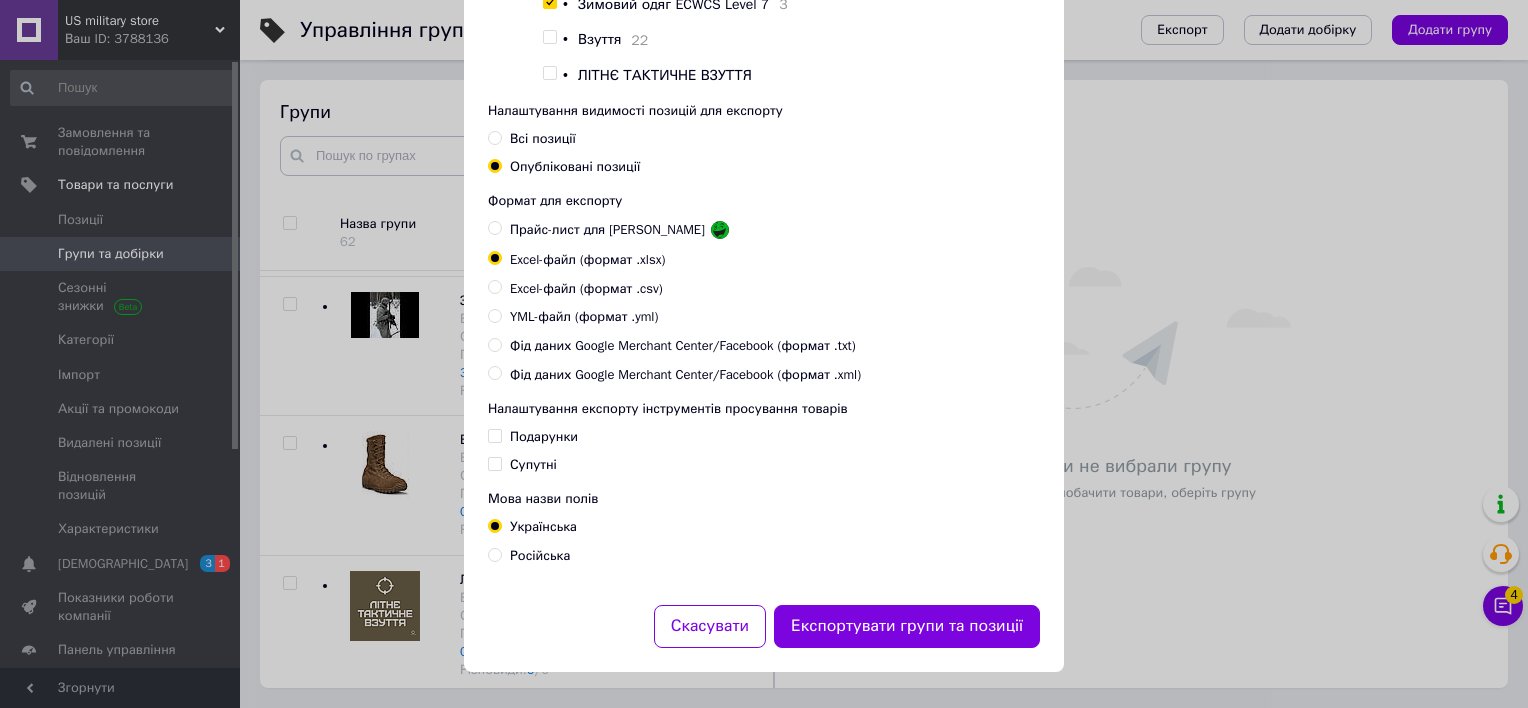 radio on "true" 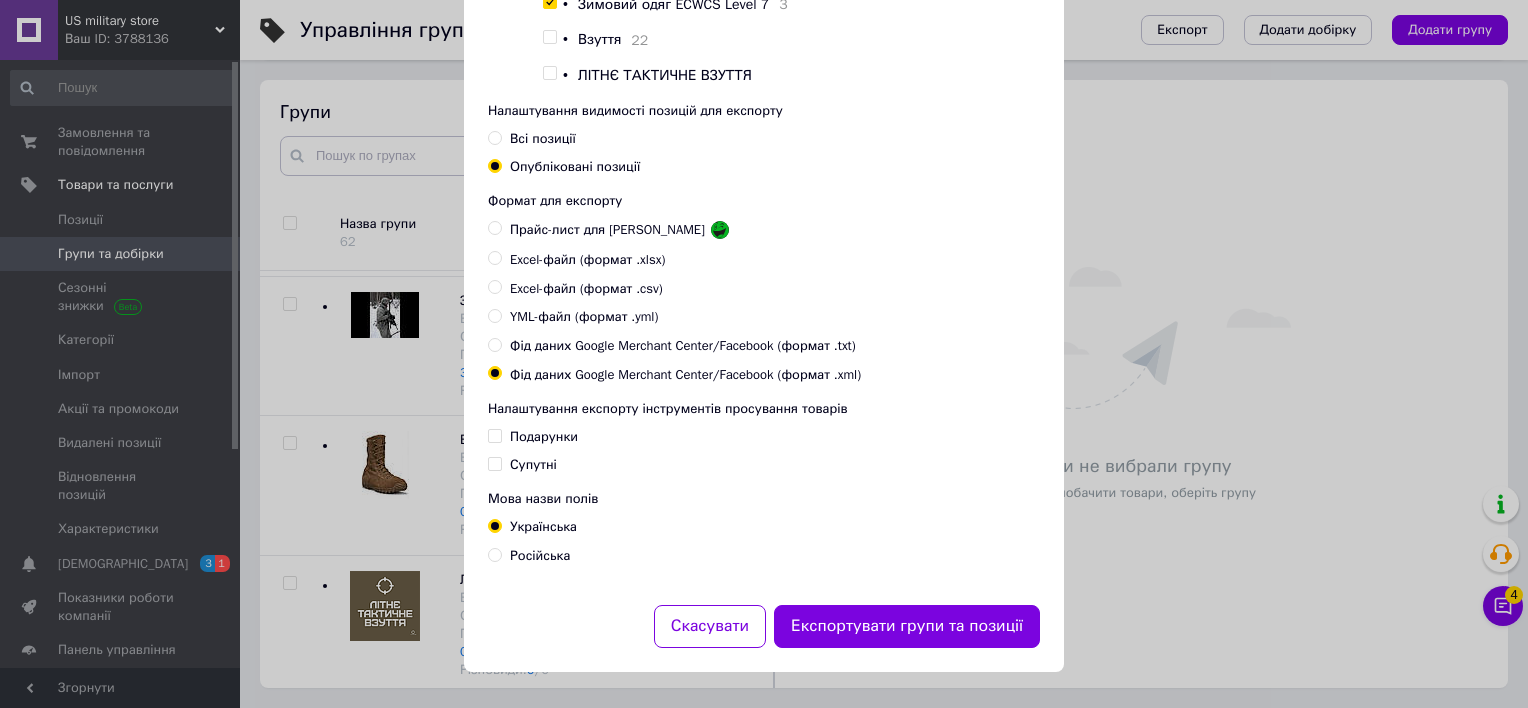 scroll, scrollTop: 490, scrollLeft: 0, axis: vertical 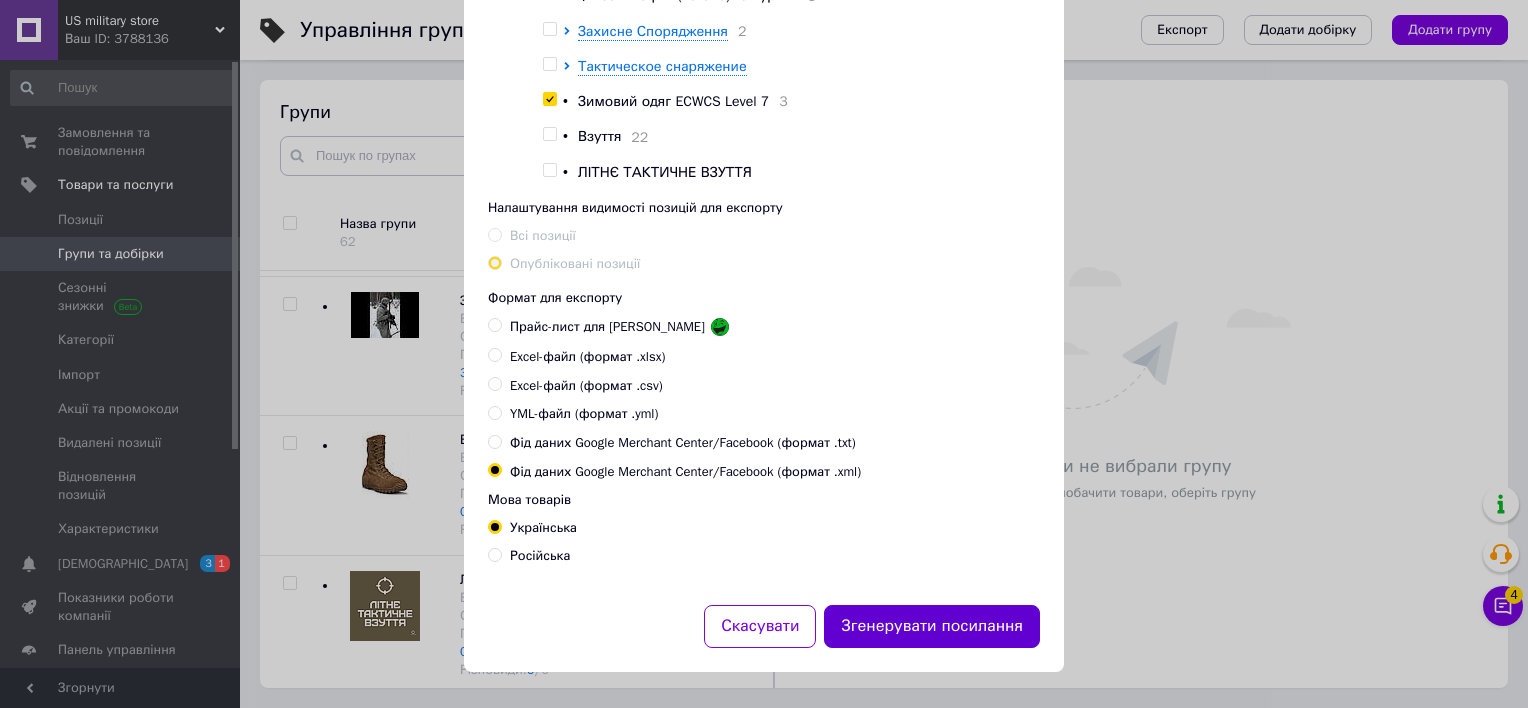 click on "Згенерувати посилання" at bounding box center [932, 626] 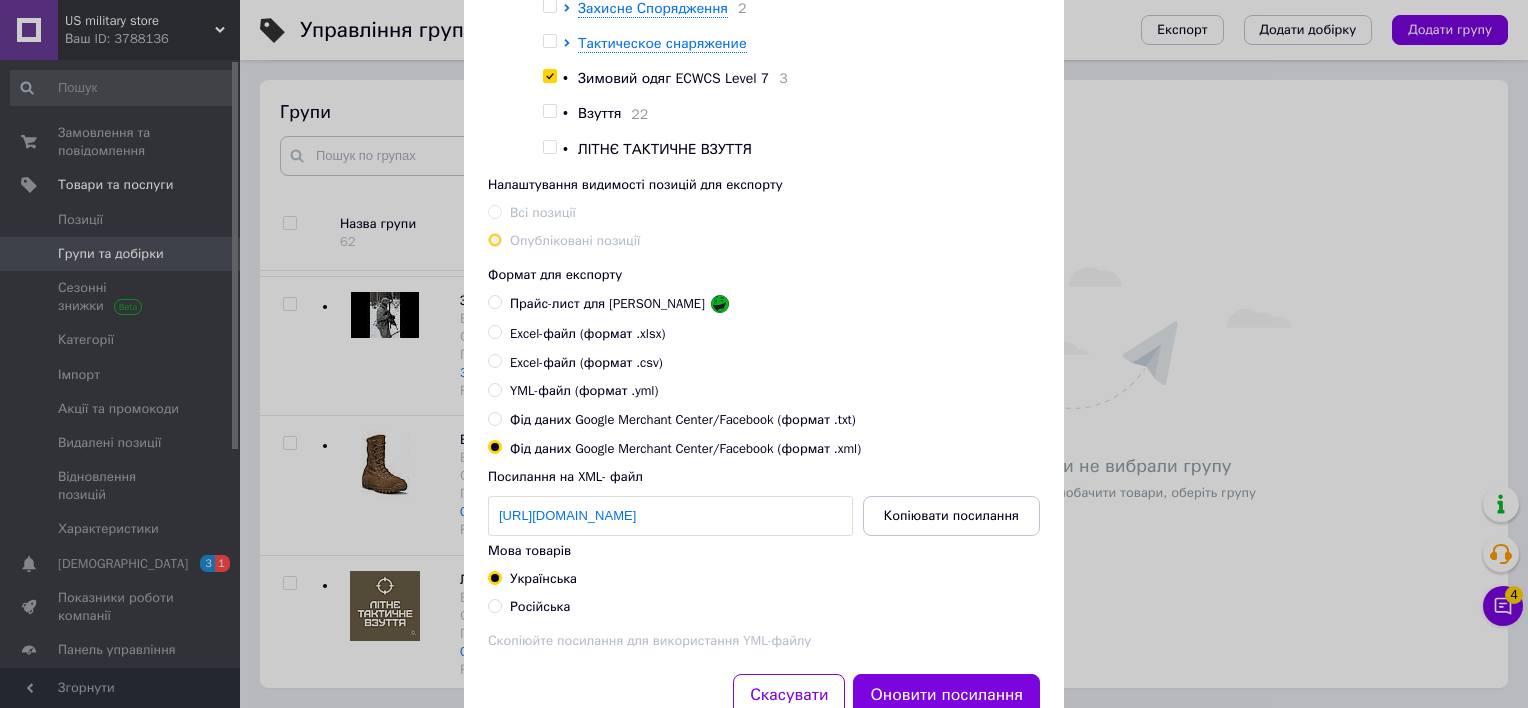 drag, startPoint x: 997, startPoint y: 547, endPoint x: 1116, endPoint y: 412, distance: 179.9611 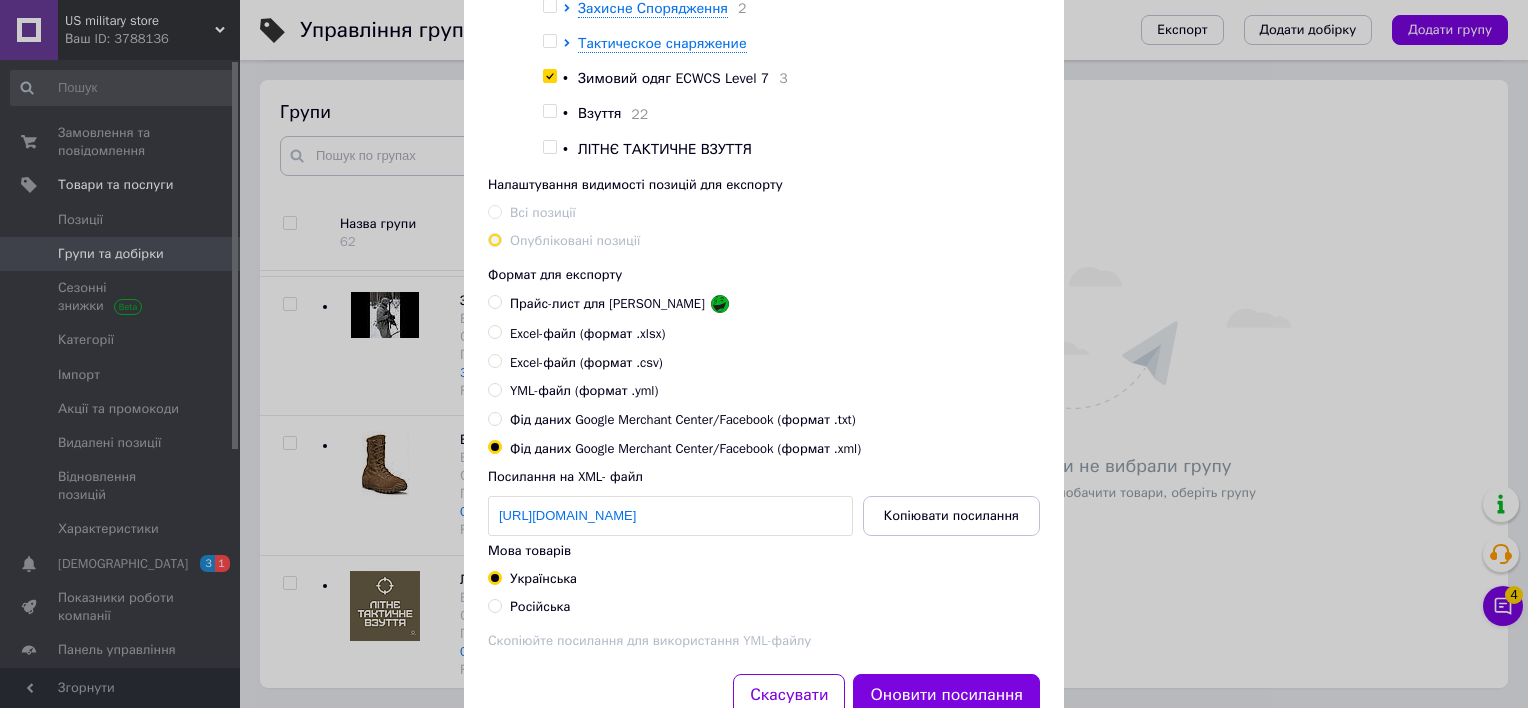 click on "Російська" at bounding box center [494, 605] 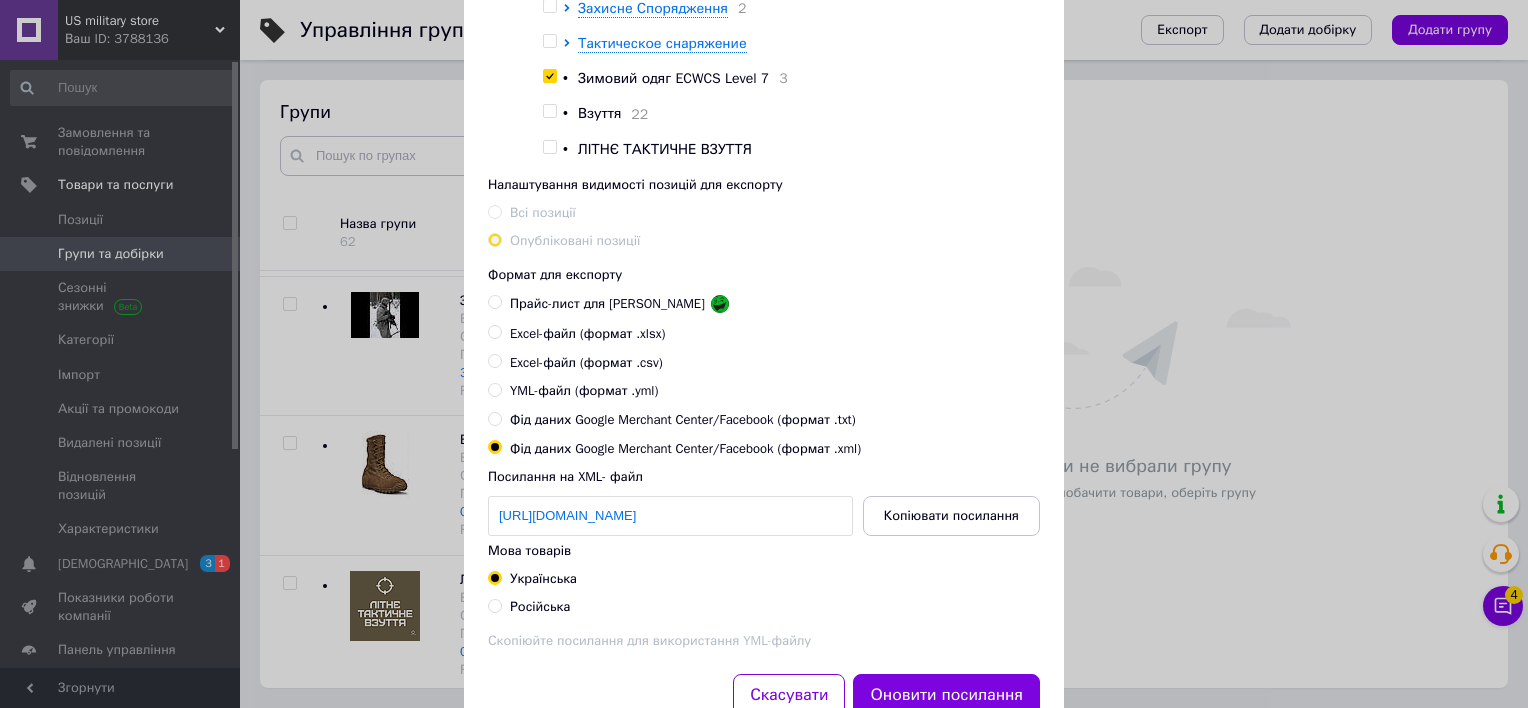 radio on "true" 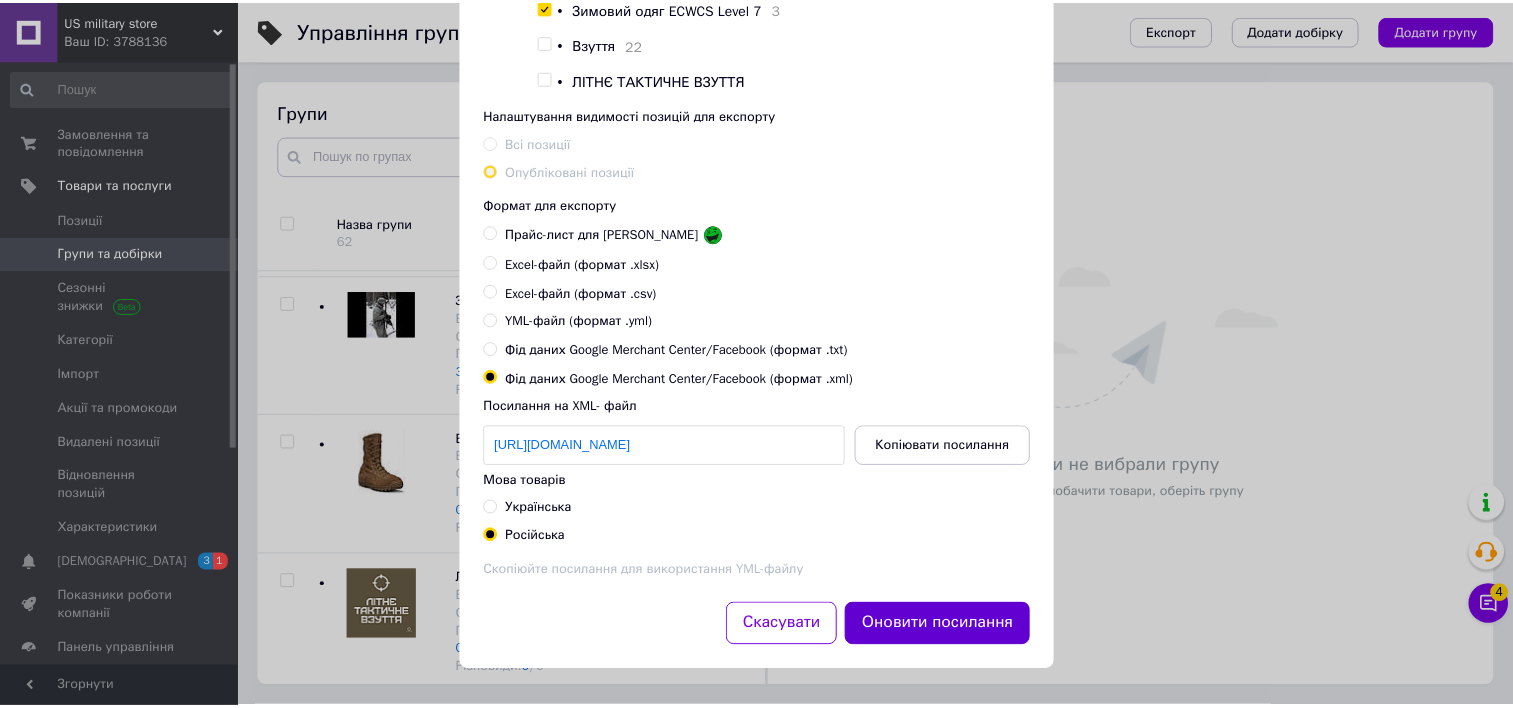 scroll, scrollTop: 579, scrollLeft: 0, axis: vertical 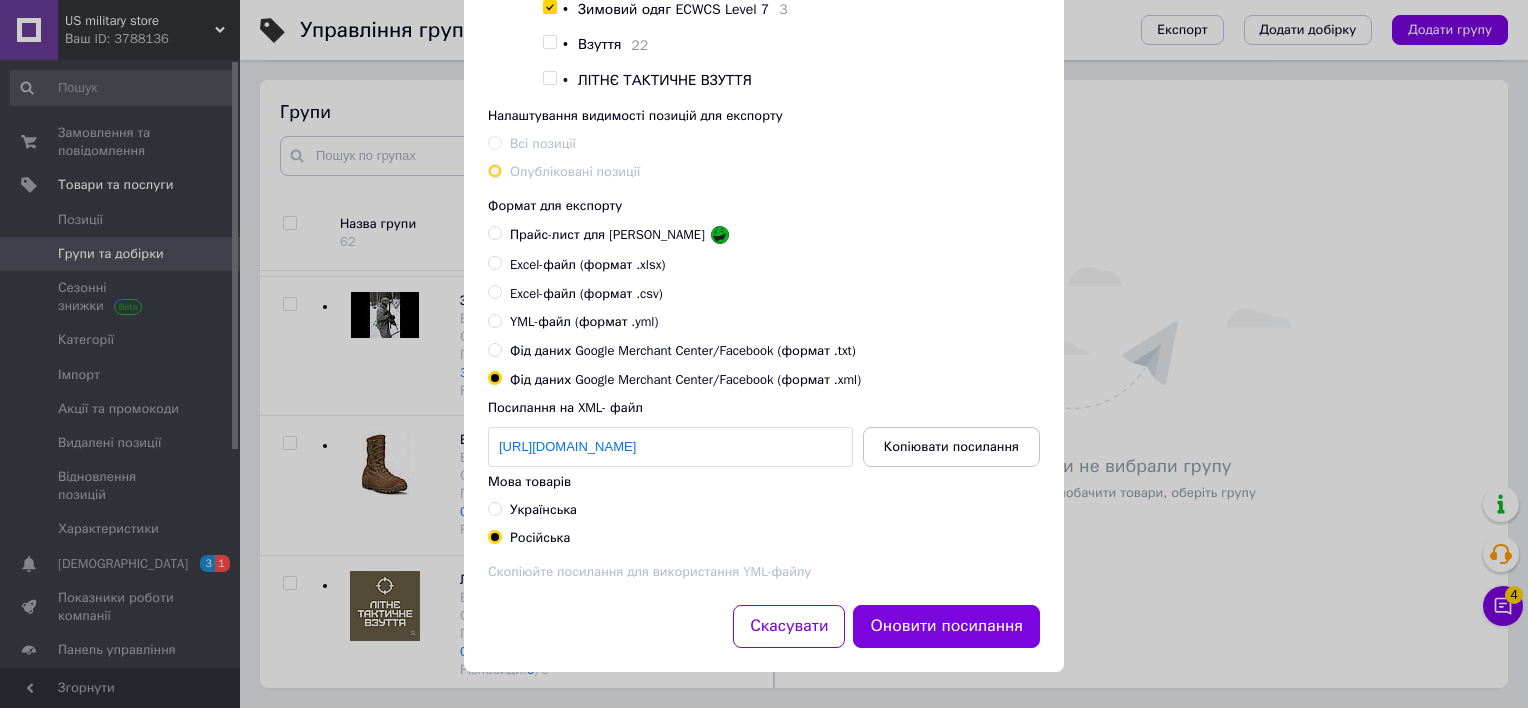 click on "Оновити посилання" at bounding box center [946, 626] 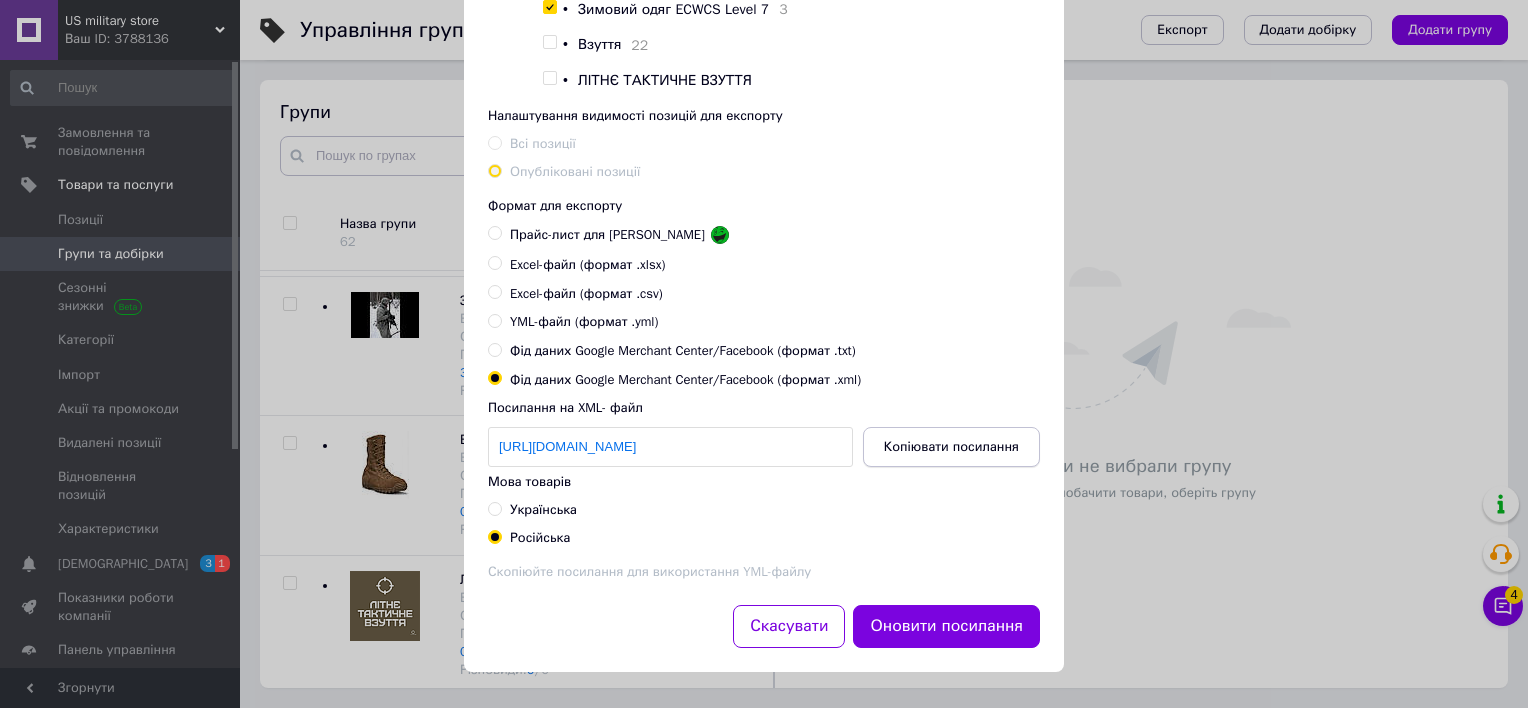 click on "Копіювати посилання" at bounding box center [951, 447] 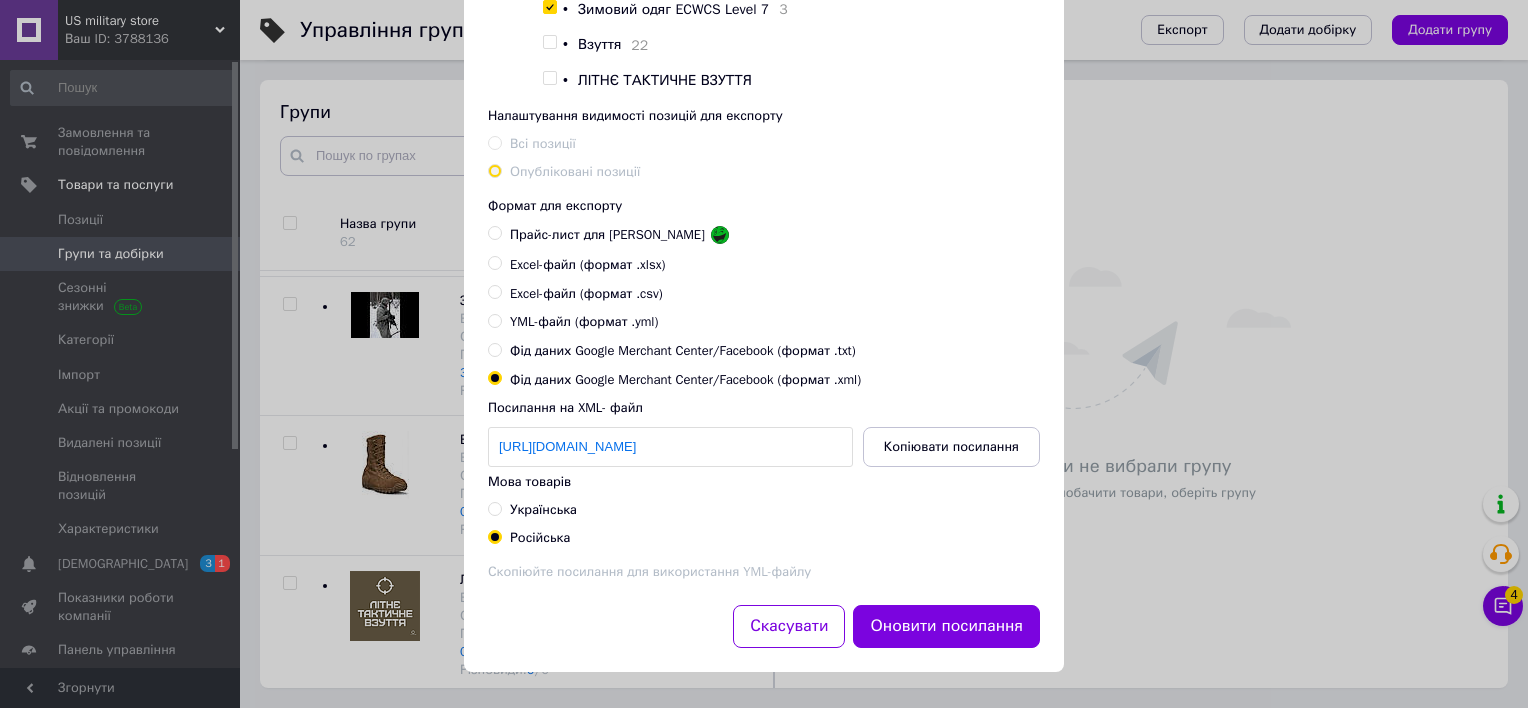 drag, startPoint x: 1263, startPoint y: 285, endPoint x: 1236, endPoint y: 272, distance: 29.966648 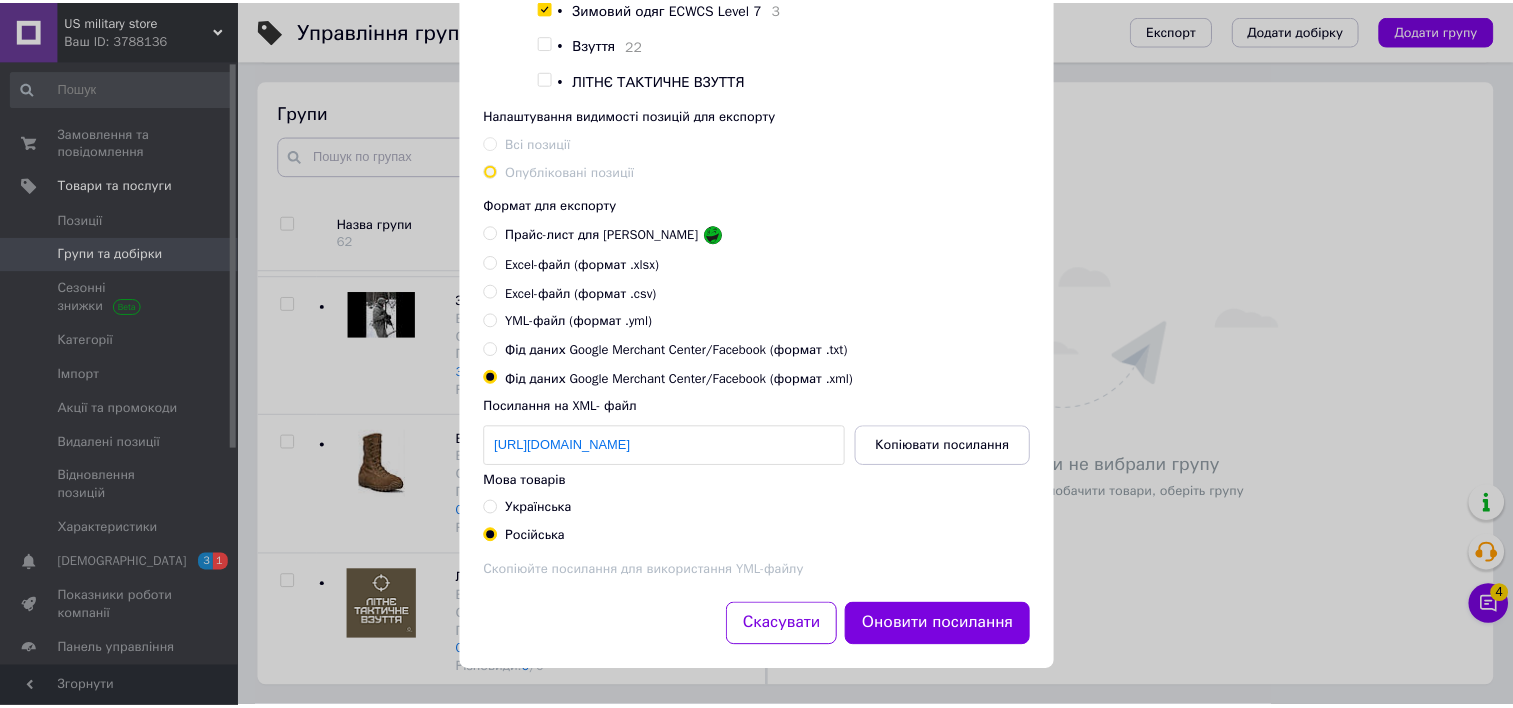 scroll, scrollTop: 1208, scrollLeft: 0, axis: vertical 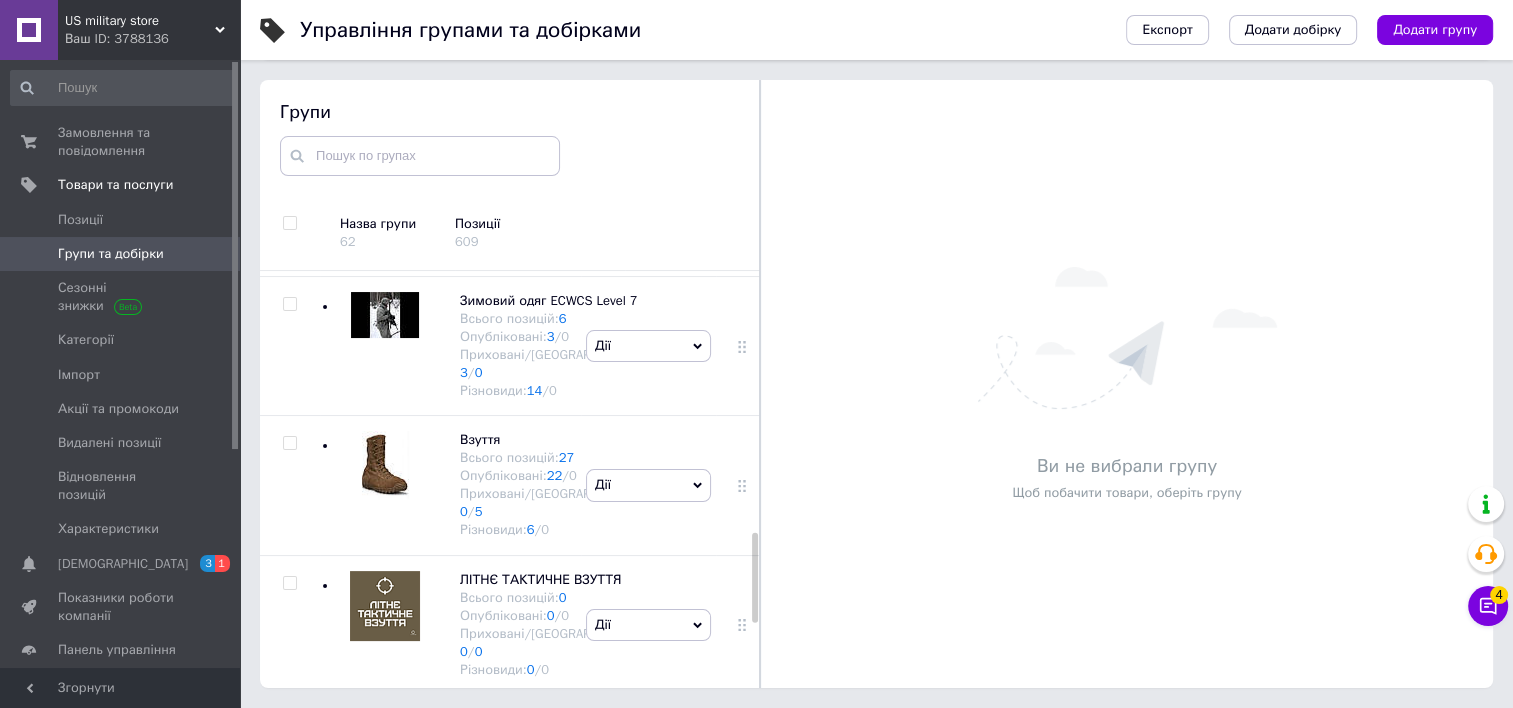 click on "Ваш ID: 3788136" at bounding box center [152, 39] 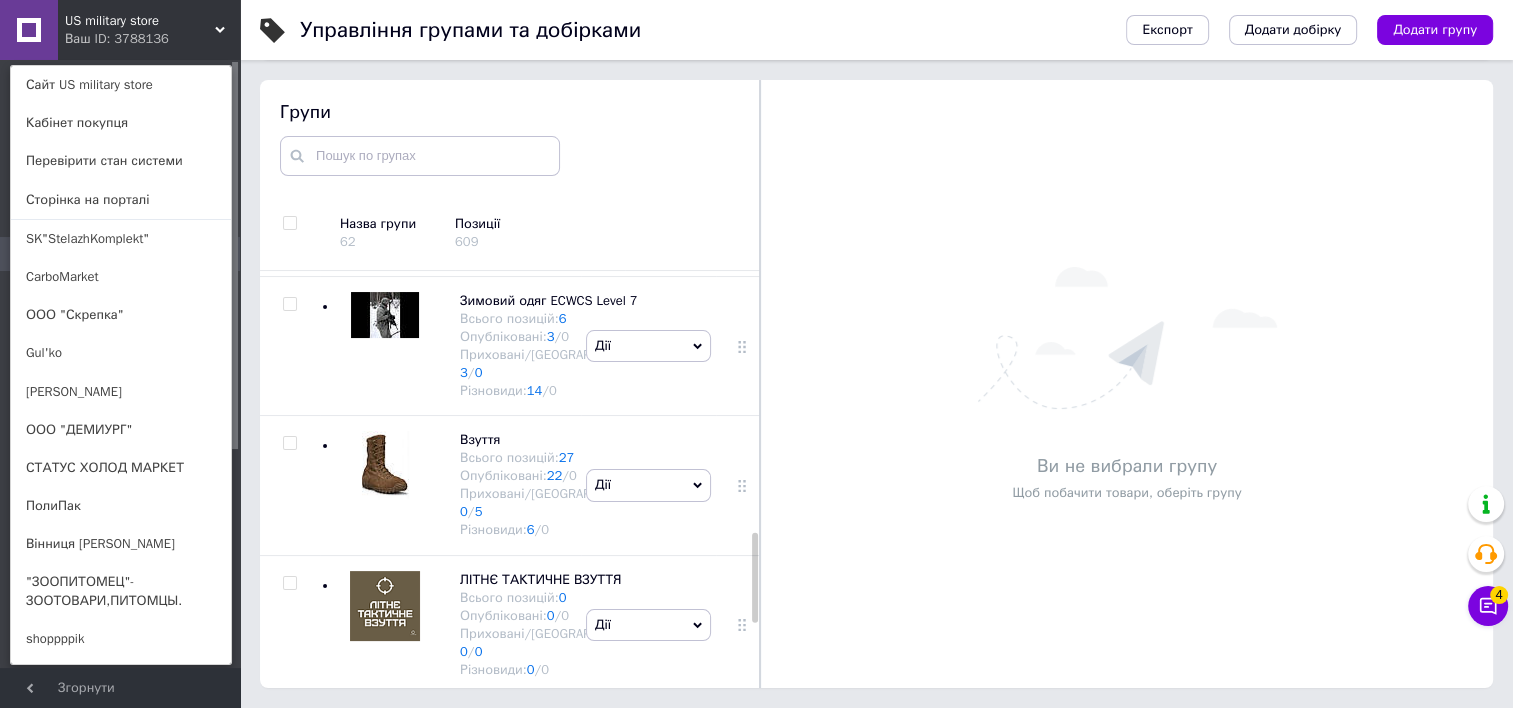 click on "Ви не вибрали групу Щоб побачити товари, оберіть групу" at bounding box center (1127, 384) 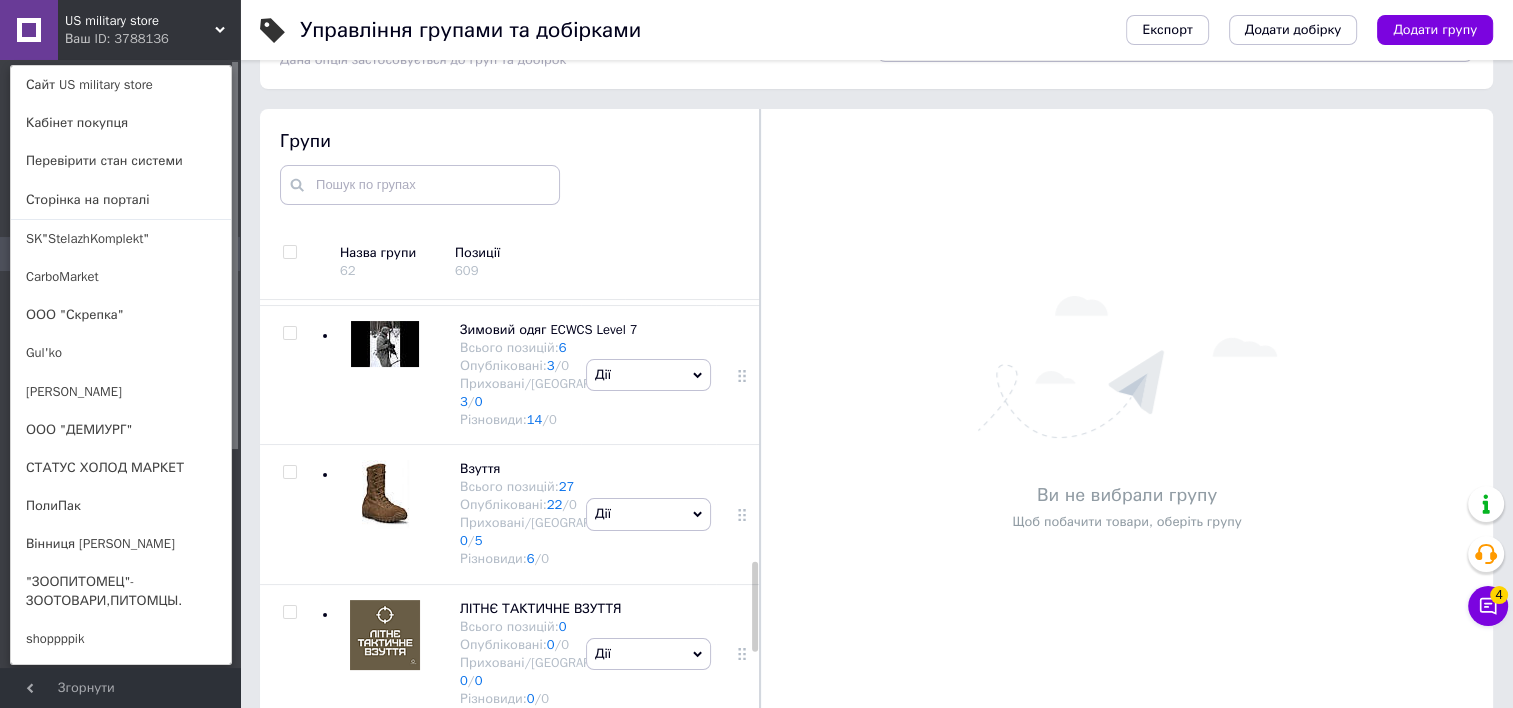 scroll, scrollTop: 0, scrollLeft: 0, axis: both 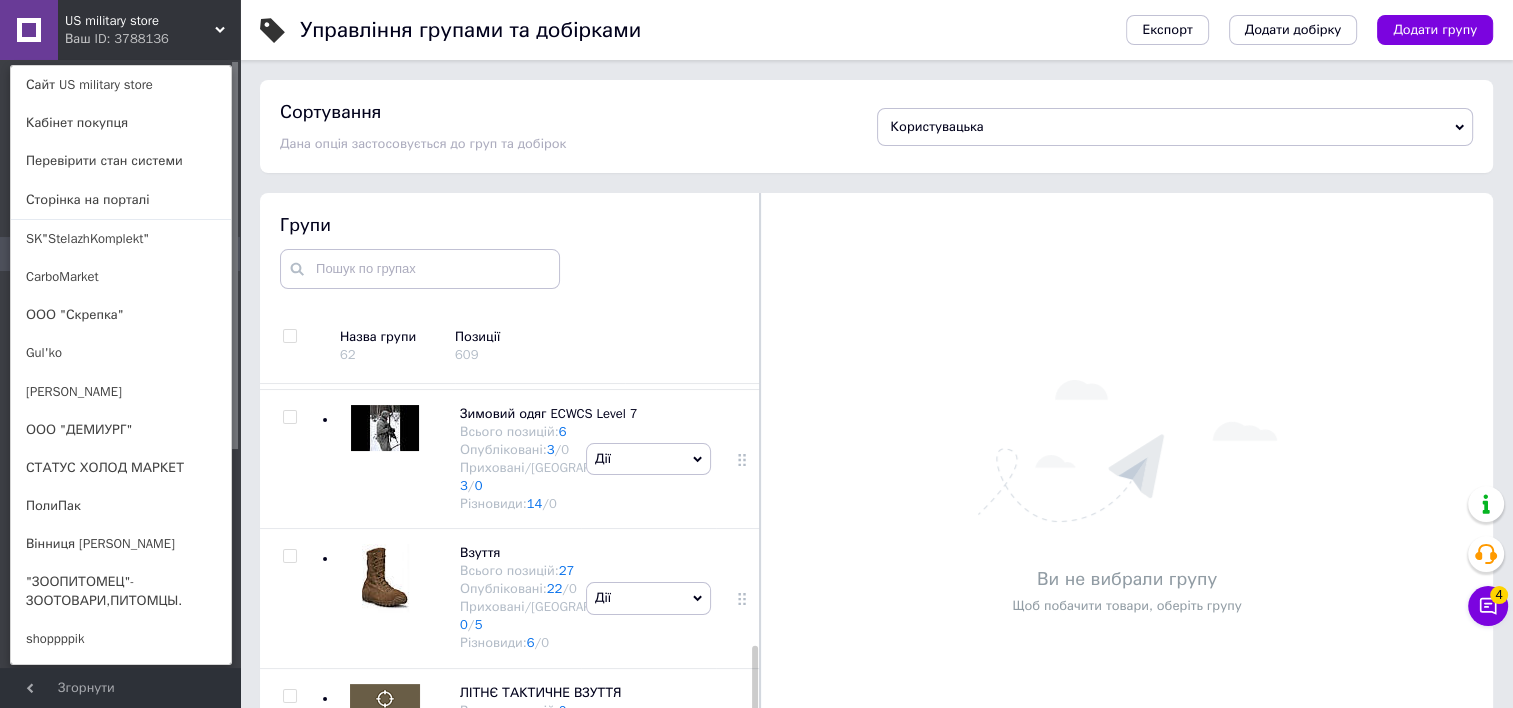 click on "US military store Ваш ID: 3788136 Сайт US military store Кабінет покупця Перевірити стан системи Сторінка на порталі SK"StelazhKomplekt" CarboMarket ООО "Скрепка" Gul'ko ТД [PERSON_NAME] ООО "ДЕМИУРГ" СТАТУС ХОЛОД МАРКЕТ ПолиПак Вінниця Маркет "ЗООПИТОМЕЦ"-ЗООТОВАРИ,ПИТОМЦЫ. shoppppik [PERSON_NAME] bilyznaone: во-первых комфорт Евромаркет Строй VENTGET Интернет-магазин InstrumentHUB DEAS TERASA "ALIMARKET" Интернет-магазин Е вулик "MOTOPOISK" интернет- магазин мотозапчас... MobStar ✅ Всё для лодок и отдыха - интернет-мага... legginzshop Howardfly – производство РЭБ оборудовани... Rocket Beauty Rozkvit Zoopl магазин зоотоваров Интернет-магазин Market-X КНОПА_КОМ M&M" at bounding box center [120, 30] 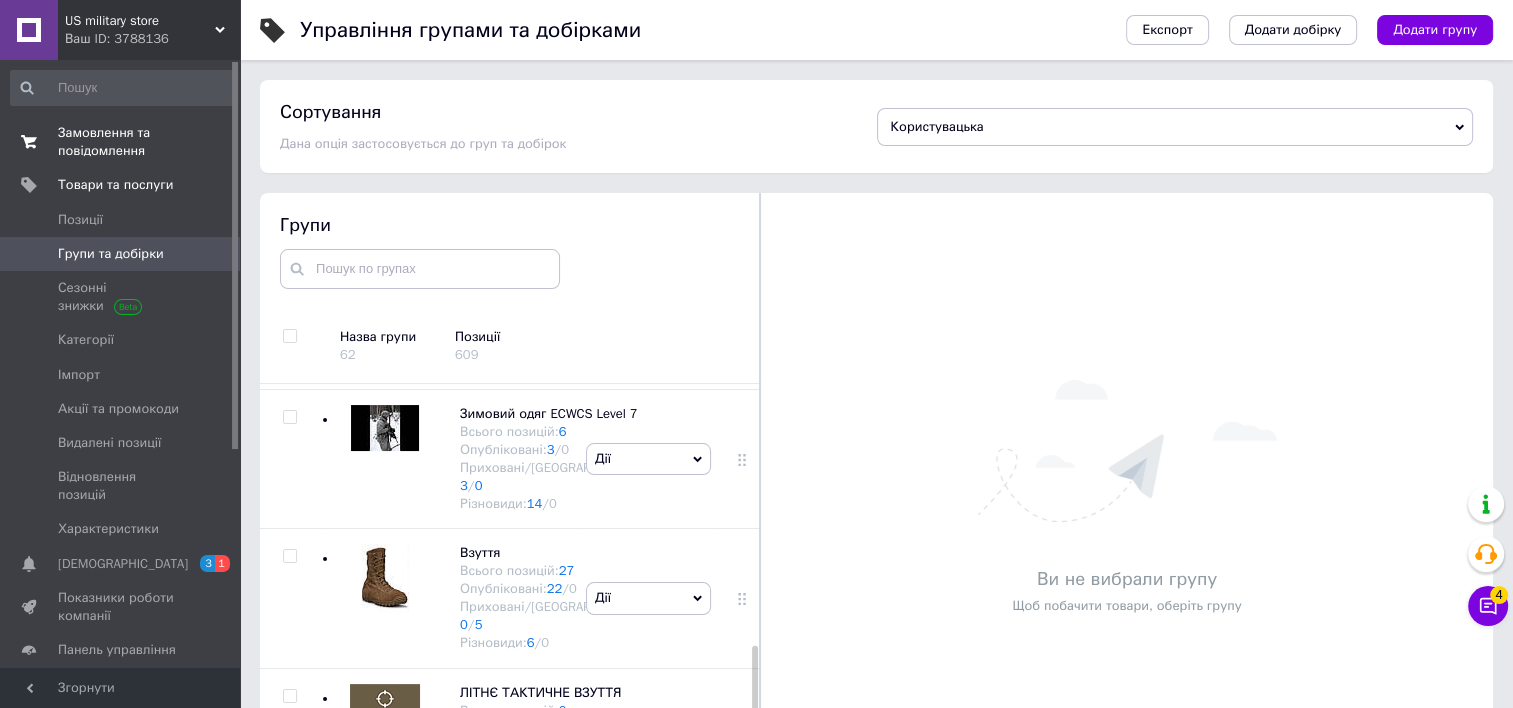 click on "Замовлення та повідомлення" at bounding box center (121, 142) 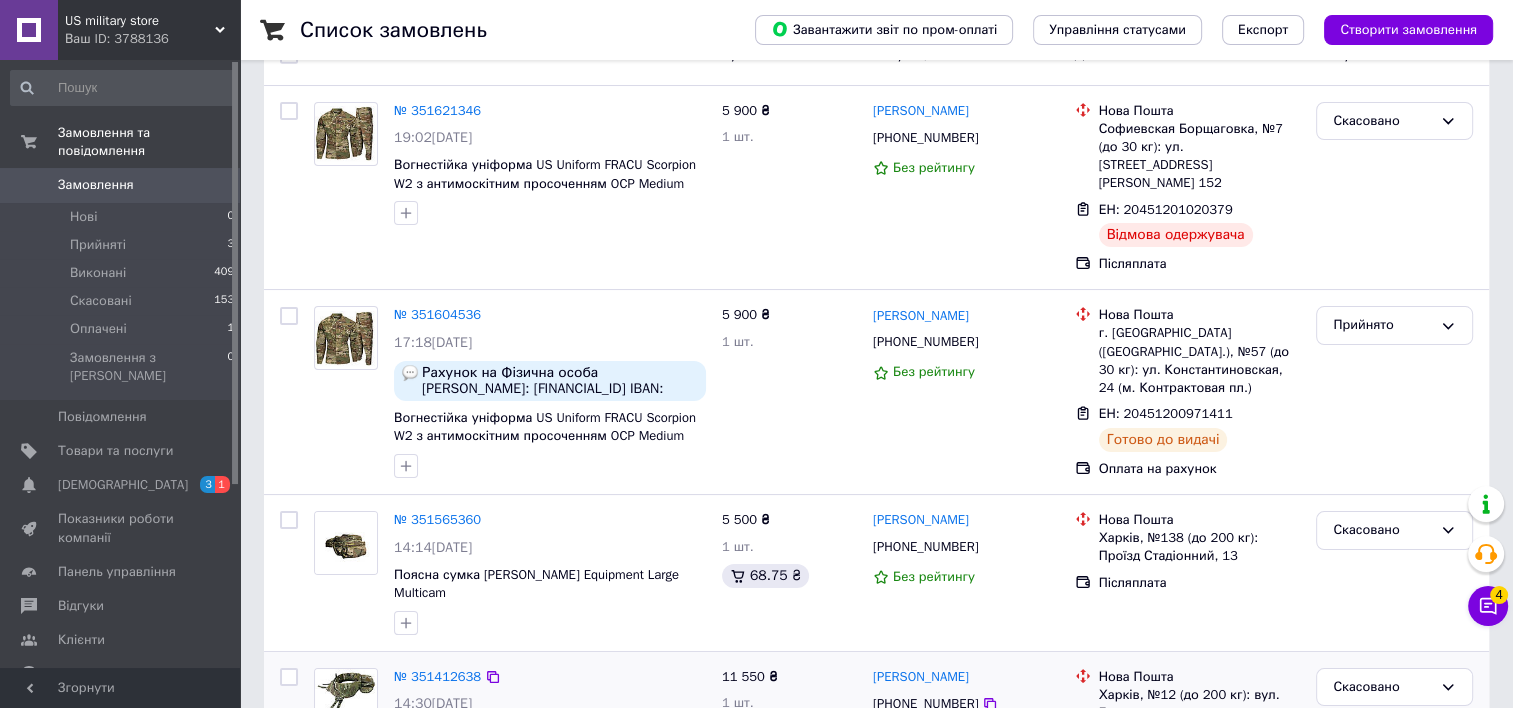 scroll, scrollTop: 300, scrollLeft: 0, axis: vertical 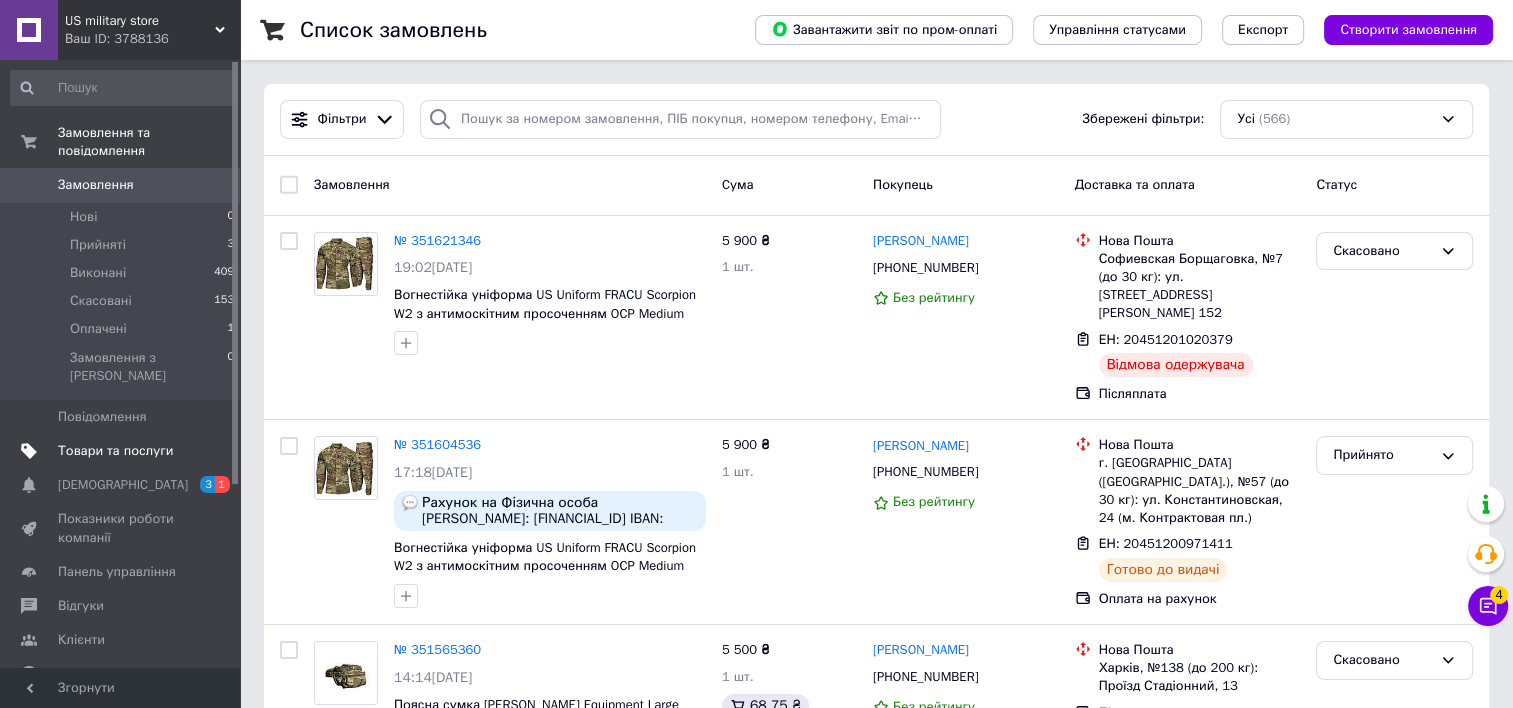 click on "Товари та послуги" at bounding box center [123, 451] 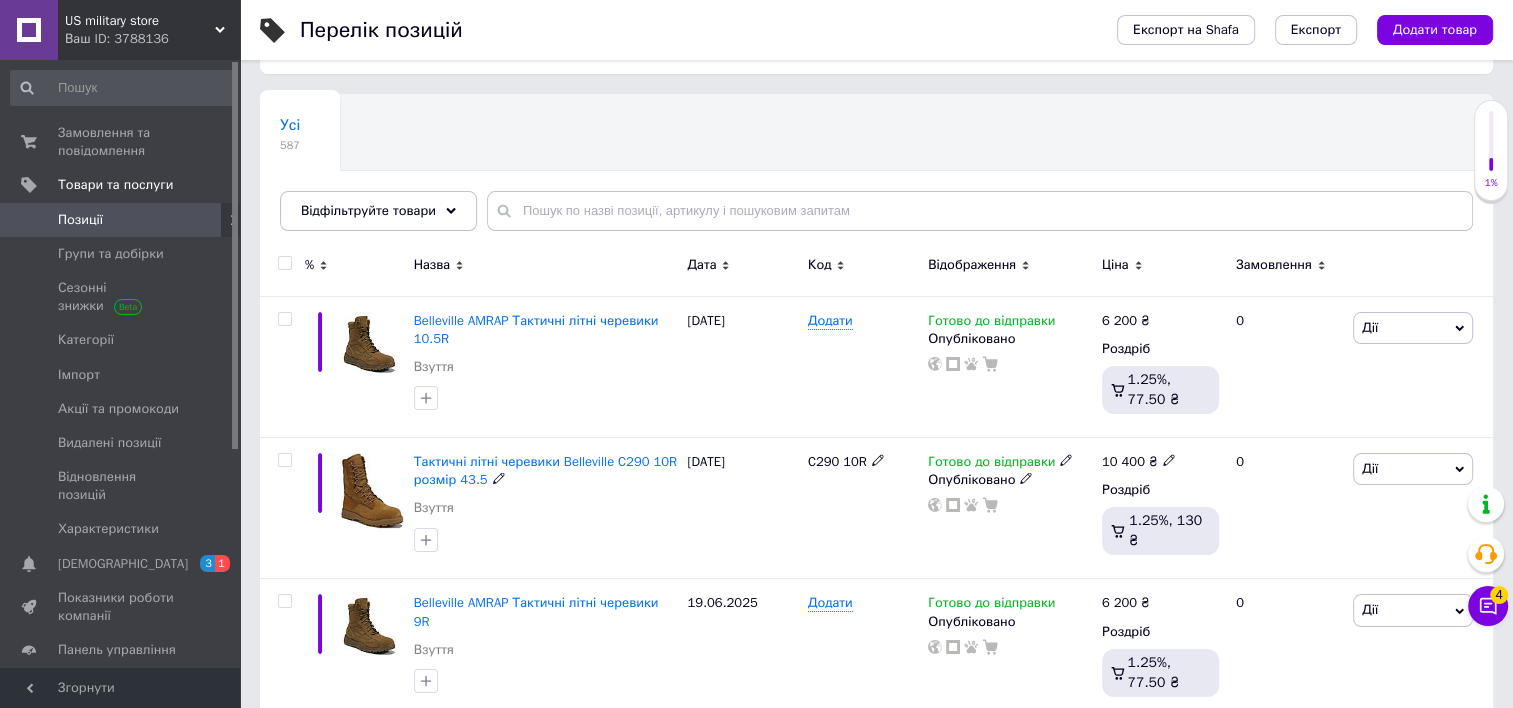 scroll, scrollTop: 200, scrollLeft: 0, axis: vertical 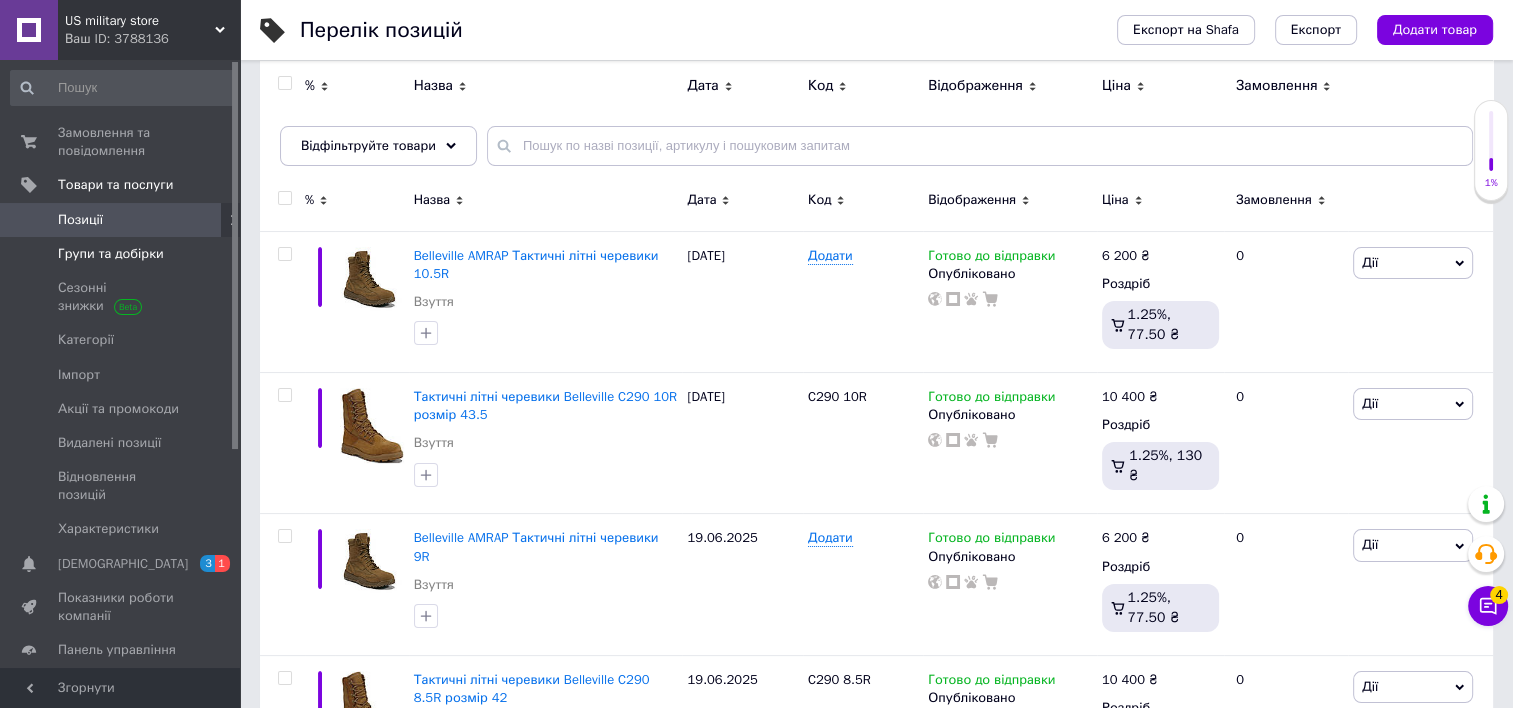 click on "Групи та добірки" at bounding box center [111, 254] 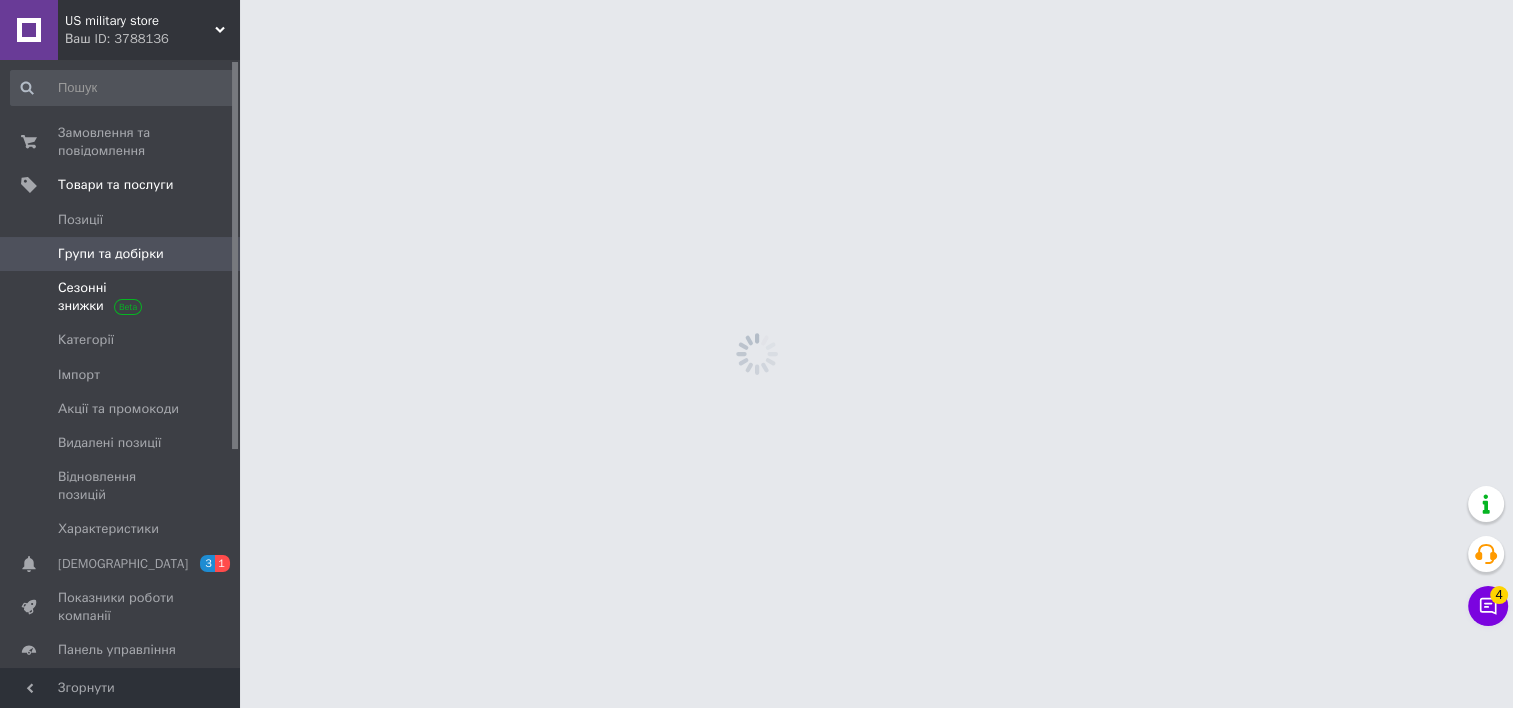 scroll, scrollTop: 0, scrollLeft: 0, axis: both 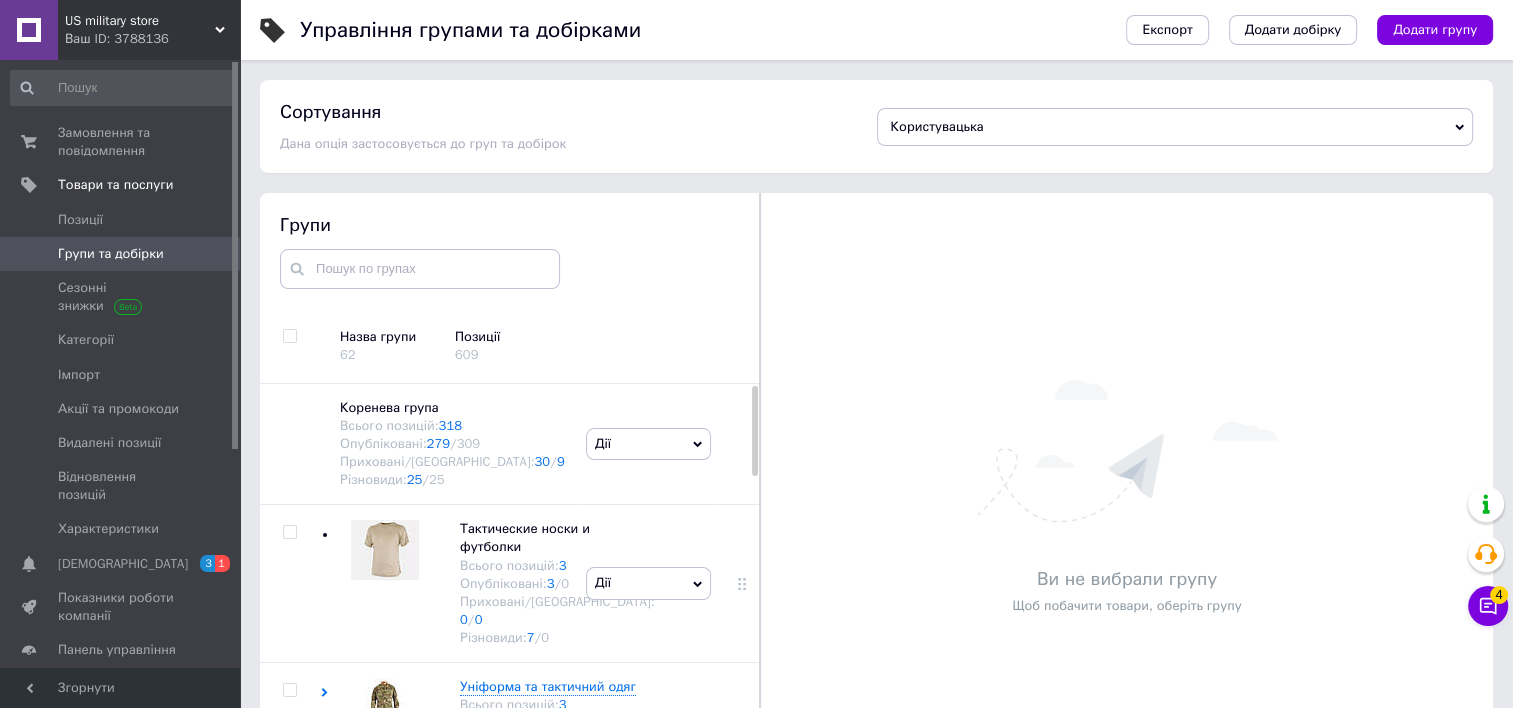 click on "Ваш ID: 3788136" at bounding box center (152, 39) 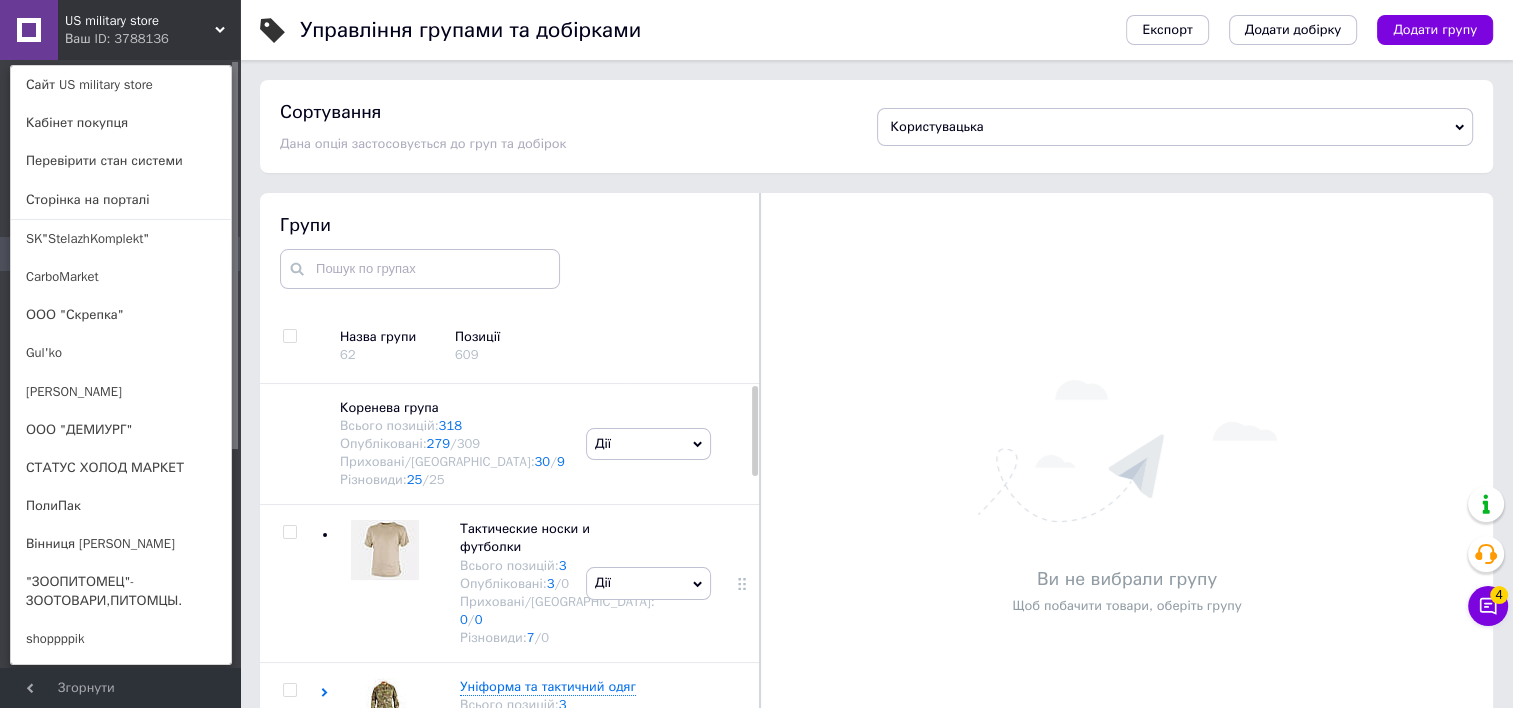 click on "US military store" at bounding box center [140, 21] 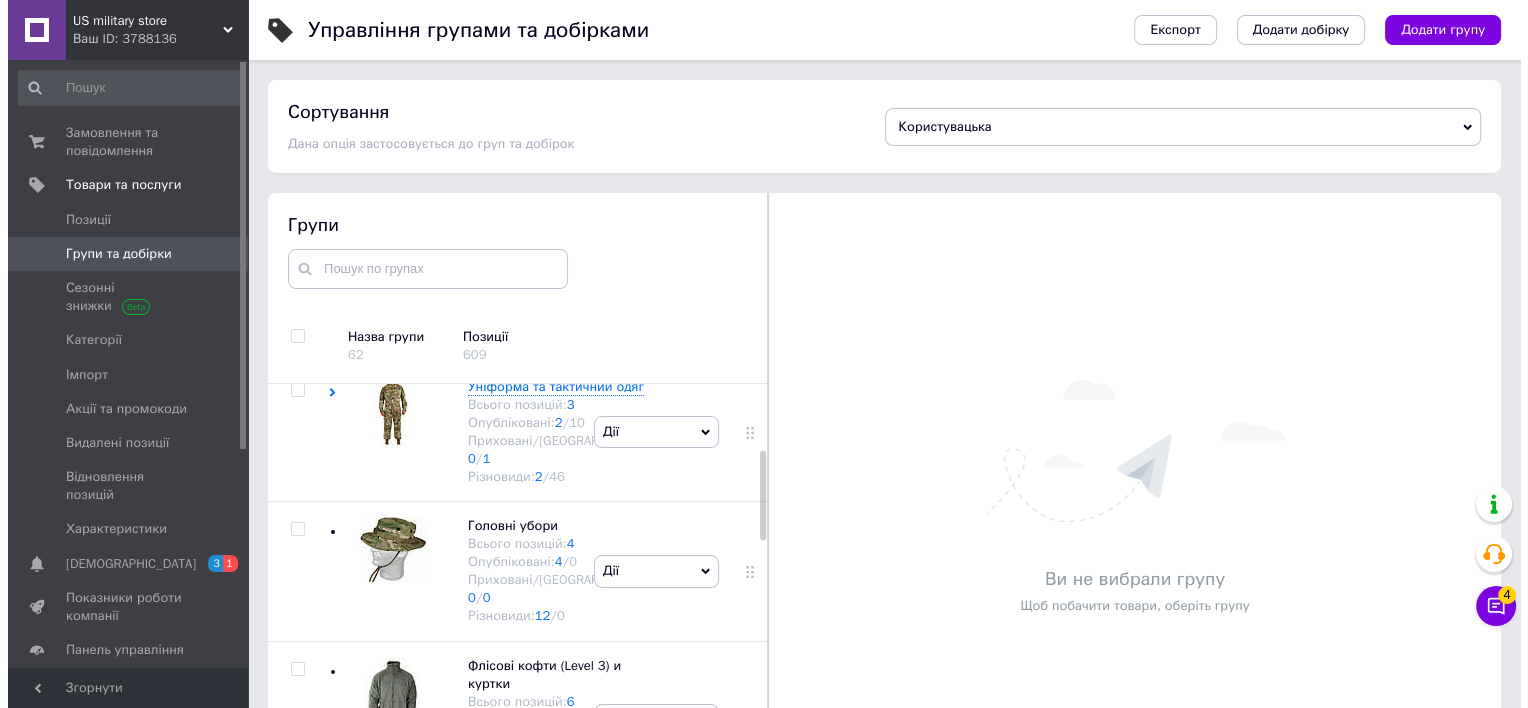 scroll, scrollTop: 0, scrollLeft: 0, axis: both 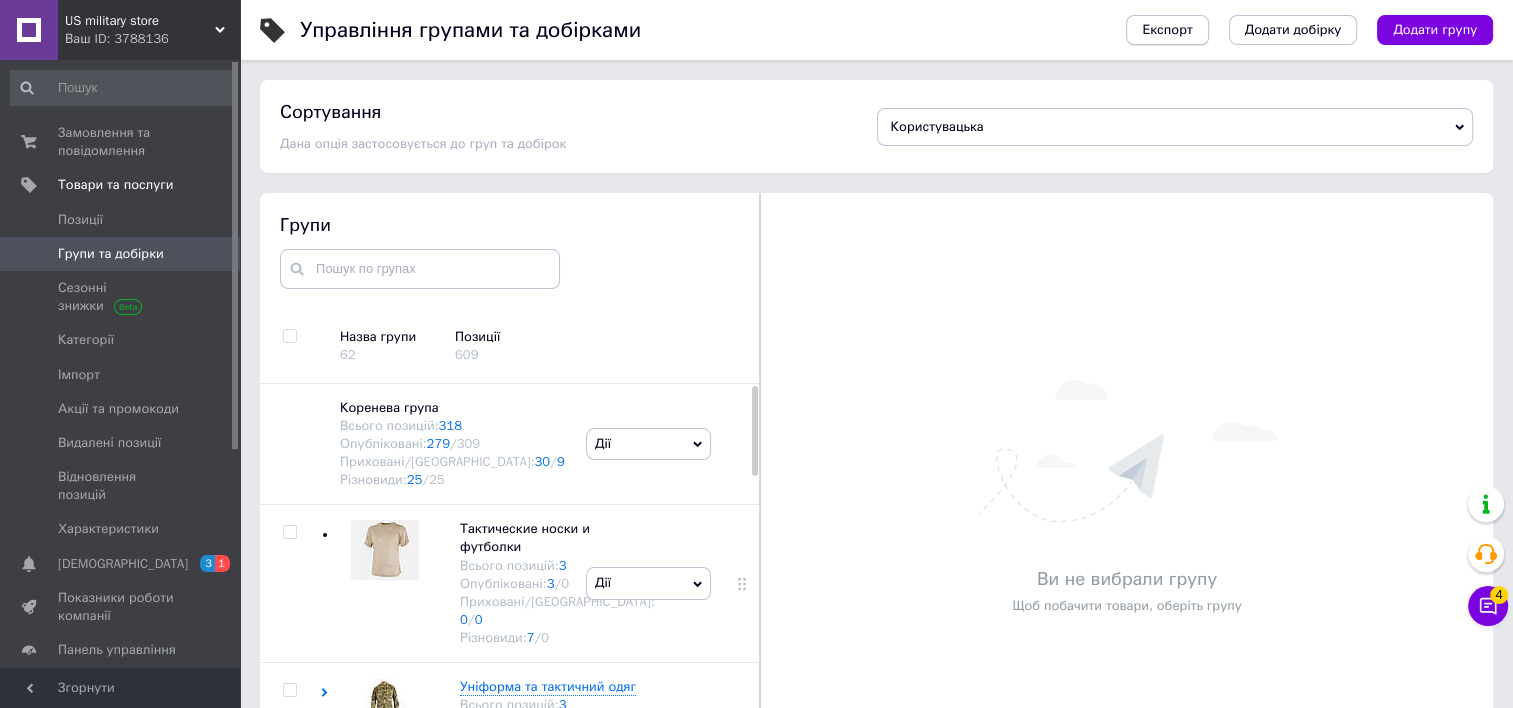 click on "Експорт" at bounding box center (1167, 30) 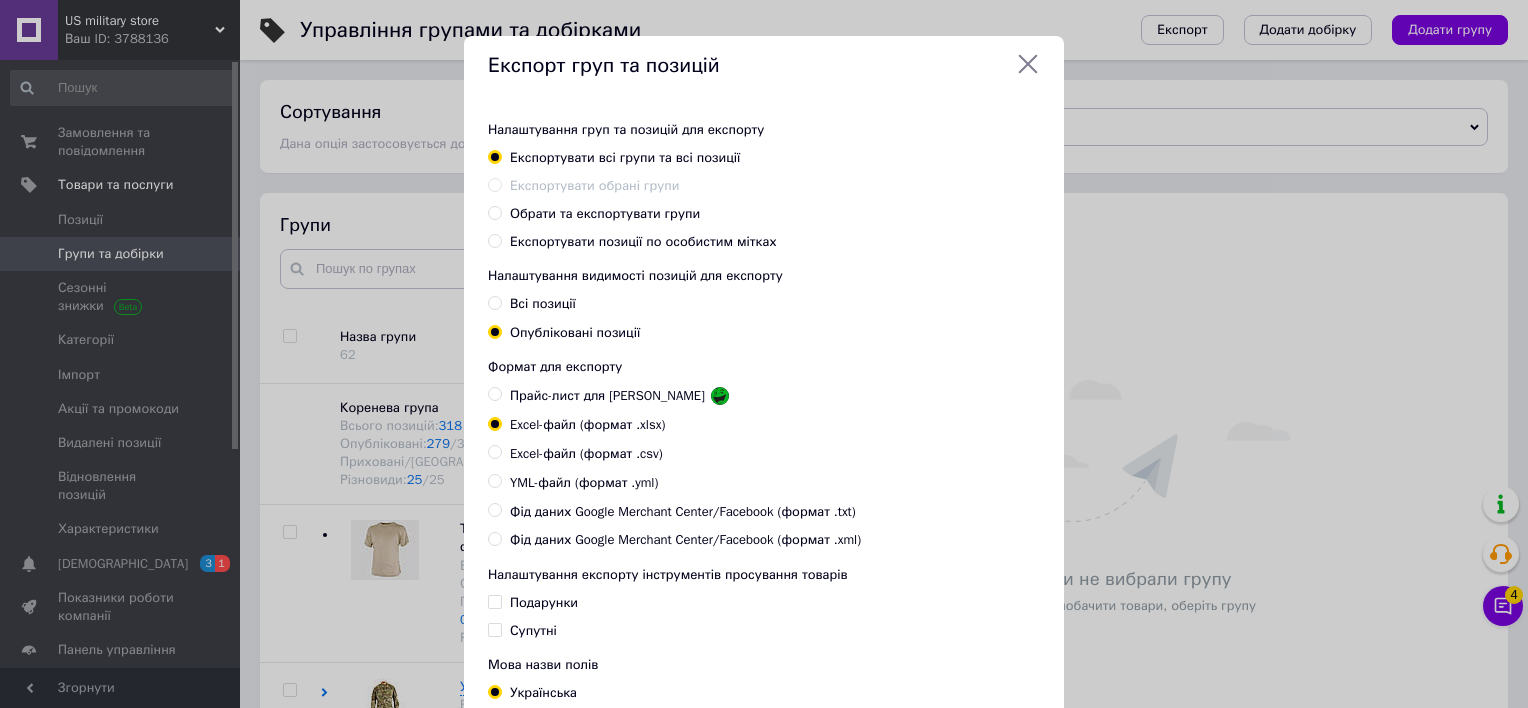 click on "Експортувати позиції по особистим мітках" at bounding box center (643, 241) 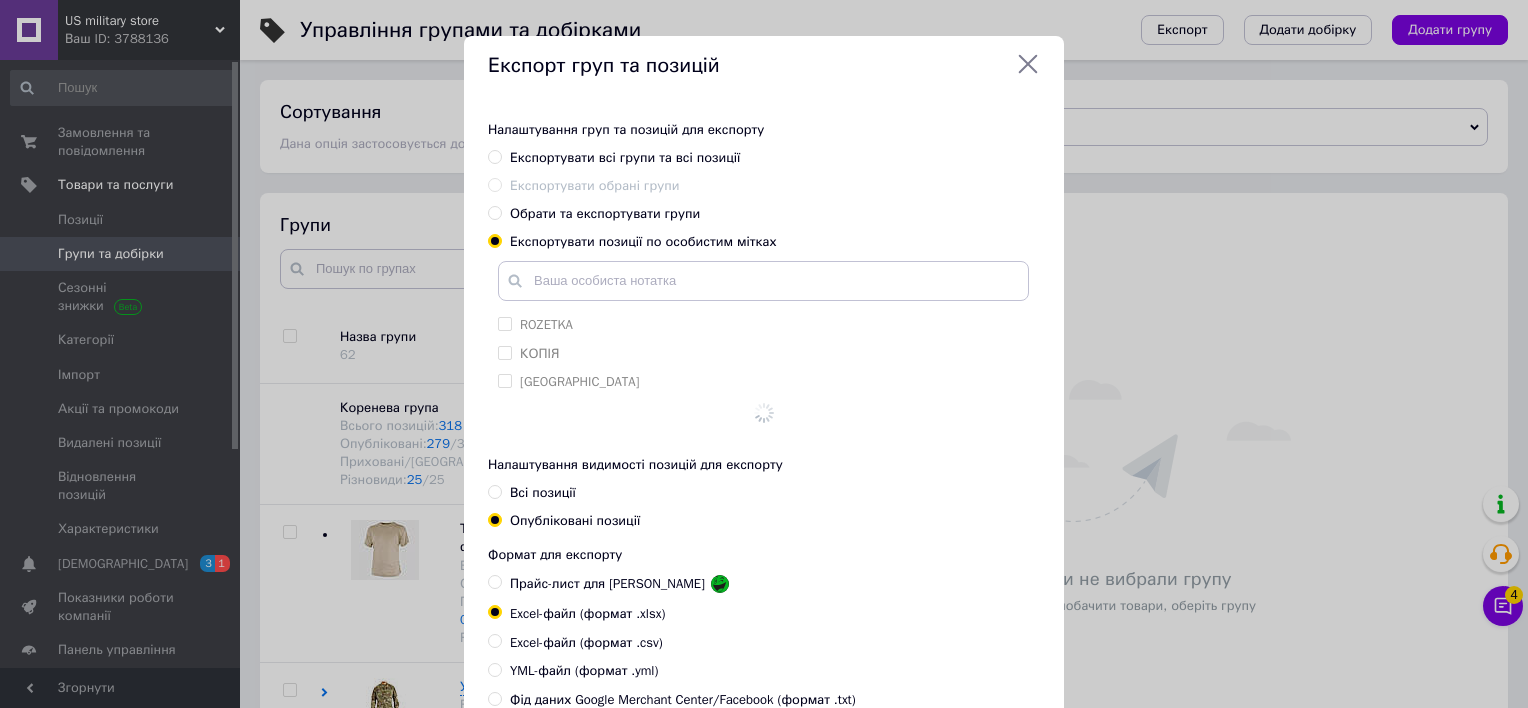 click on "Обрати та експортувати групи" at bounding box center [605, 213] 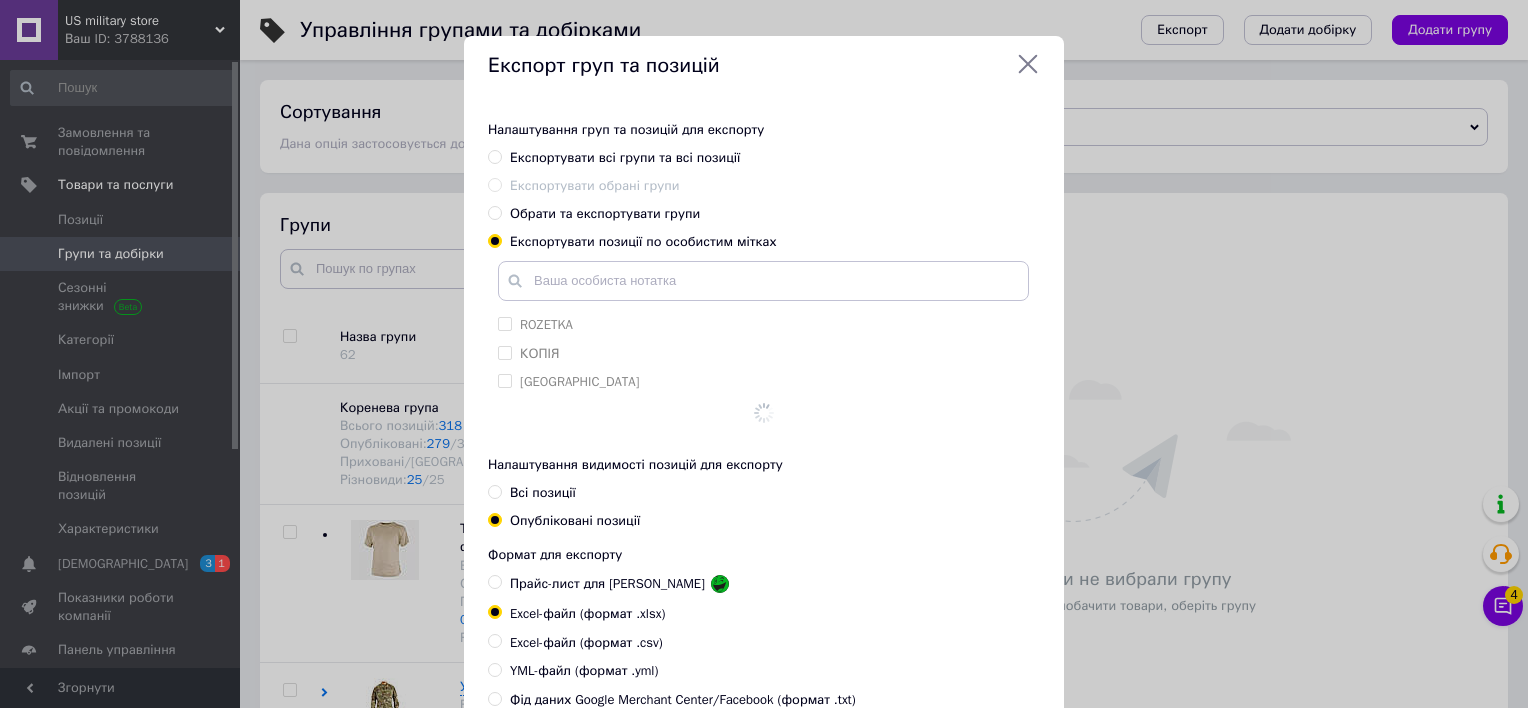 click on "Обрати та експортувати групи" at bounding box center [494, 212] 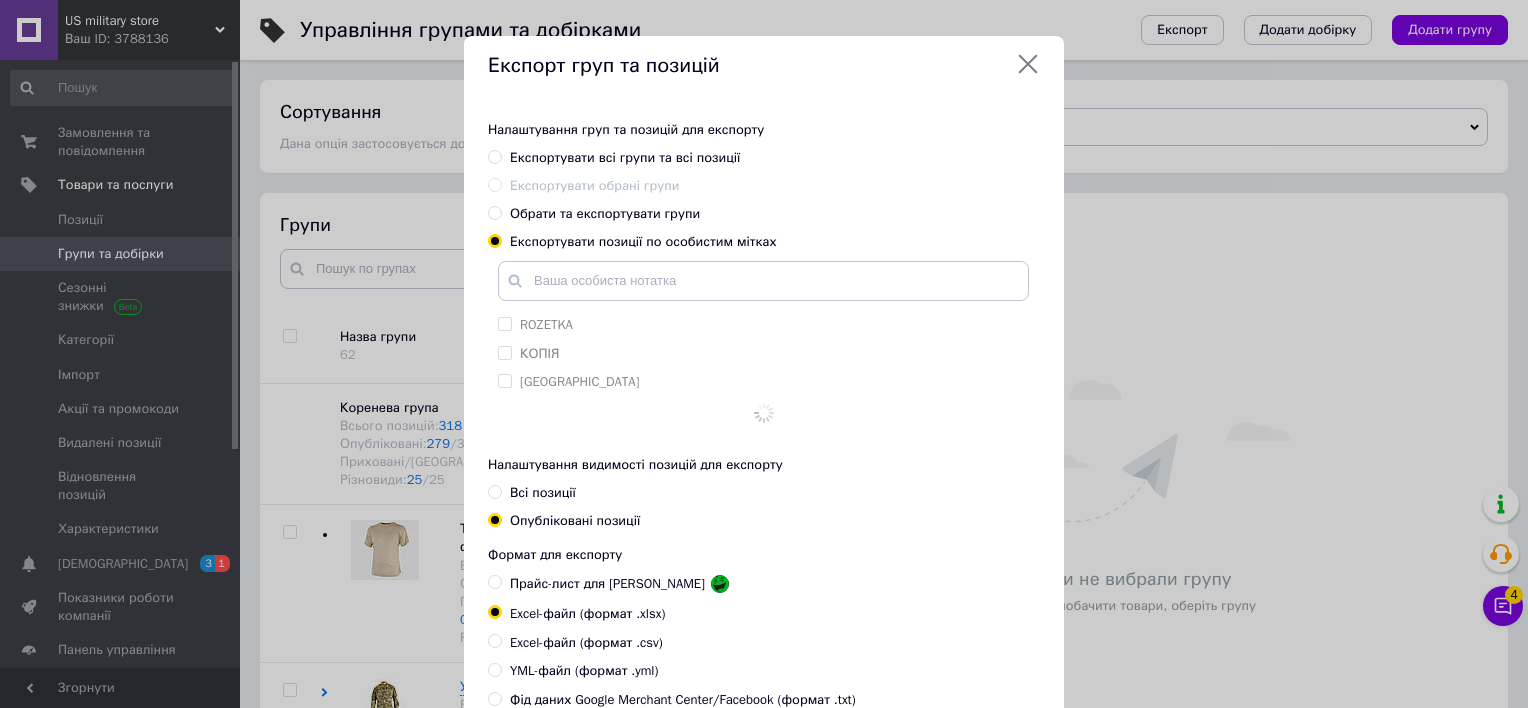 radio on "true" 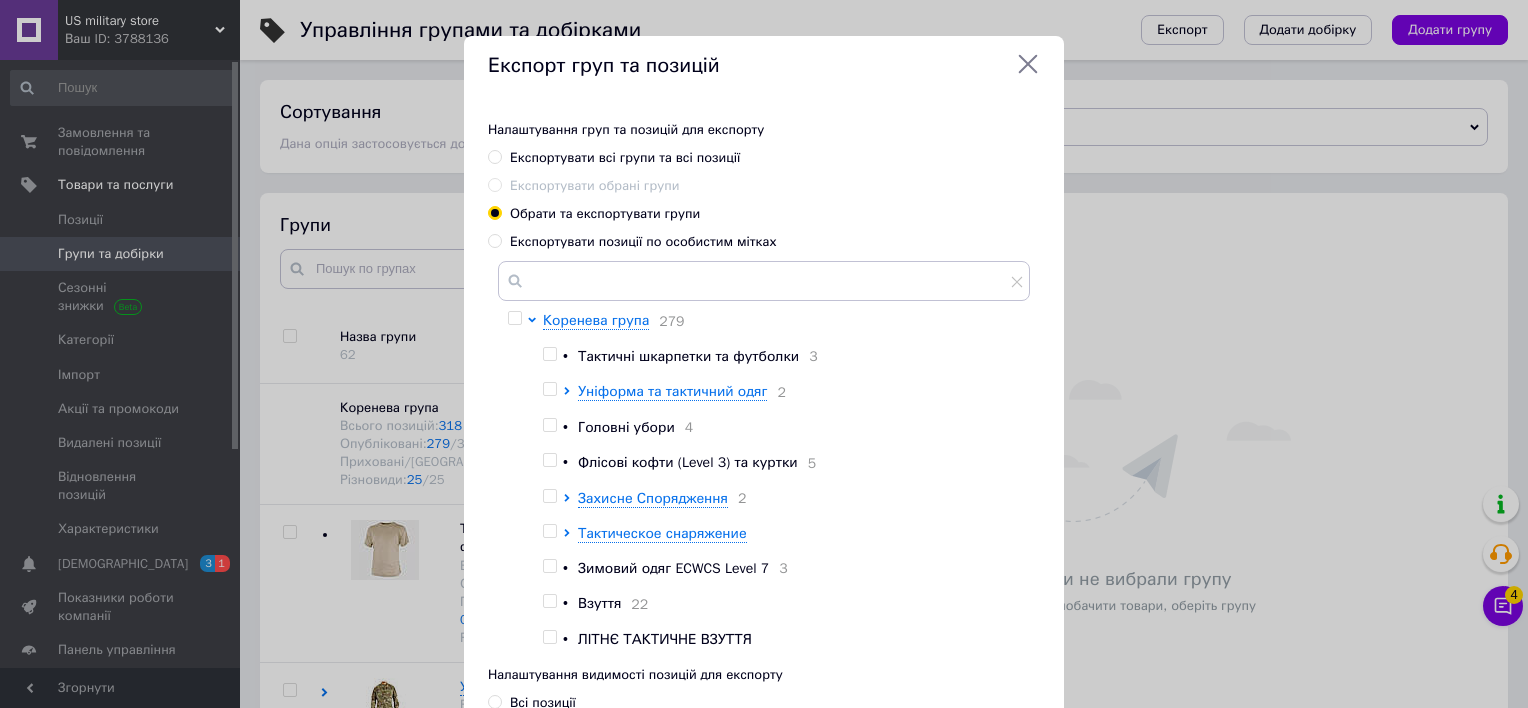 drag, startPoint x: 540, startPoint y: 359, endPoint x: 546, endPoint y: 384, distance: 25.70992 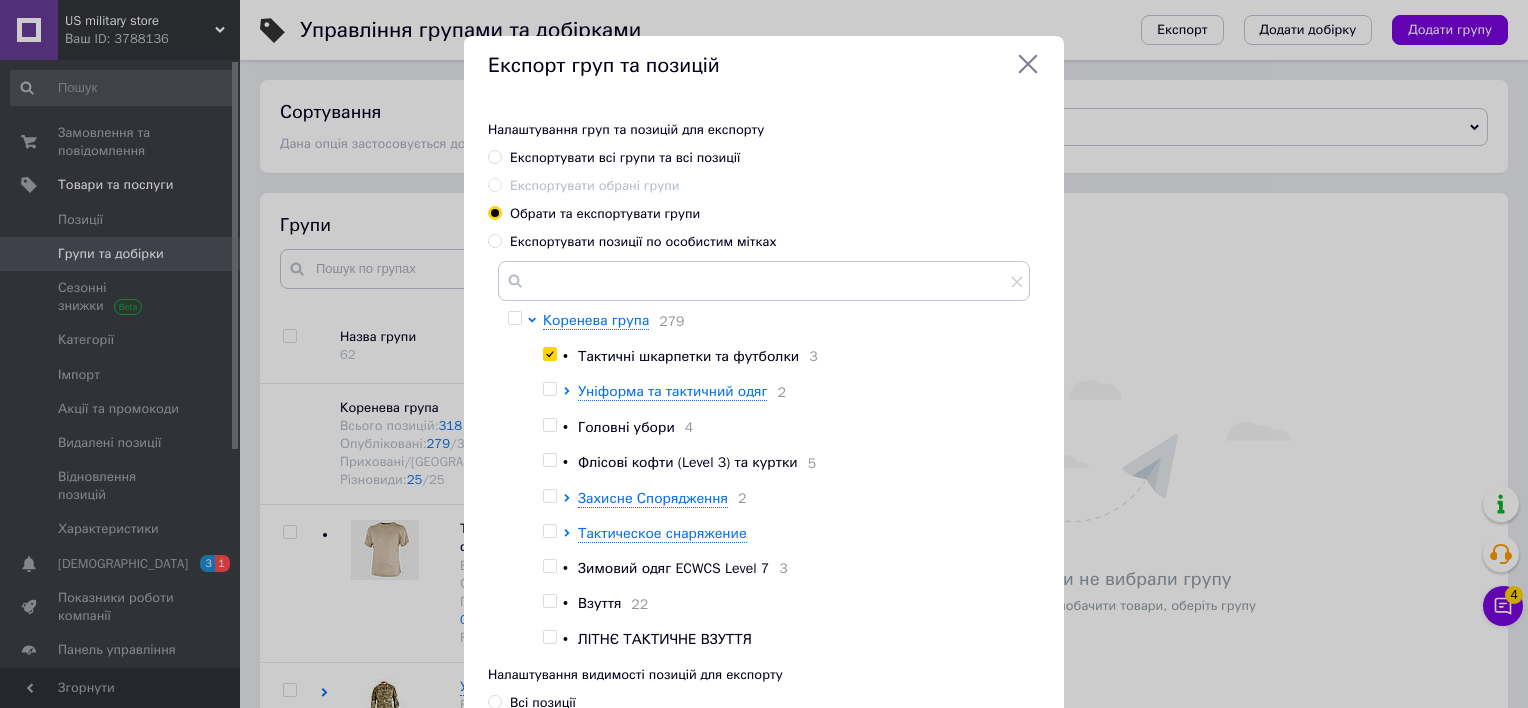 checkbox on "true" 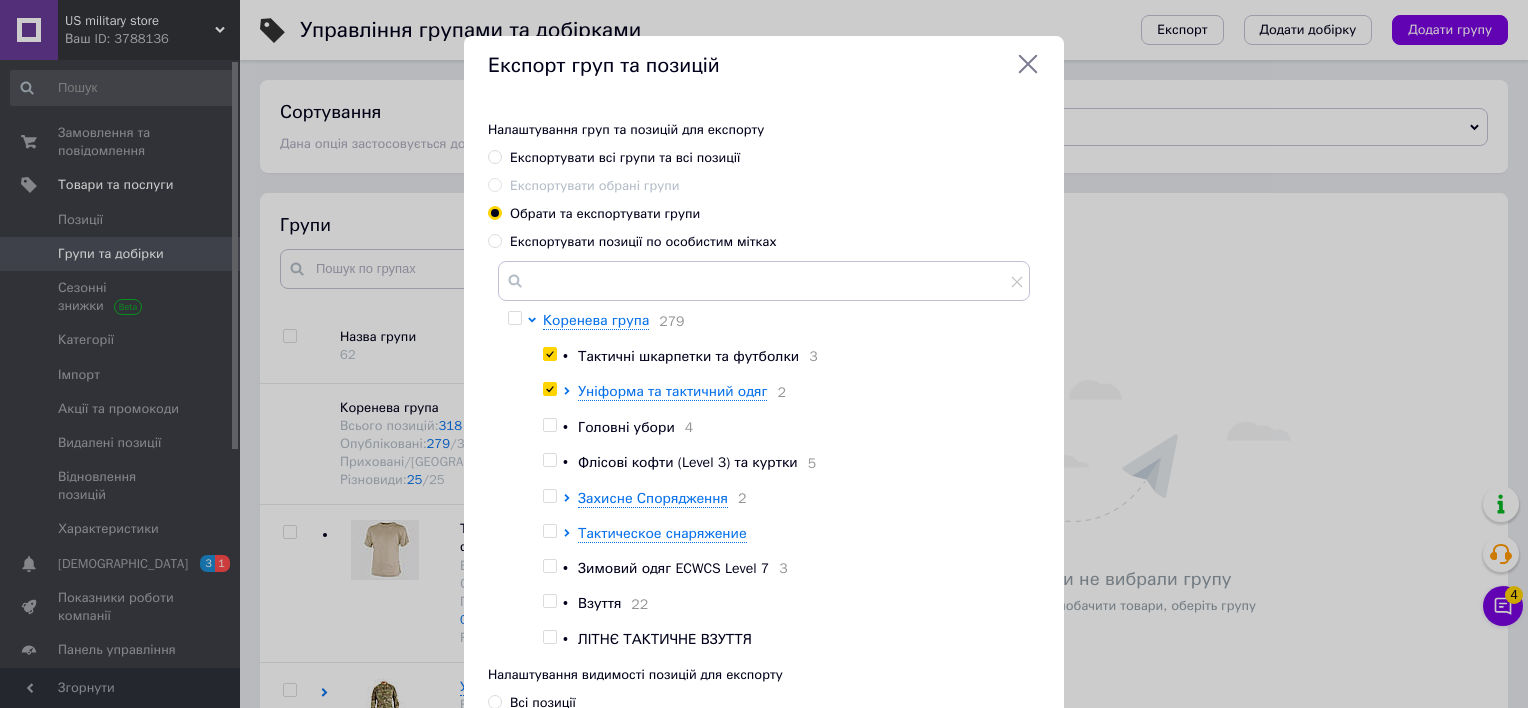 checkbox on "true" 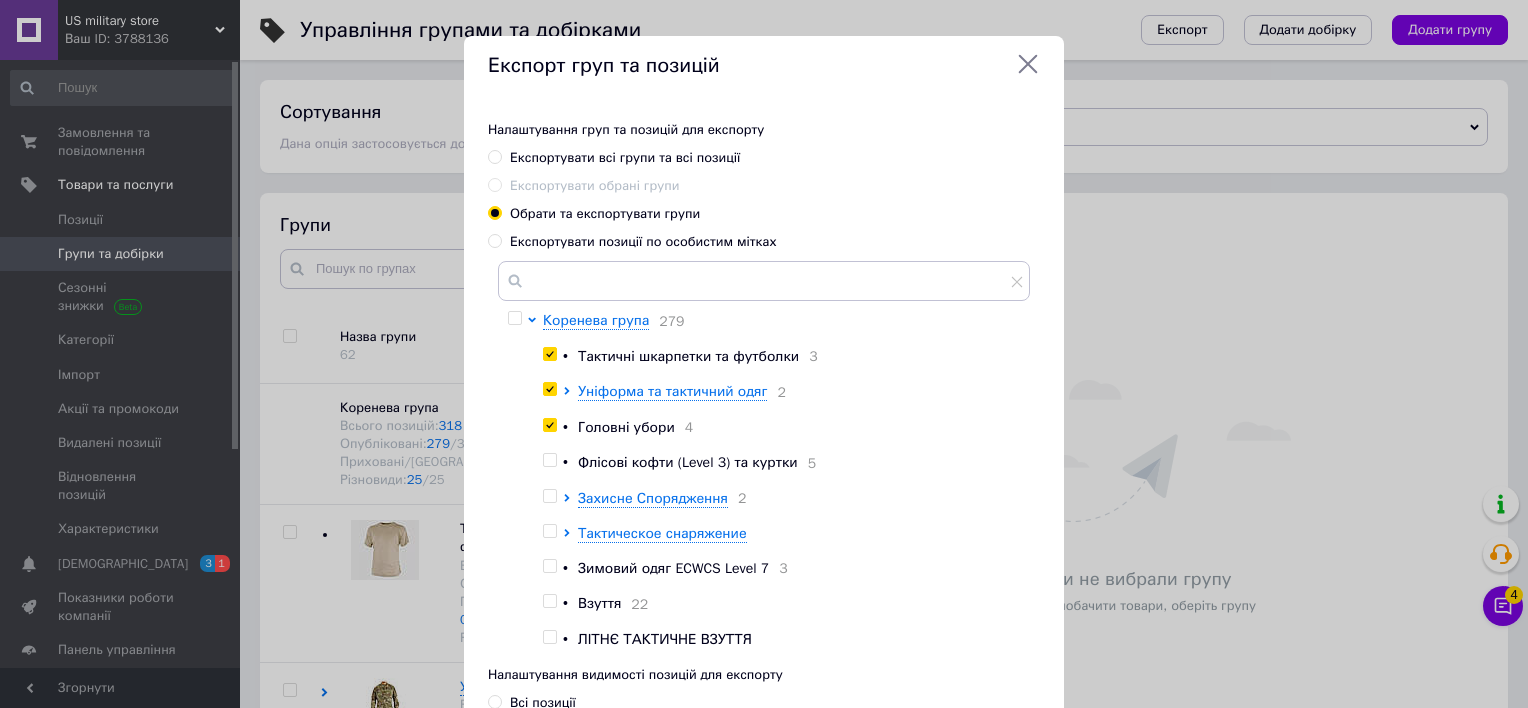 checkbox on "true" 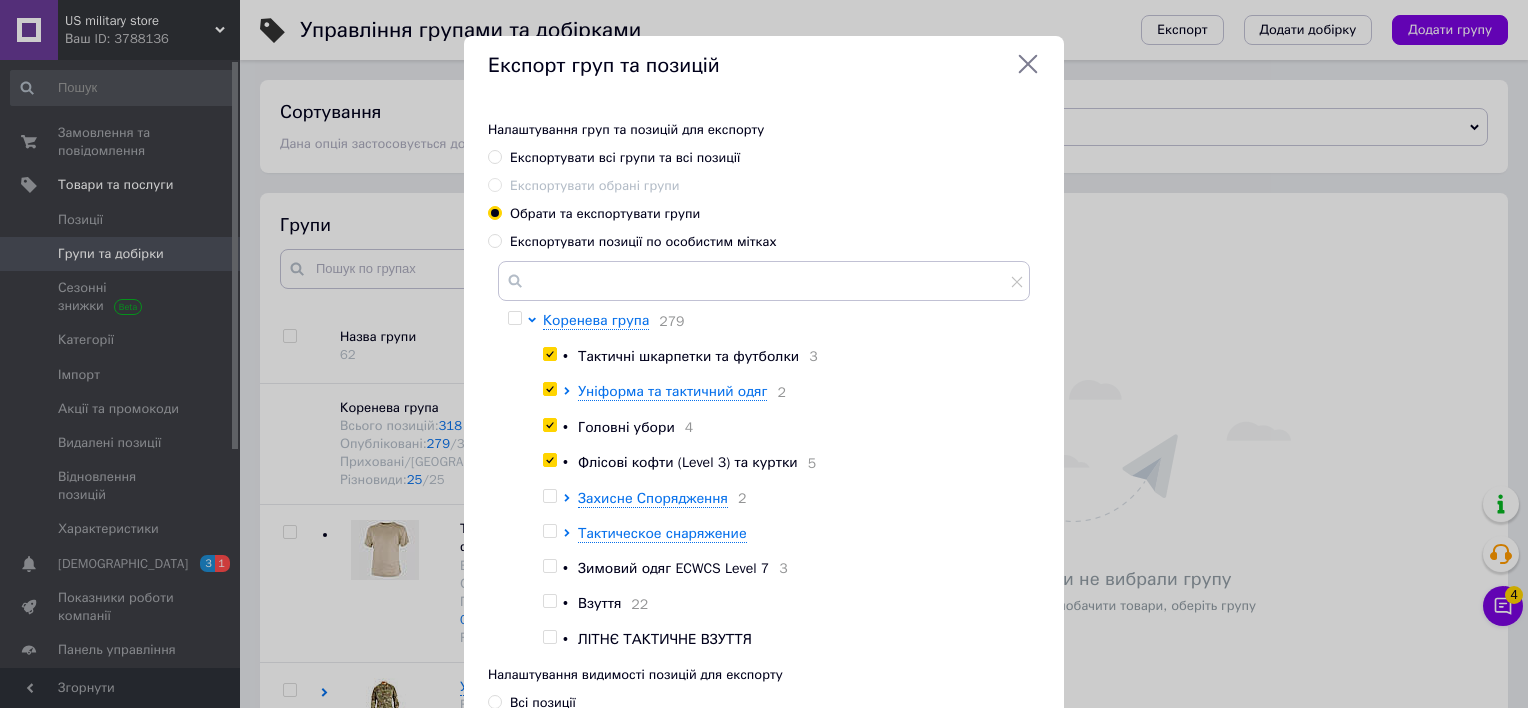 checkbox on "true" 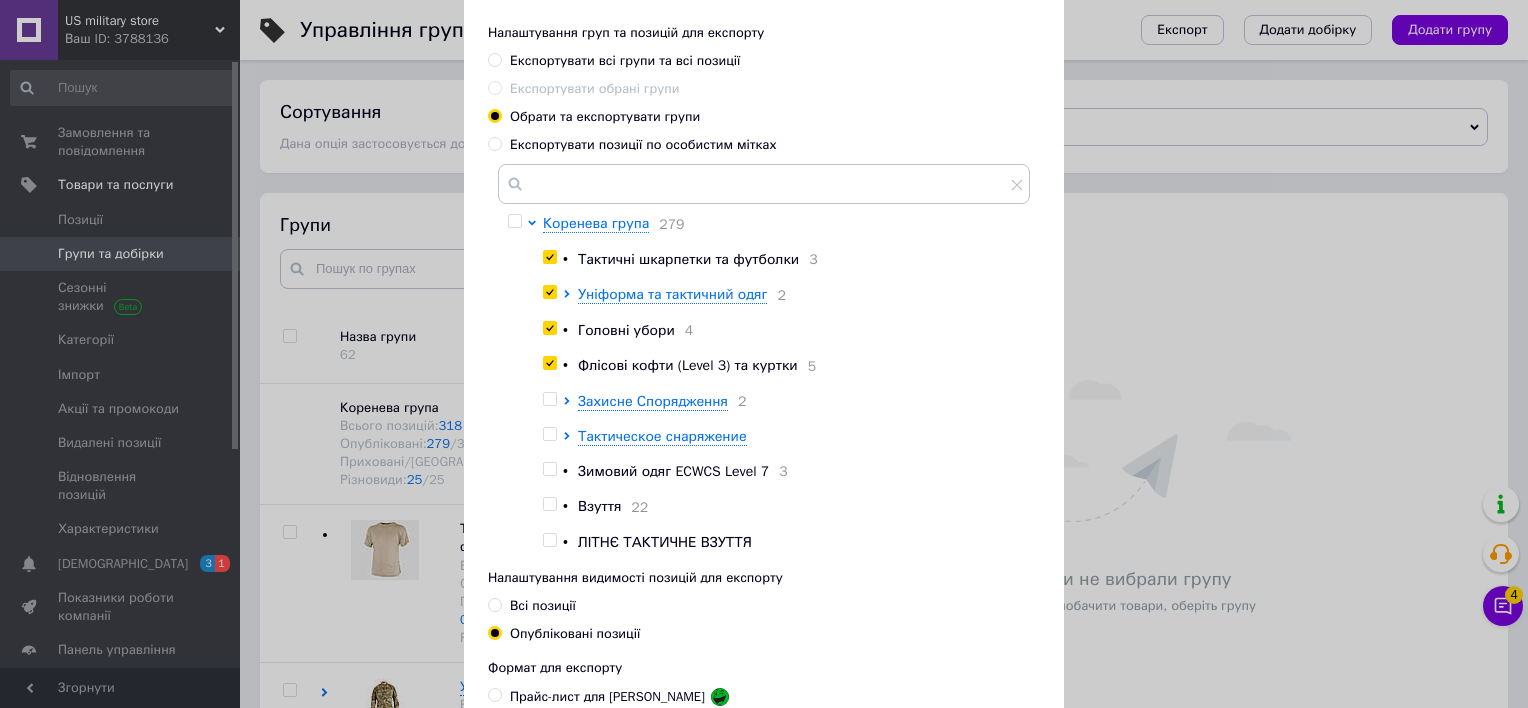 scroll, scrollTop: 100, scrollLeft: 0, axis: vertical 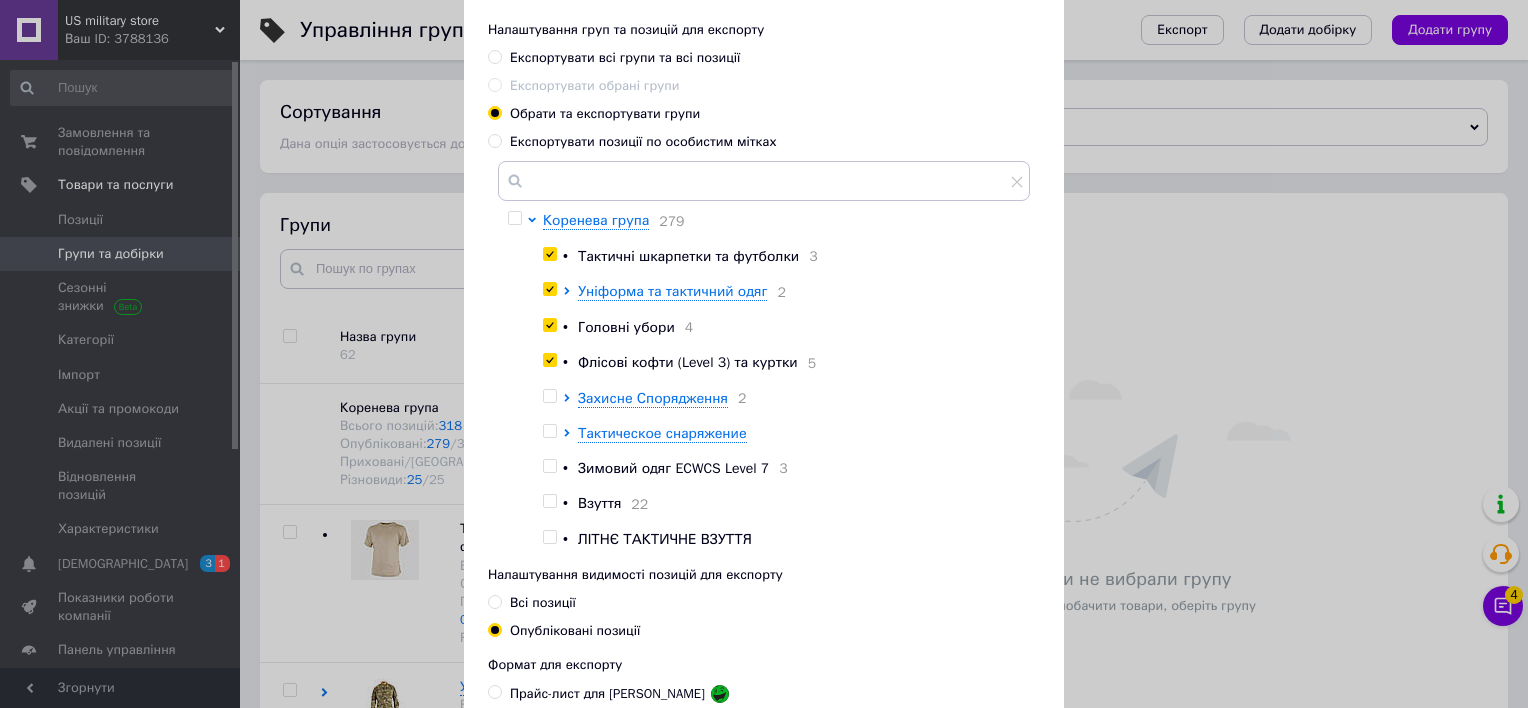 click at bounding box center [550, 466] 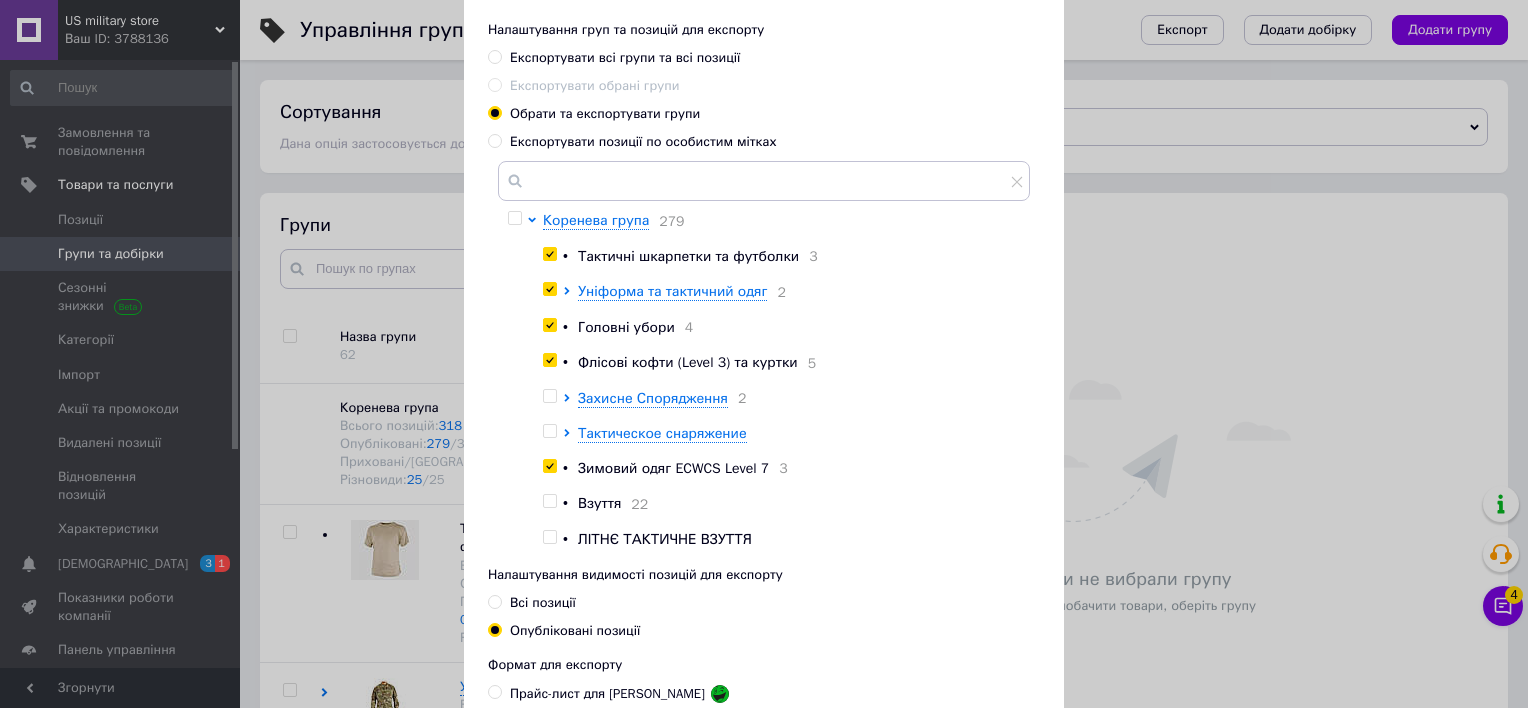 checkbox on "true" 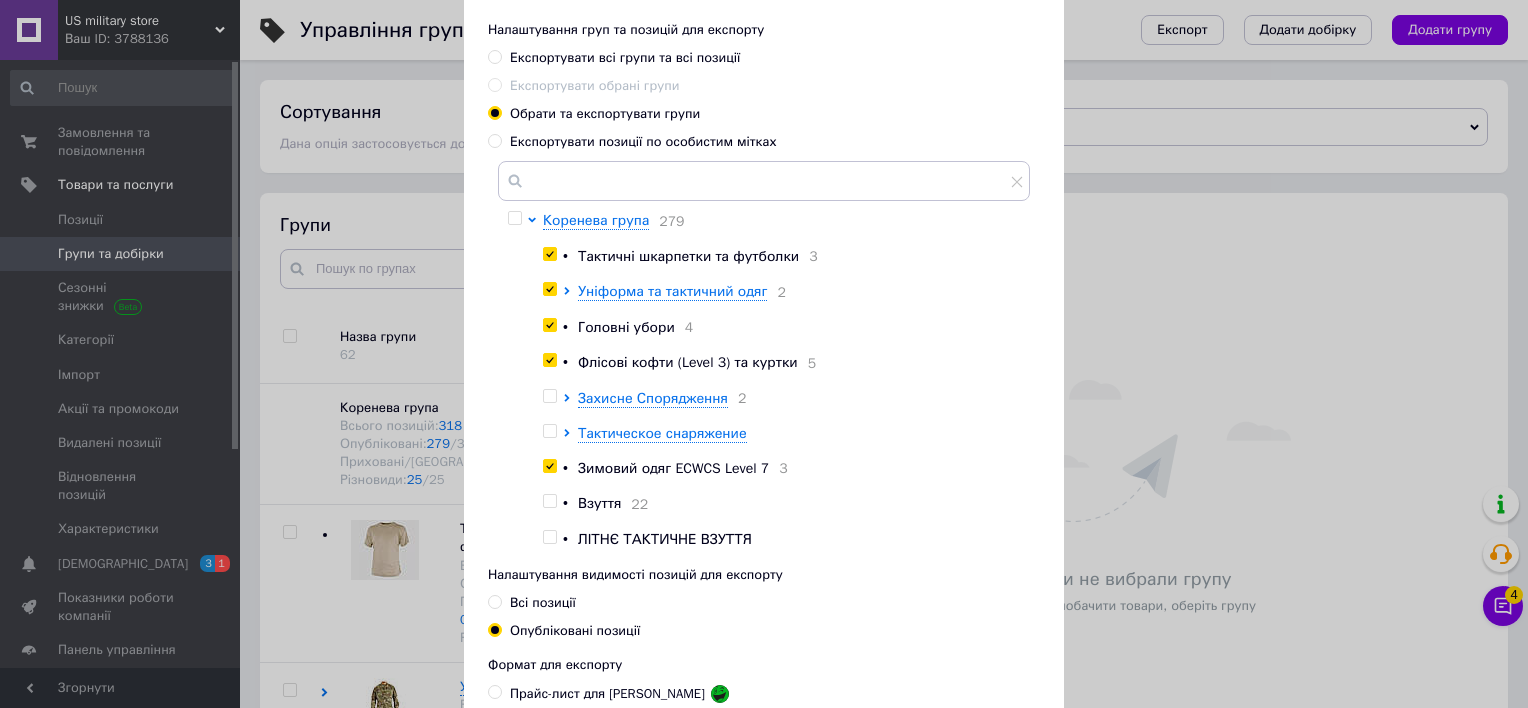 click at bounding box center (549, 501) 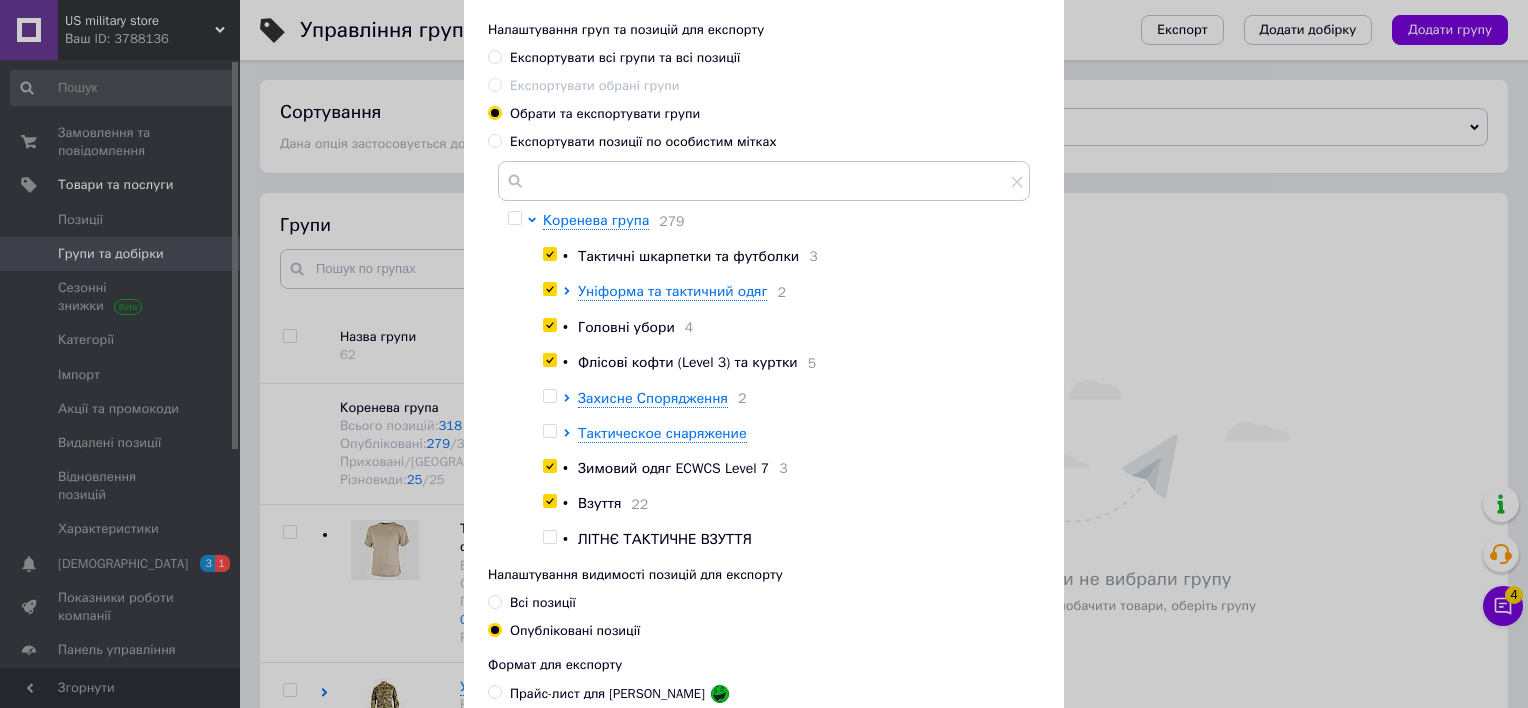 checkbox on "true" 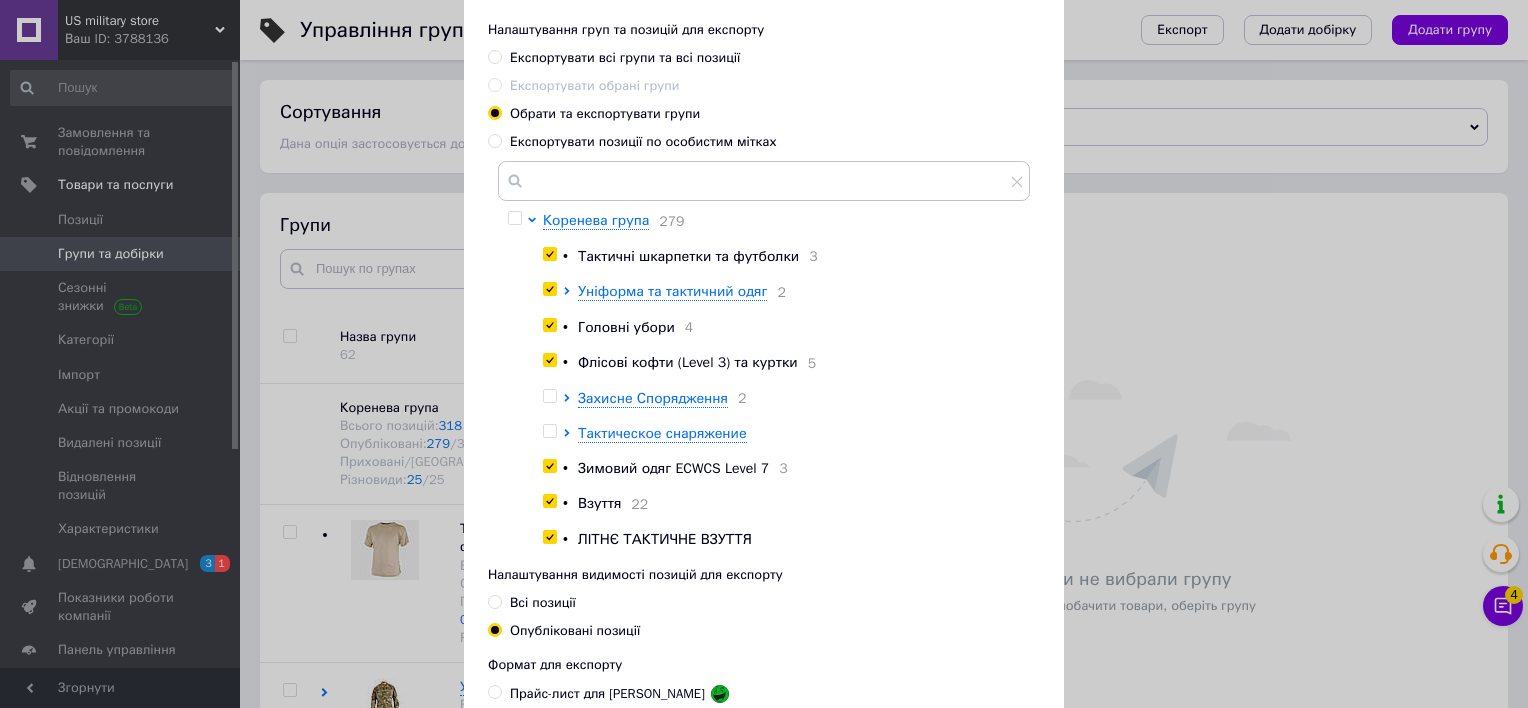 checkbox on "true" 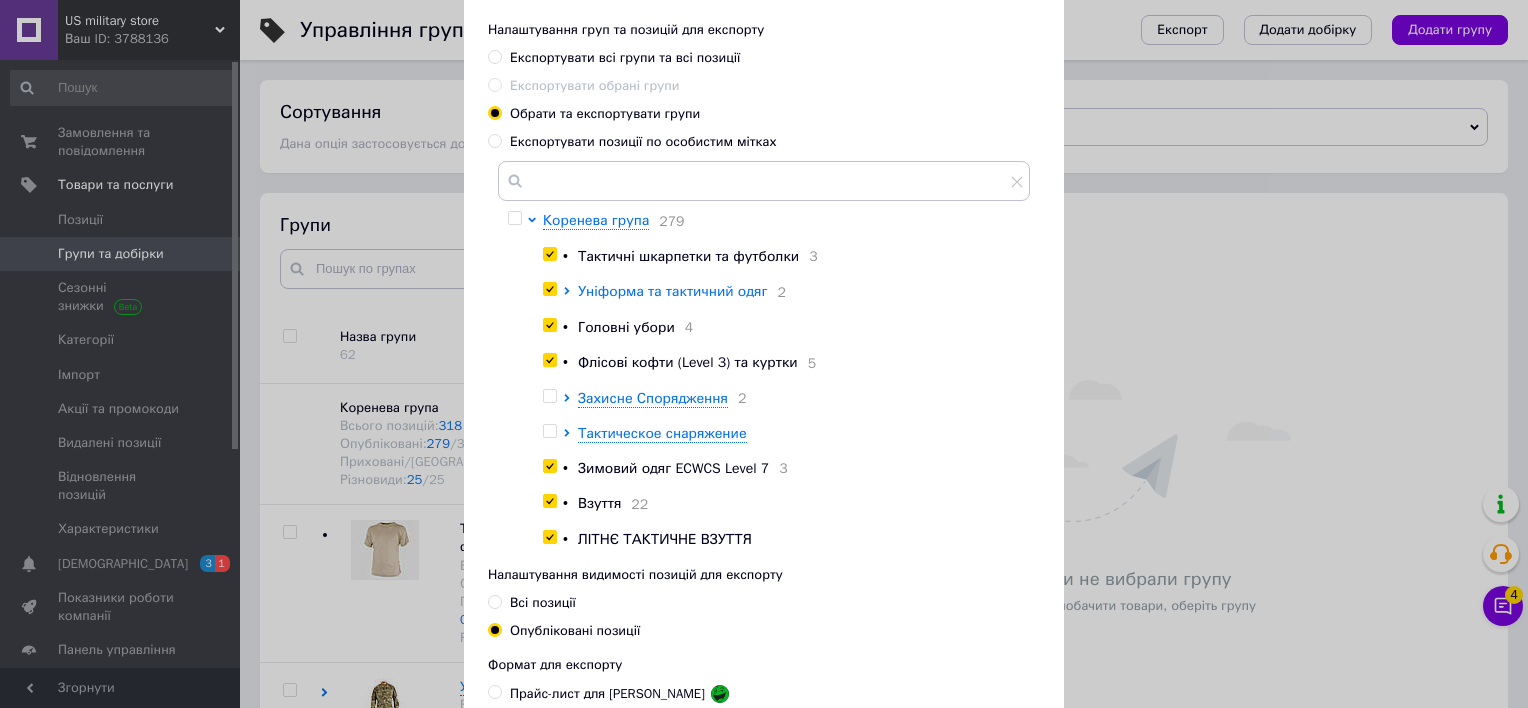 click 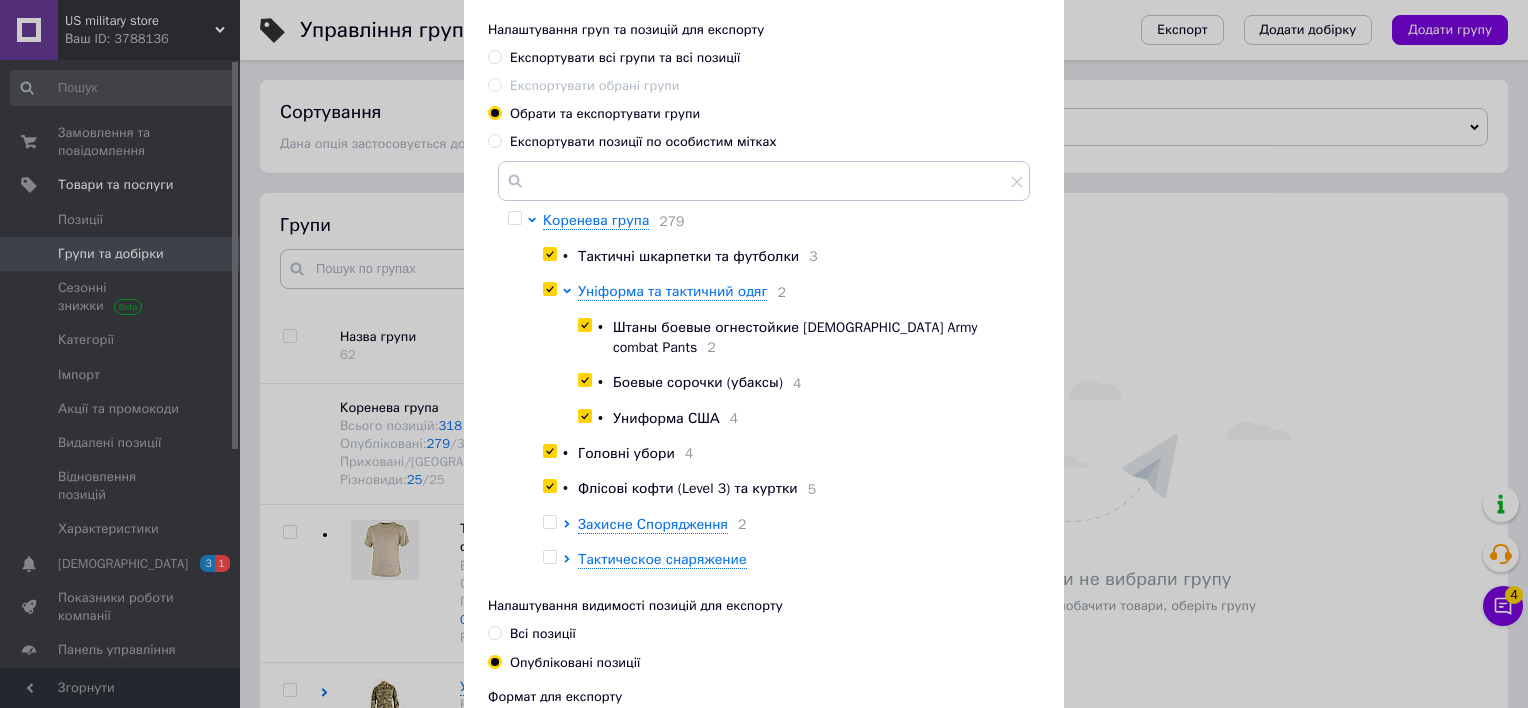 click at bounding box center (584, 325) 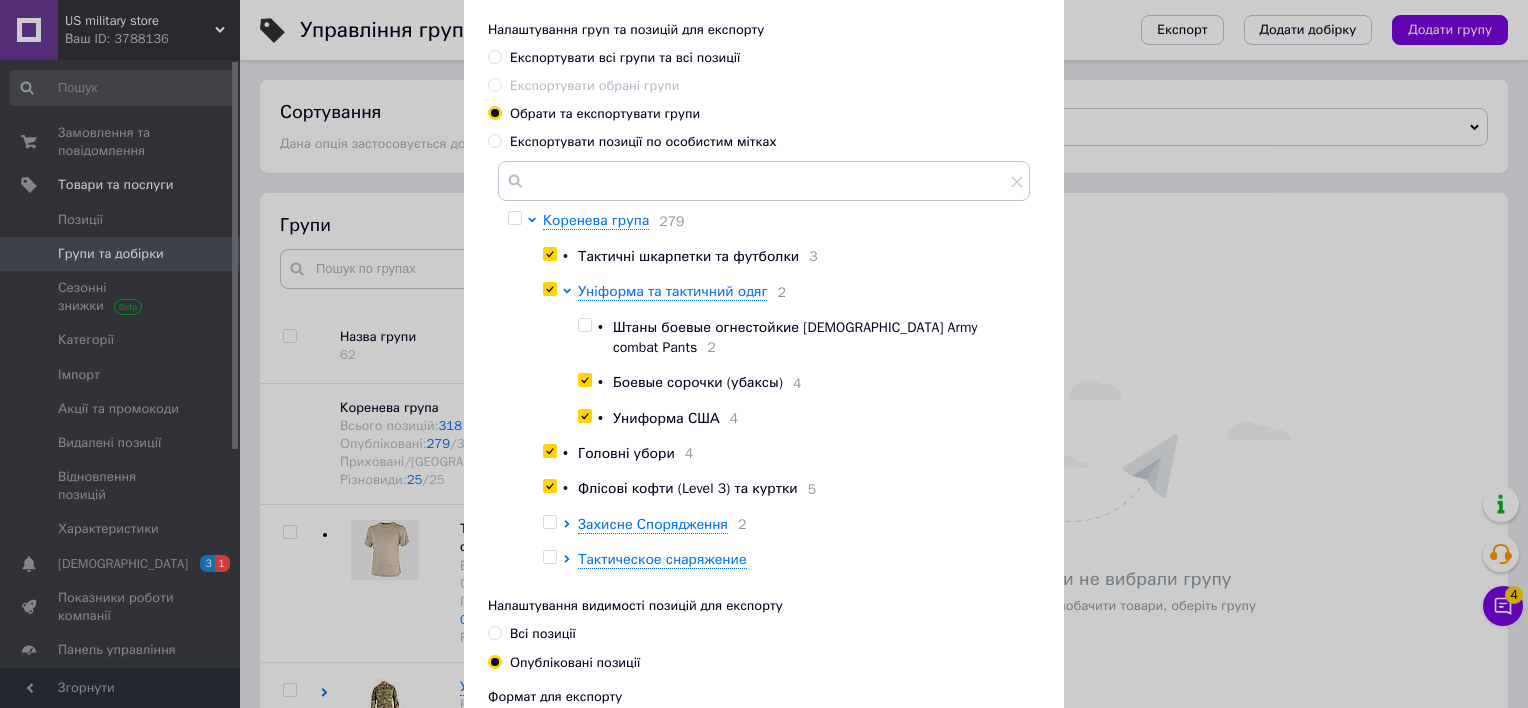 checkbox on "false" 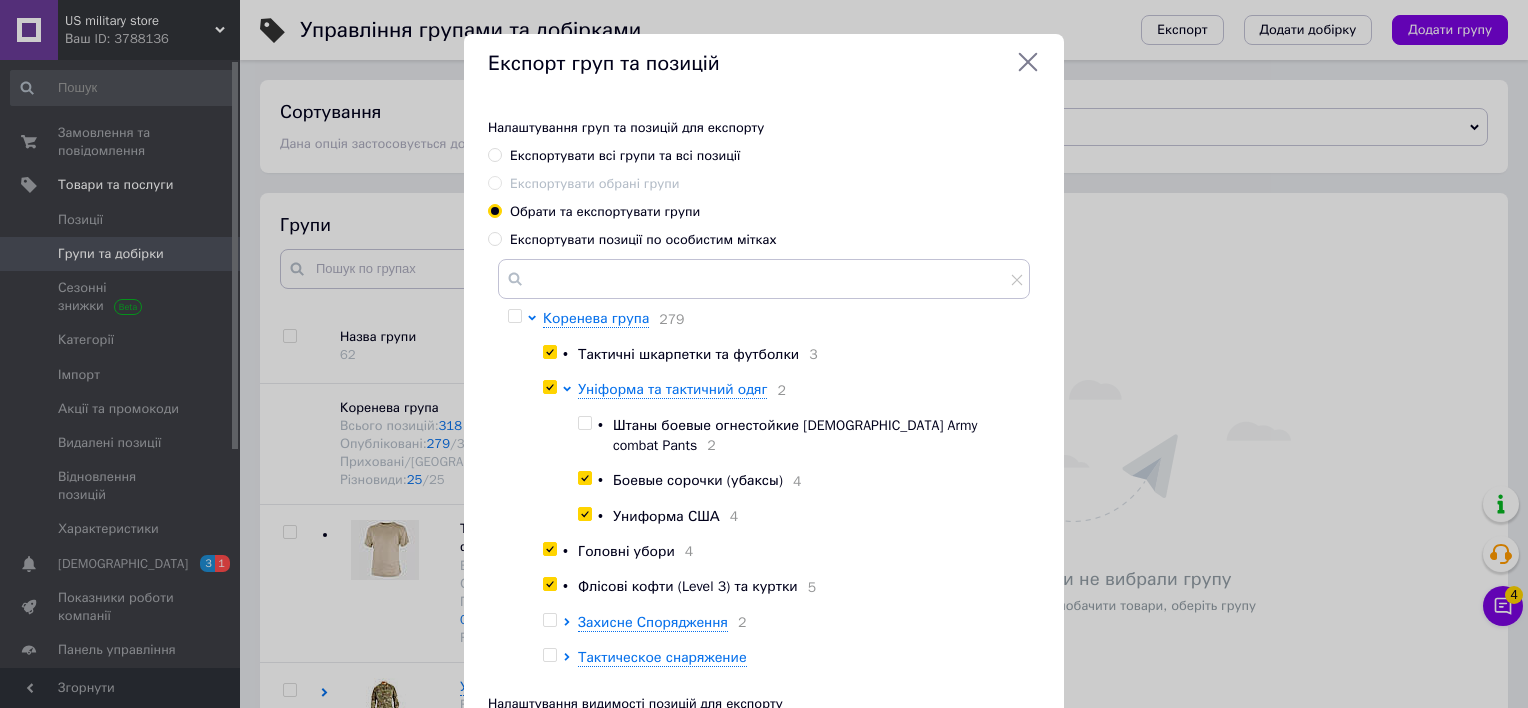 scroll, scrollTop: 0, scrollLeft: 0, axis: both 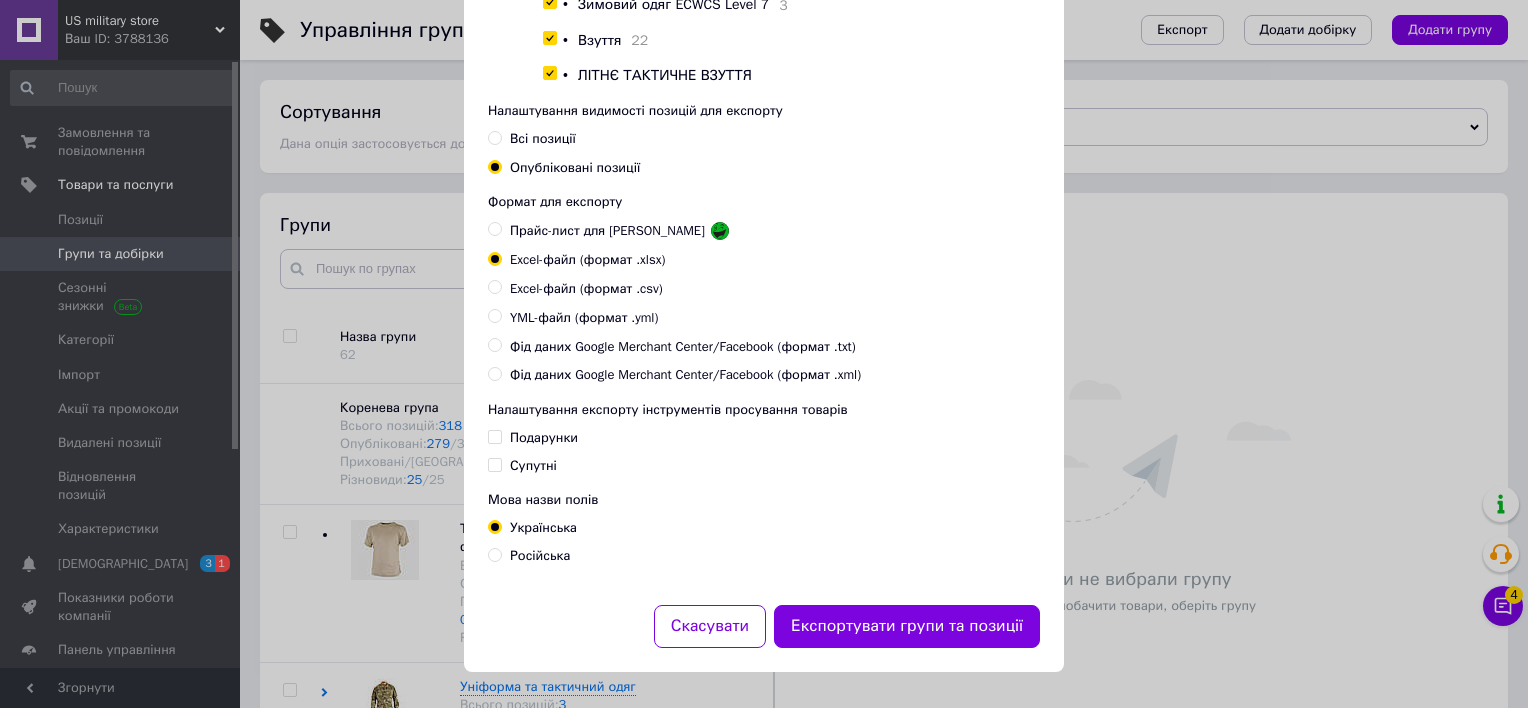 click on "Фід даних Google Merchant Center/Facebook (формат .xml)" at bounding box center (685, 375) 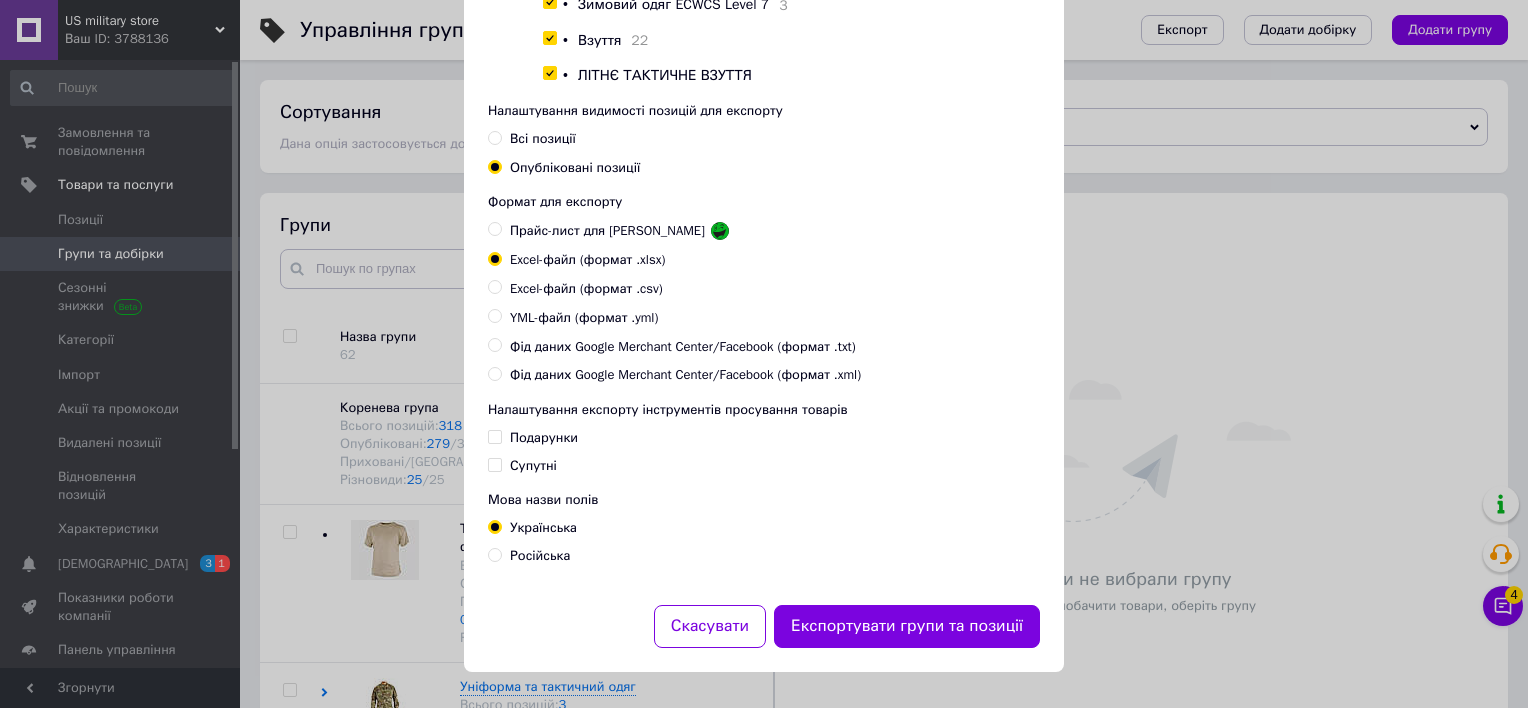 click on "Фід даних Google Merchant Center/Facebook (формат .xml)" at bounding box center (494, 373) 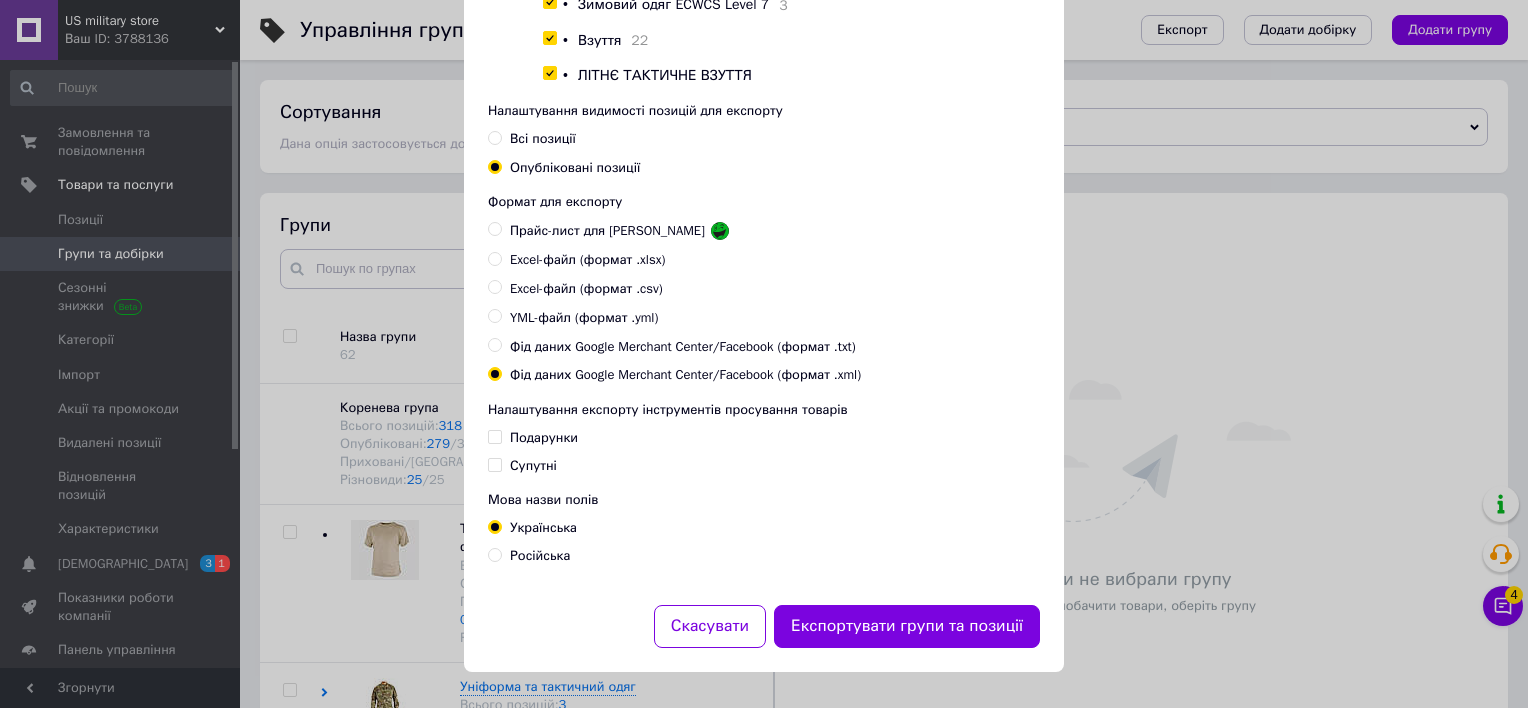 scroll, scrollTop: 504, scrollLeft: 0, axis: vertical 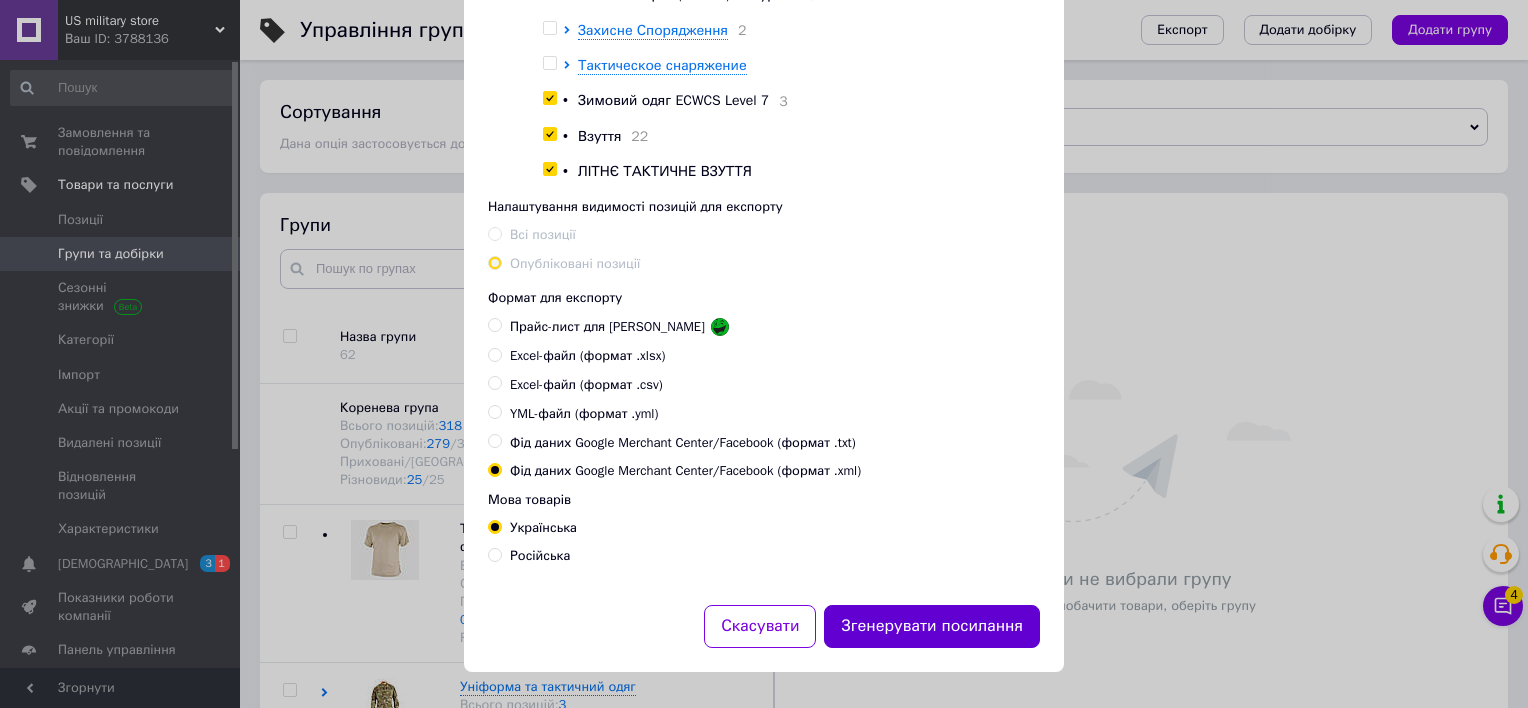 click on "Згенерувати посилання" at bounding box center [932, 626] 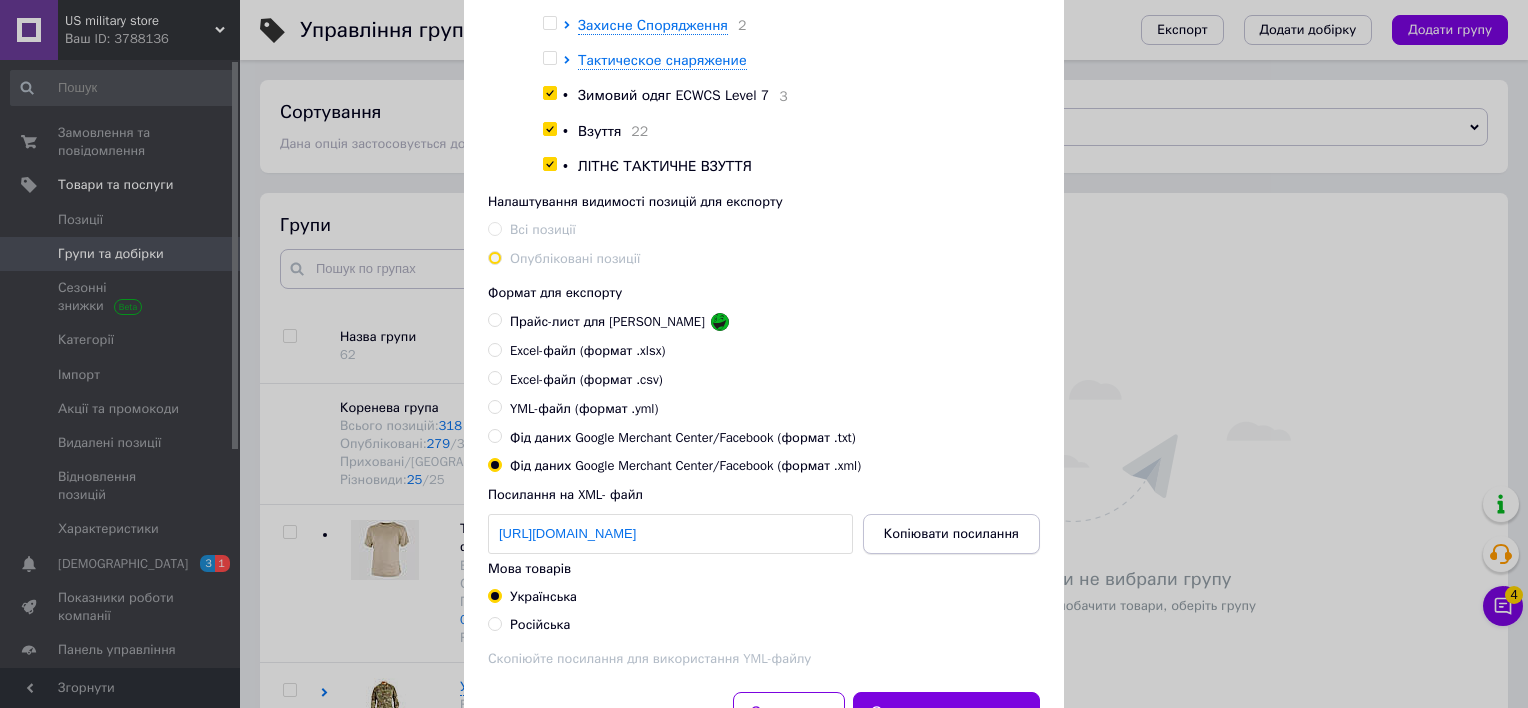 click on "Копіювати посилання" at bounding box center (951, 534) 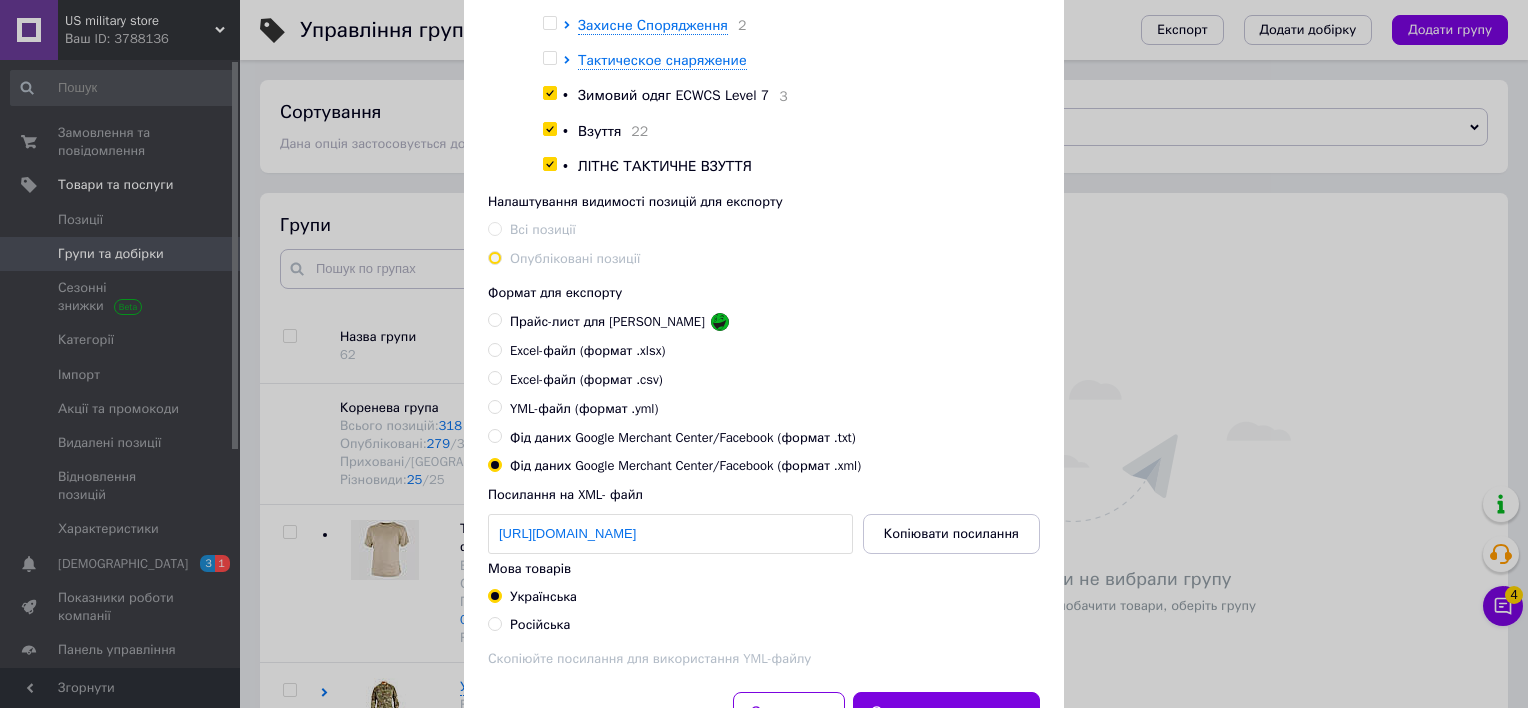click on "Російська" at bounding box center (540, 624) 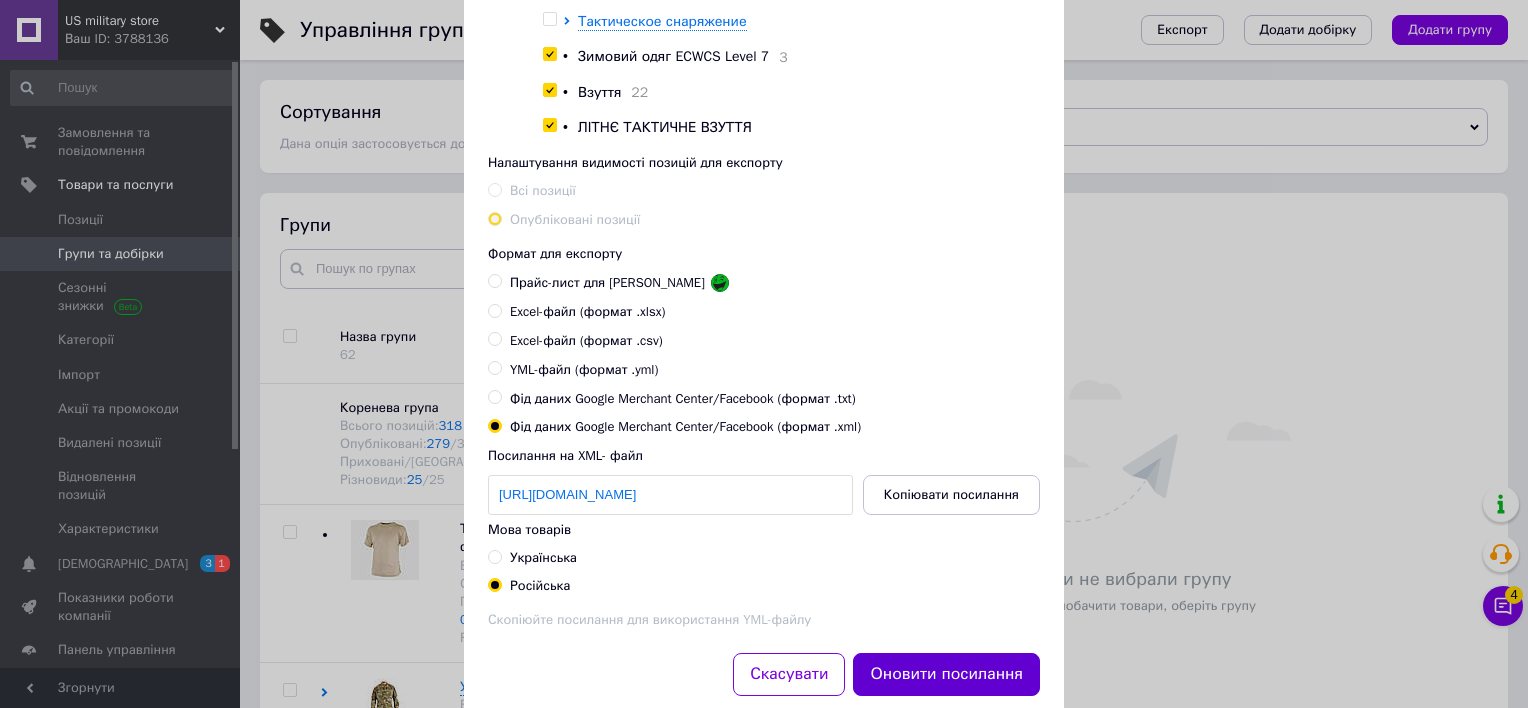 scroll, scrollTop: 593, scrollLeft: 0, axis: vertical 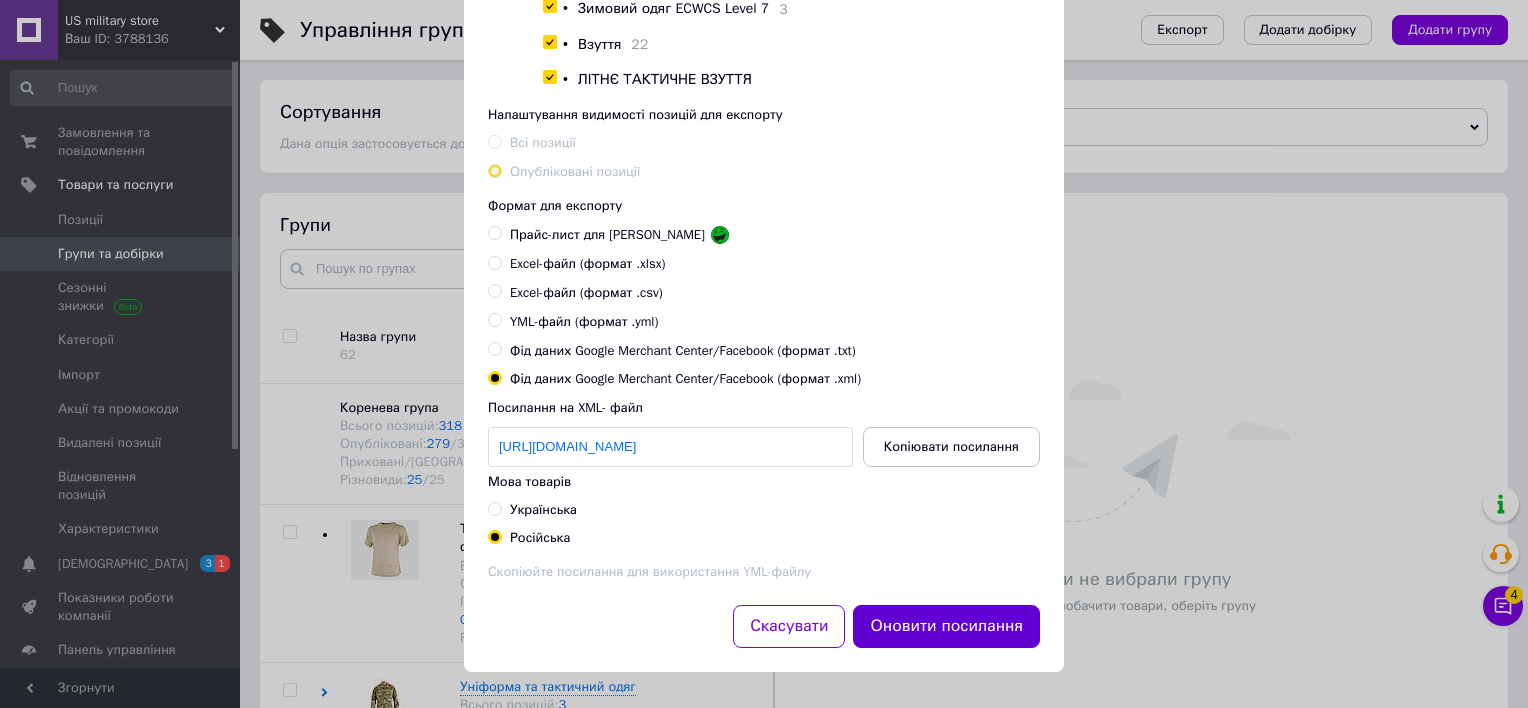 click on "Оновити посилання" at bounding box center (946, 626) 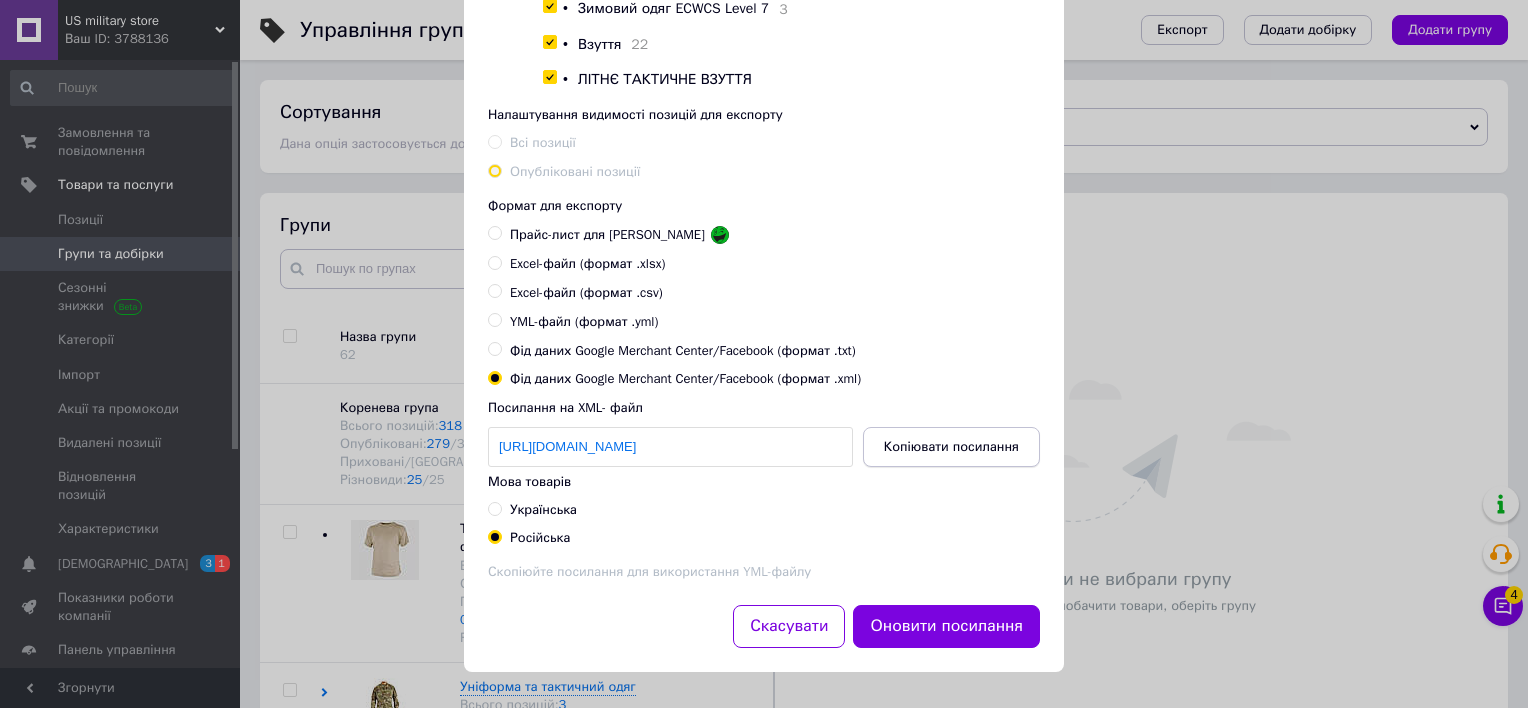 click on "Копіювати посилання" at bounding box center (951, 447) 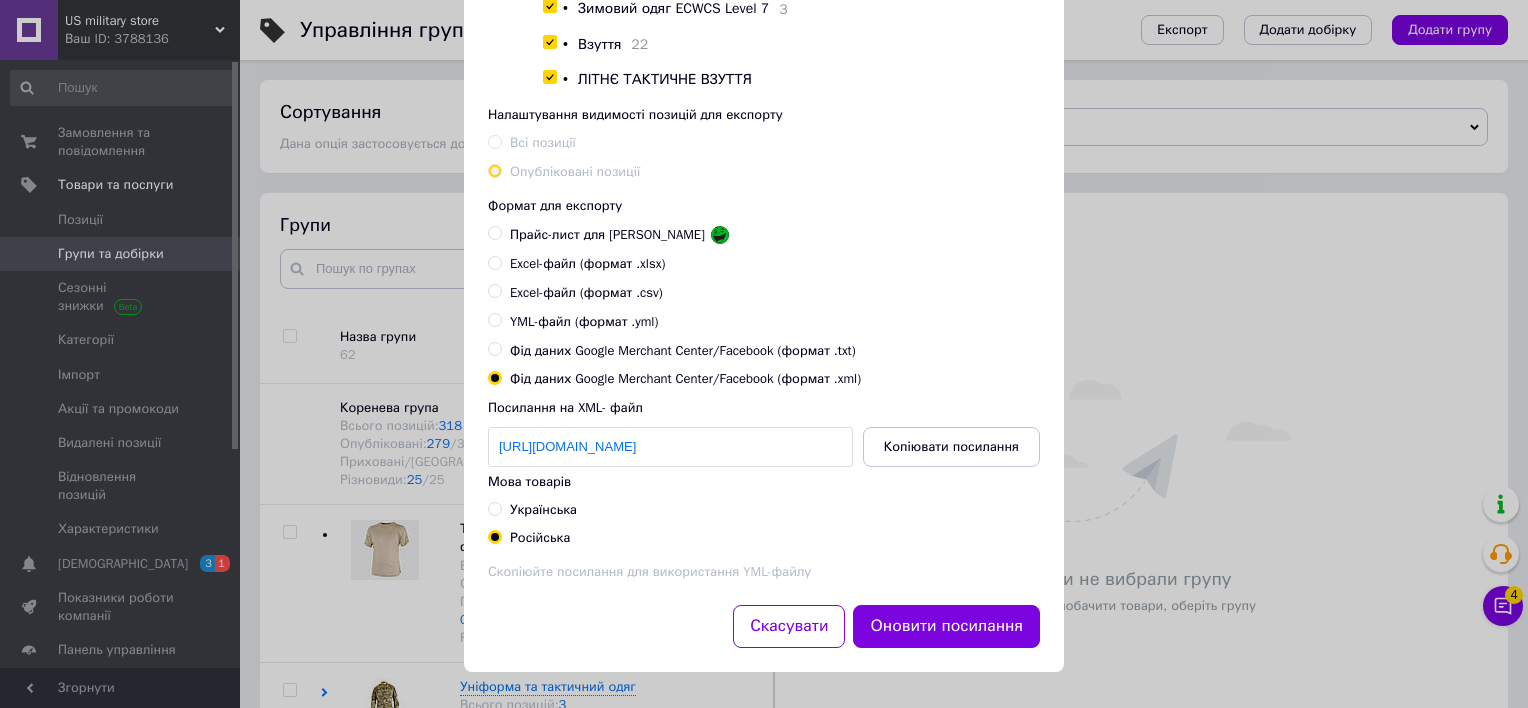 click on "Експорт груп та позицій Налаштування груп та позицій для експорту Експортувати всі групи та всі позиції Експортувати обрані групи Обрати та експортувати групи Експортувати позиції по особистим мітках Коренева група 279 • Тактичні шкарпетки та футболки 3 Уніформа та тактичний одяг 2 • Штаны боевые огнестойкие [DEMOGRAPHIC_DATA] Army combat Pants 2 • Боевые сорочки (убаксы) 4 • Униформа США 4 • Головні убори 4 • Флісові кофти (Level 3) та куртки 5 Захисне Спорядження 2 Тактическое снаряжение • Зимовий одяг ECWCS Level 7 3 • Взуття 22 • ЛІТНЄ ТАКТИЧНЕ ВЗУТТЯ Всі позиції Опубліковані позиції" at bounding box center [764, 58] 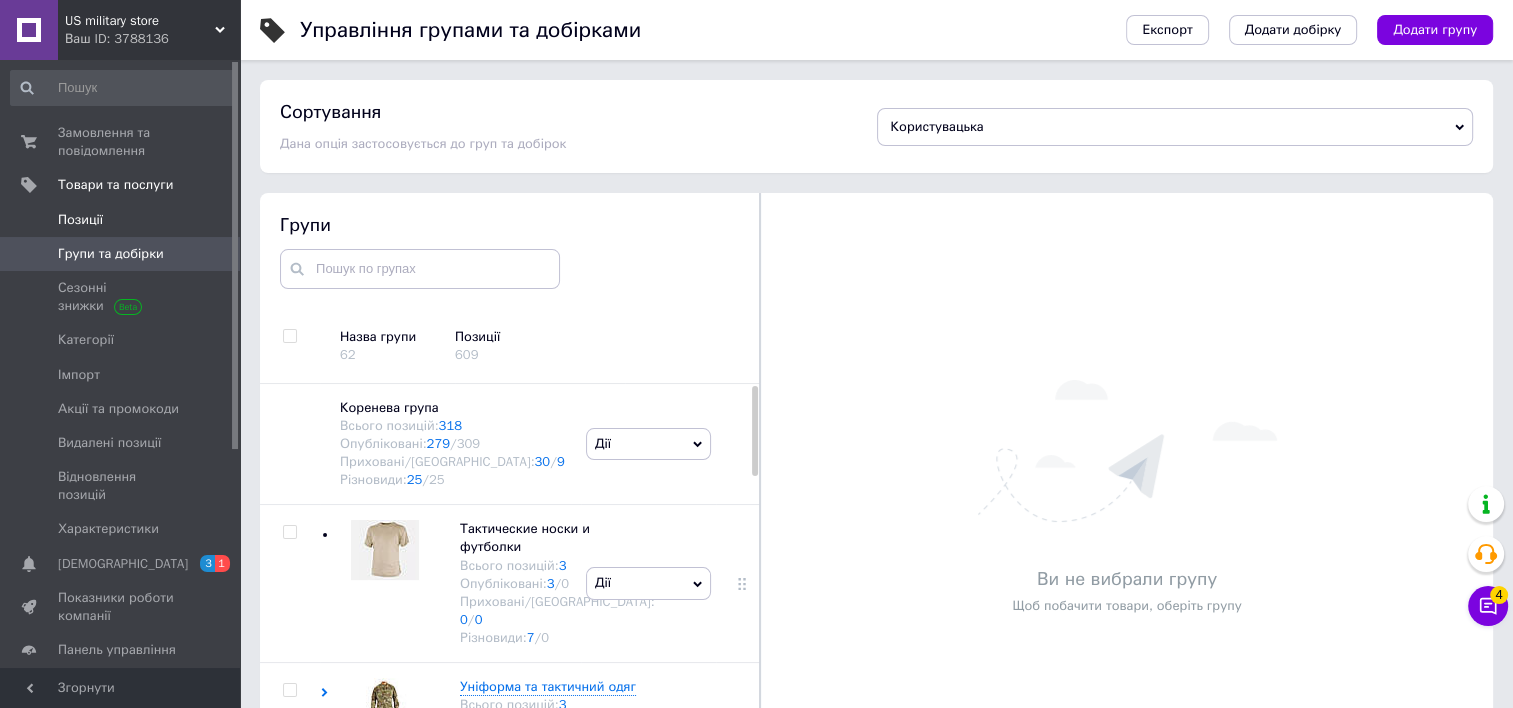 drag, startPoint x: 120, startPoint y: 218, endPoint x: 175, endPoint y: 207, distance: 56.089214 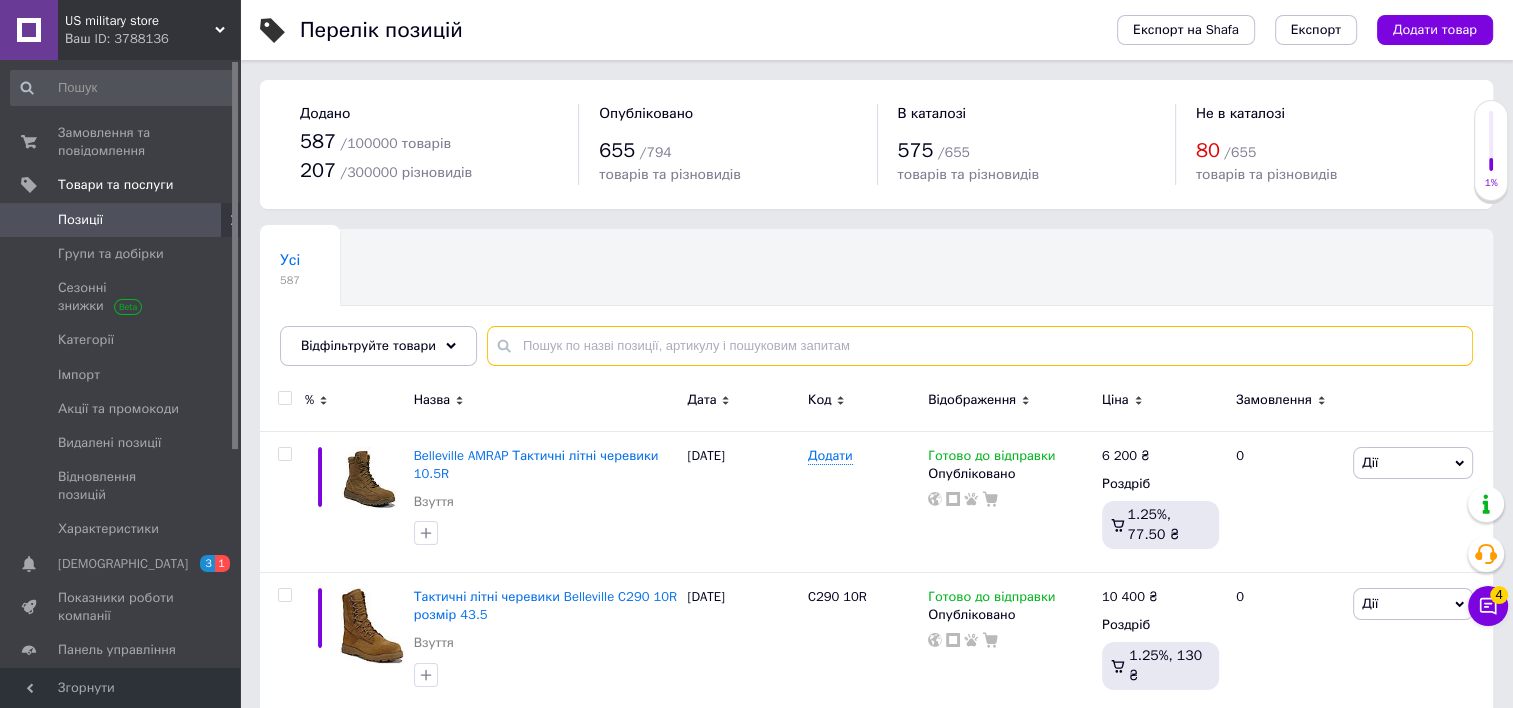 click at bounding box center (980, 346) 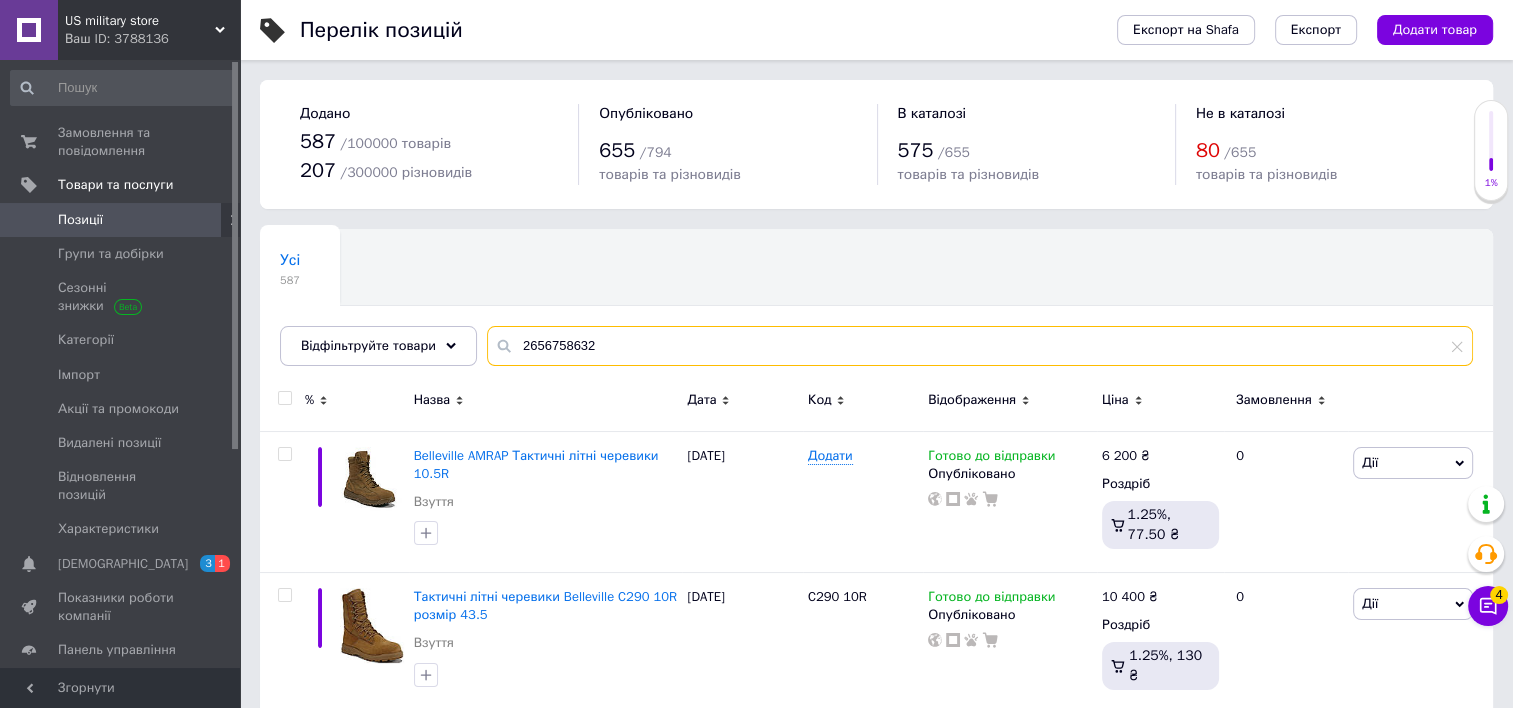 type on "2656758632" 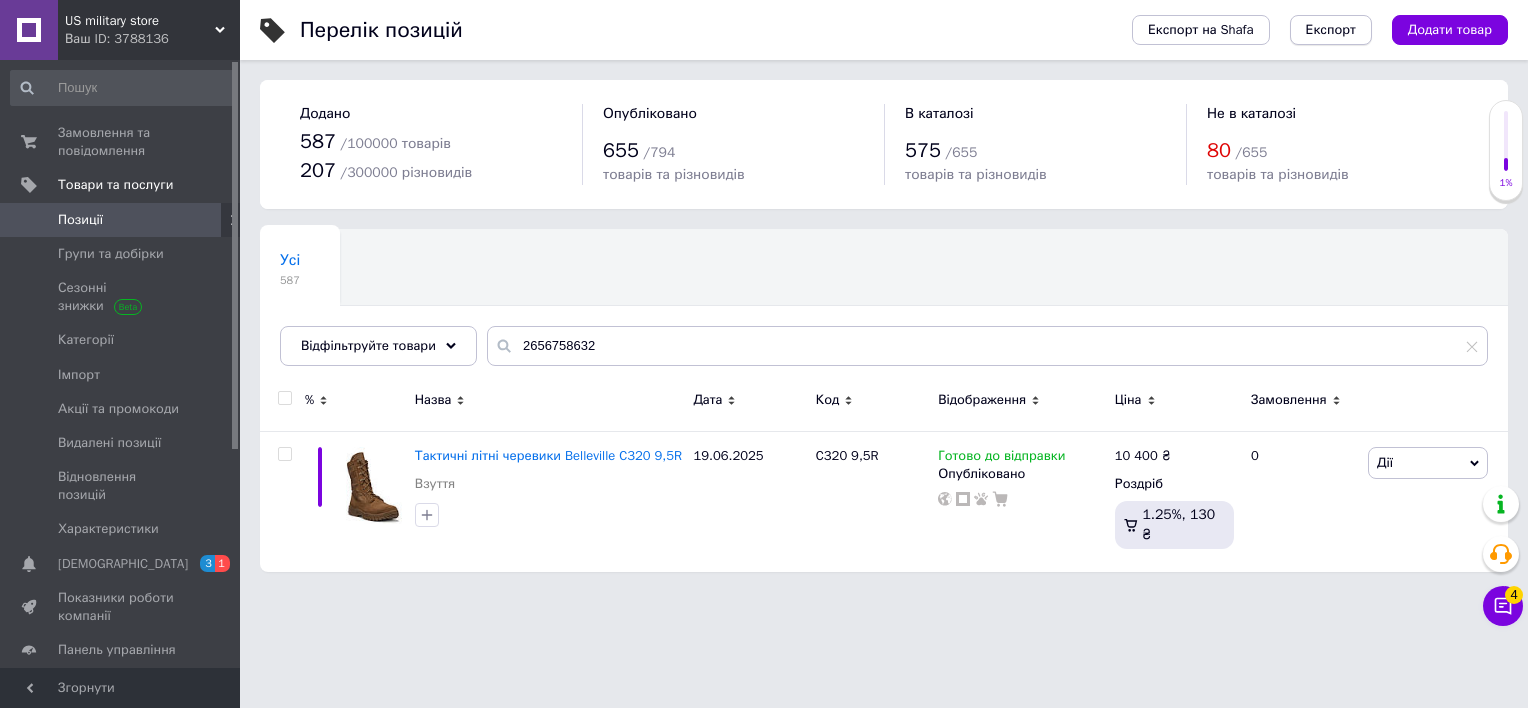 click on "Експорт" at bounding box center (1331, 30) 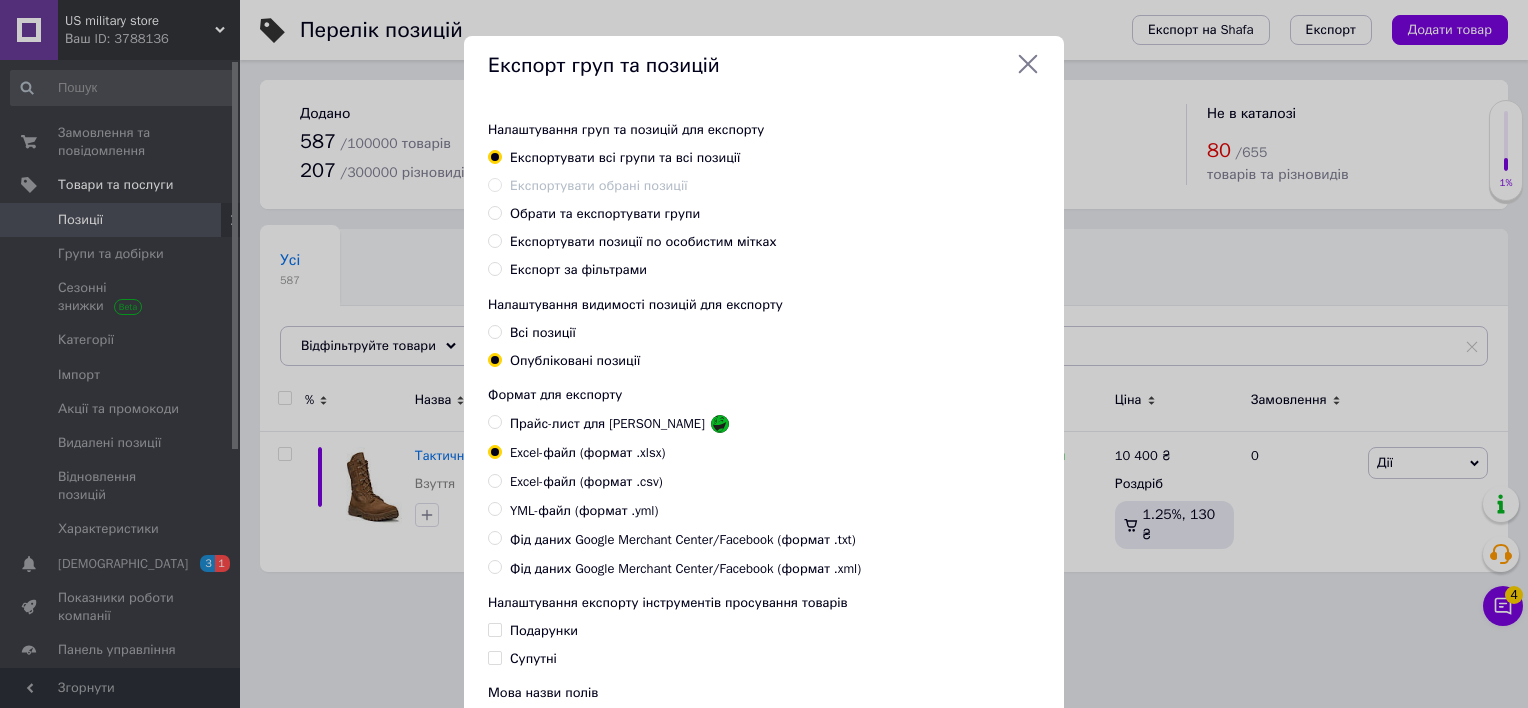 drag, startPoint x: 1033, startPoint y: 64, endPoint x: 697, endPoint y: 78, distance: 336.29153 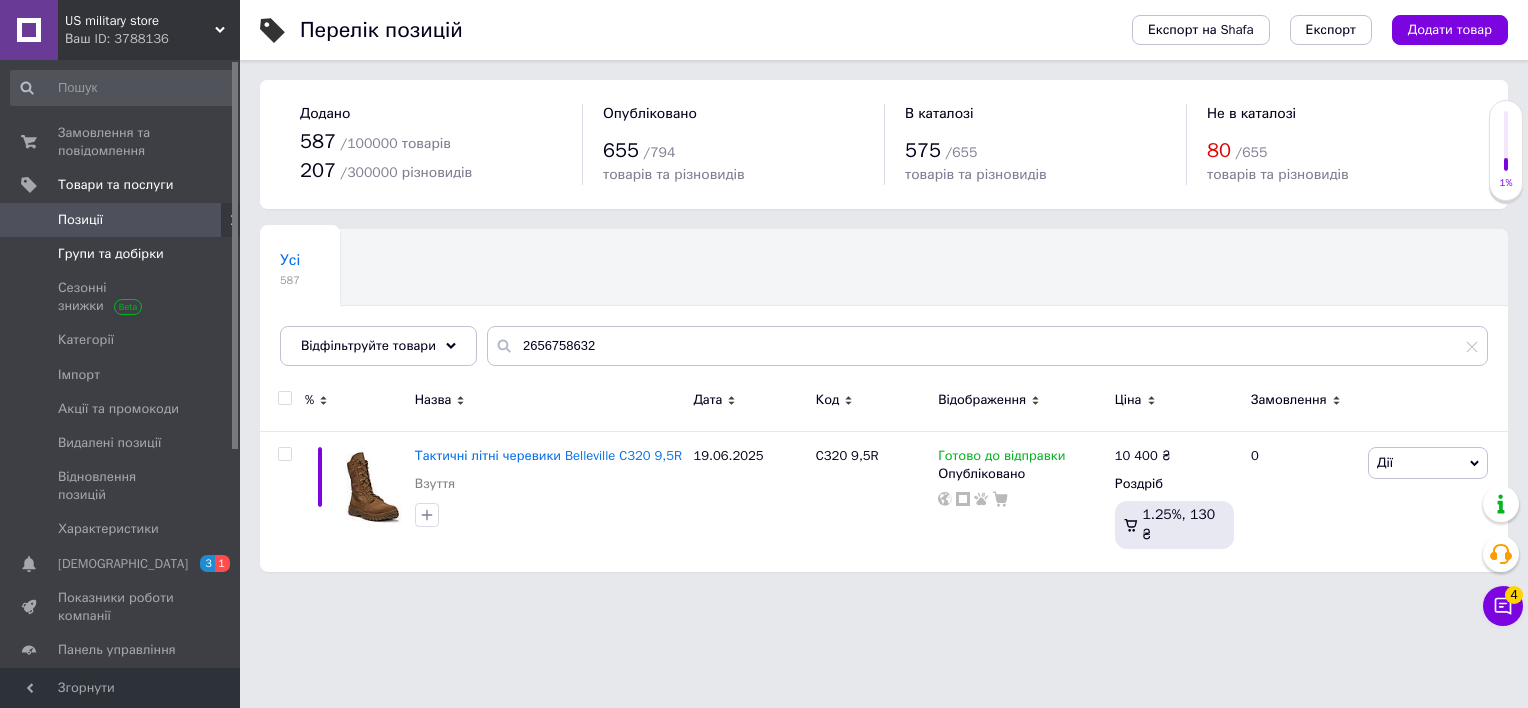 click on "Групи та добірки" at bounding box center (111, 254) 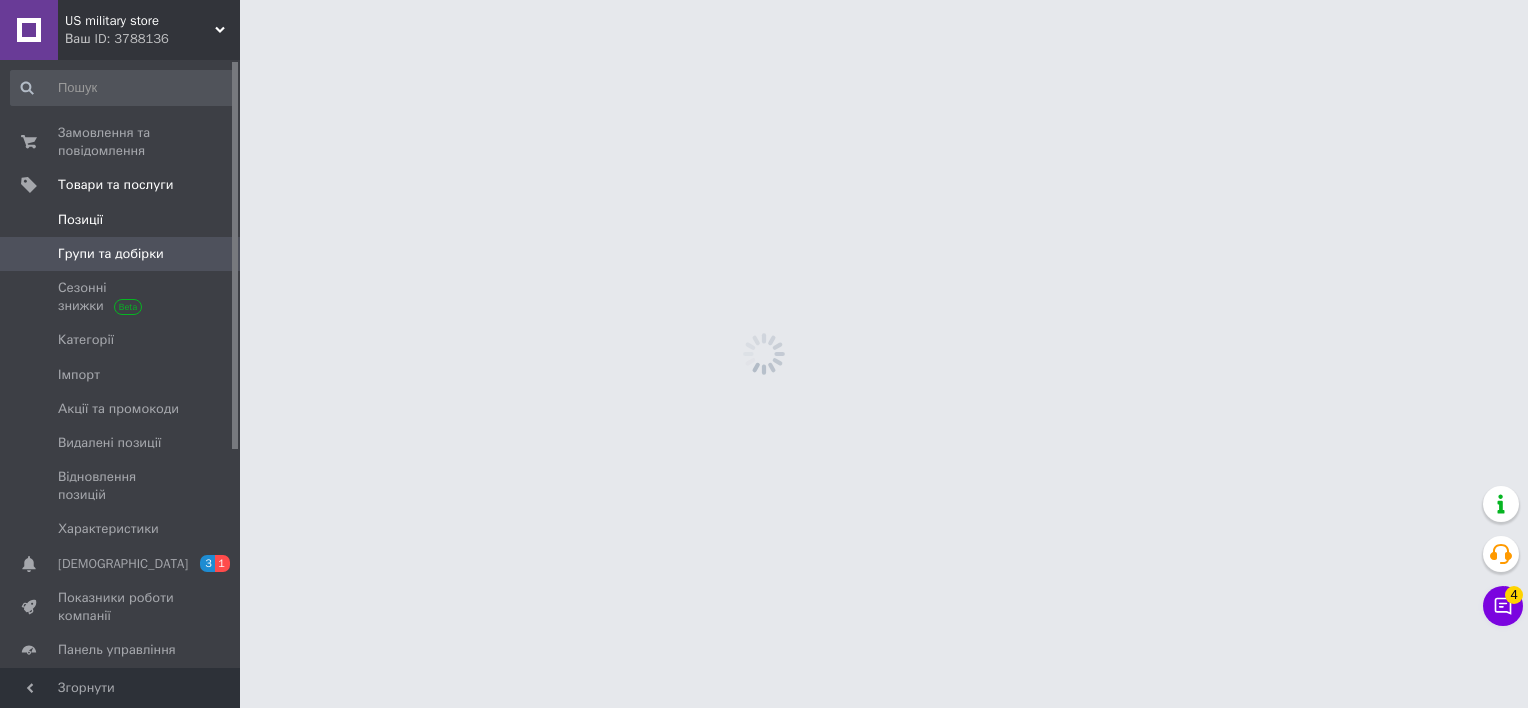 click on "Позиції" at bounding box center (80, 220) 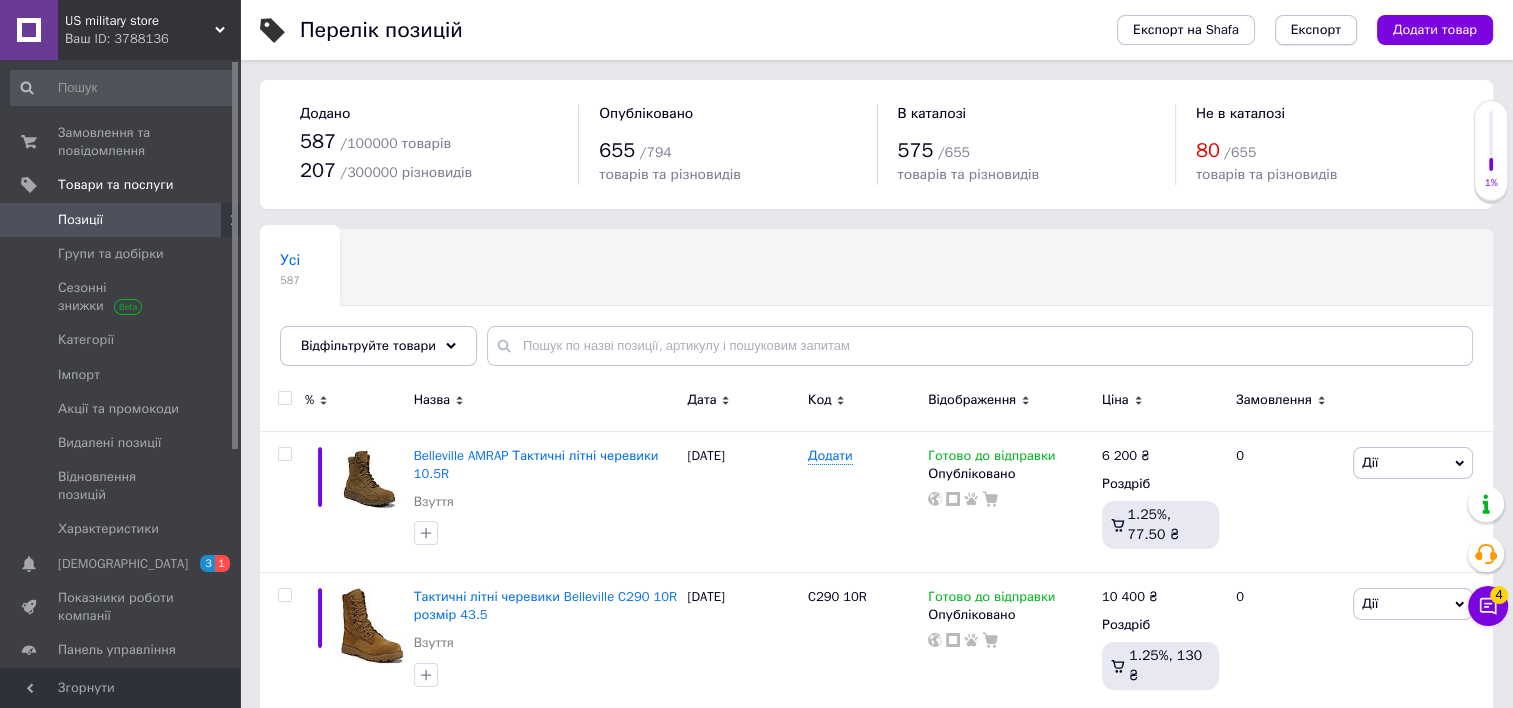 click on "Експорт" at bounding box center (1316, 30) 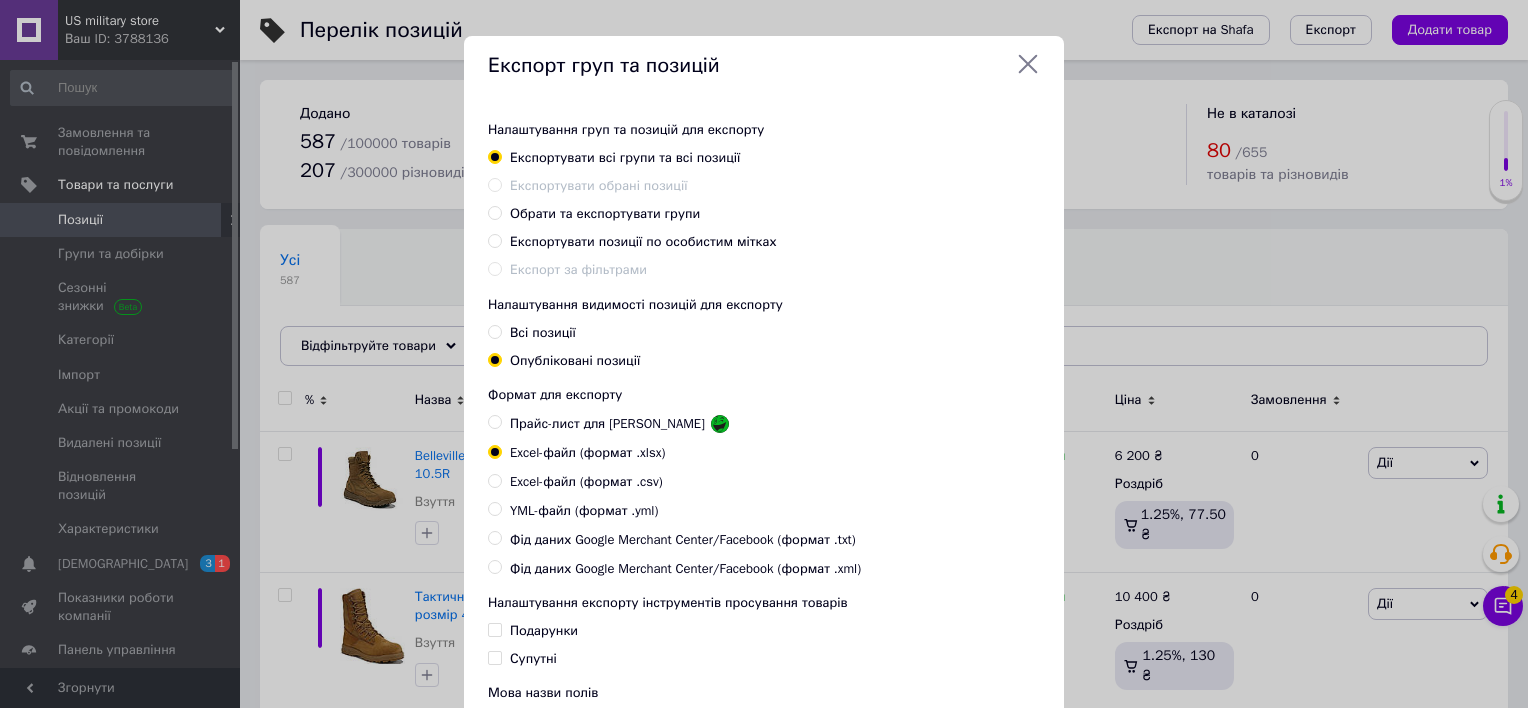 click on "Обрати та експортувати групи" at bounding box center (605, 213) 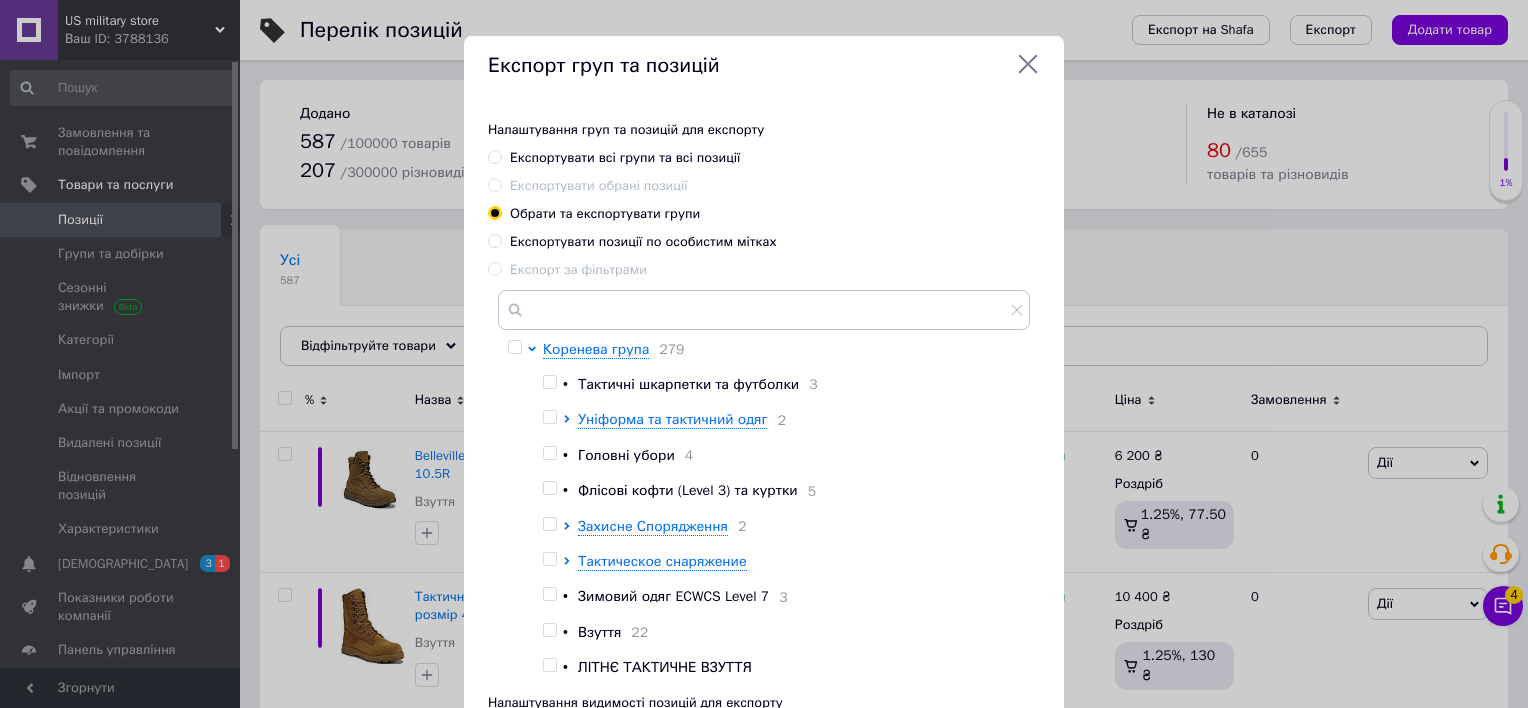 click at bounding box center (553, 385) 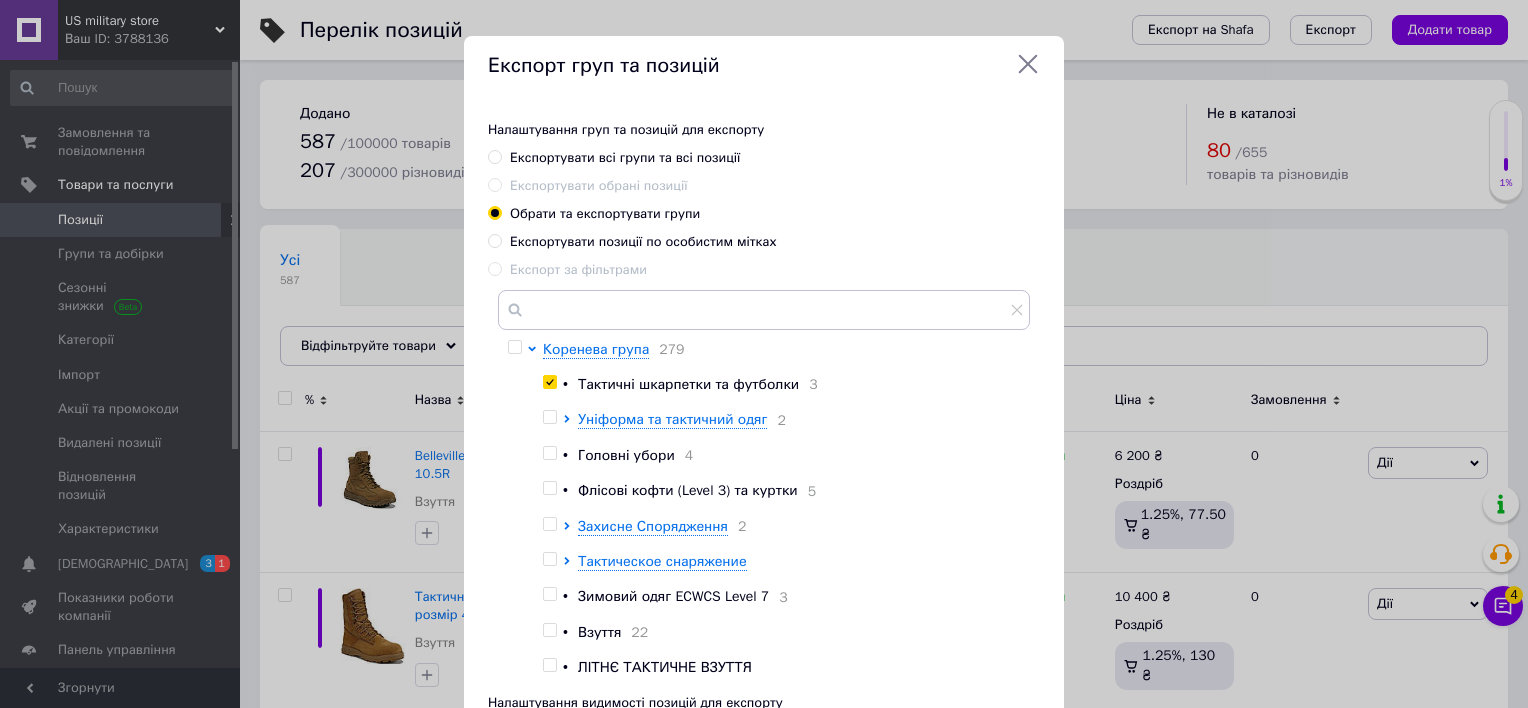 checkbox on "true" 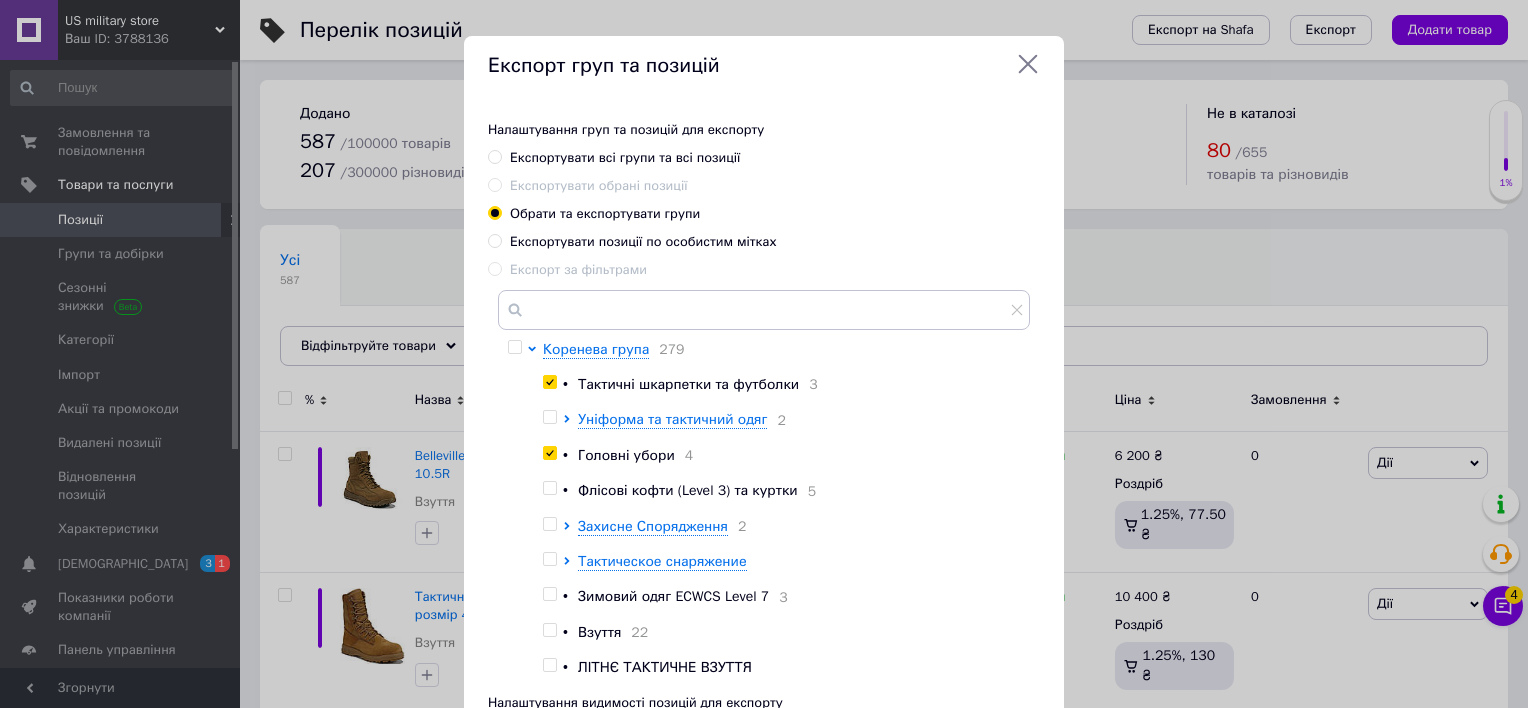 checkbox on "true" 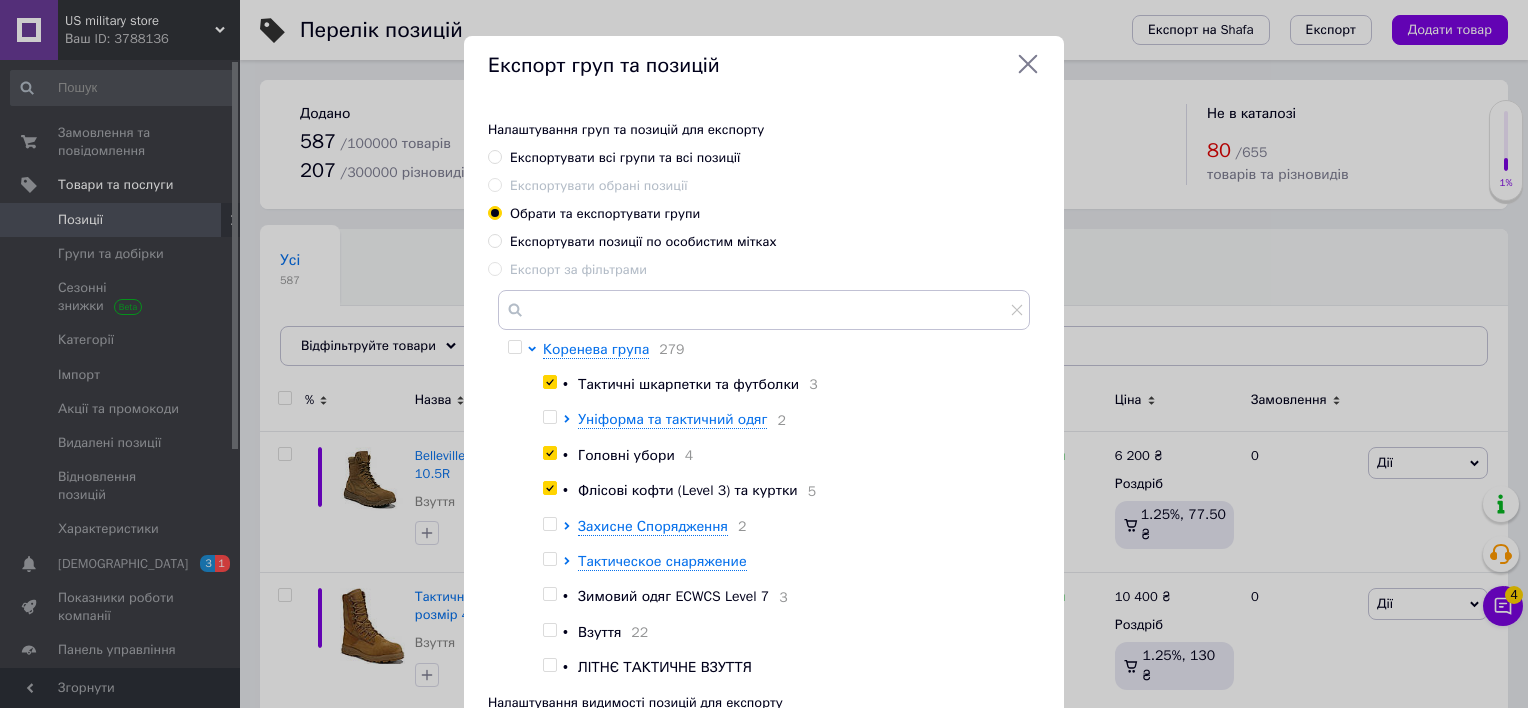 checkbox on "true" 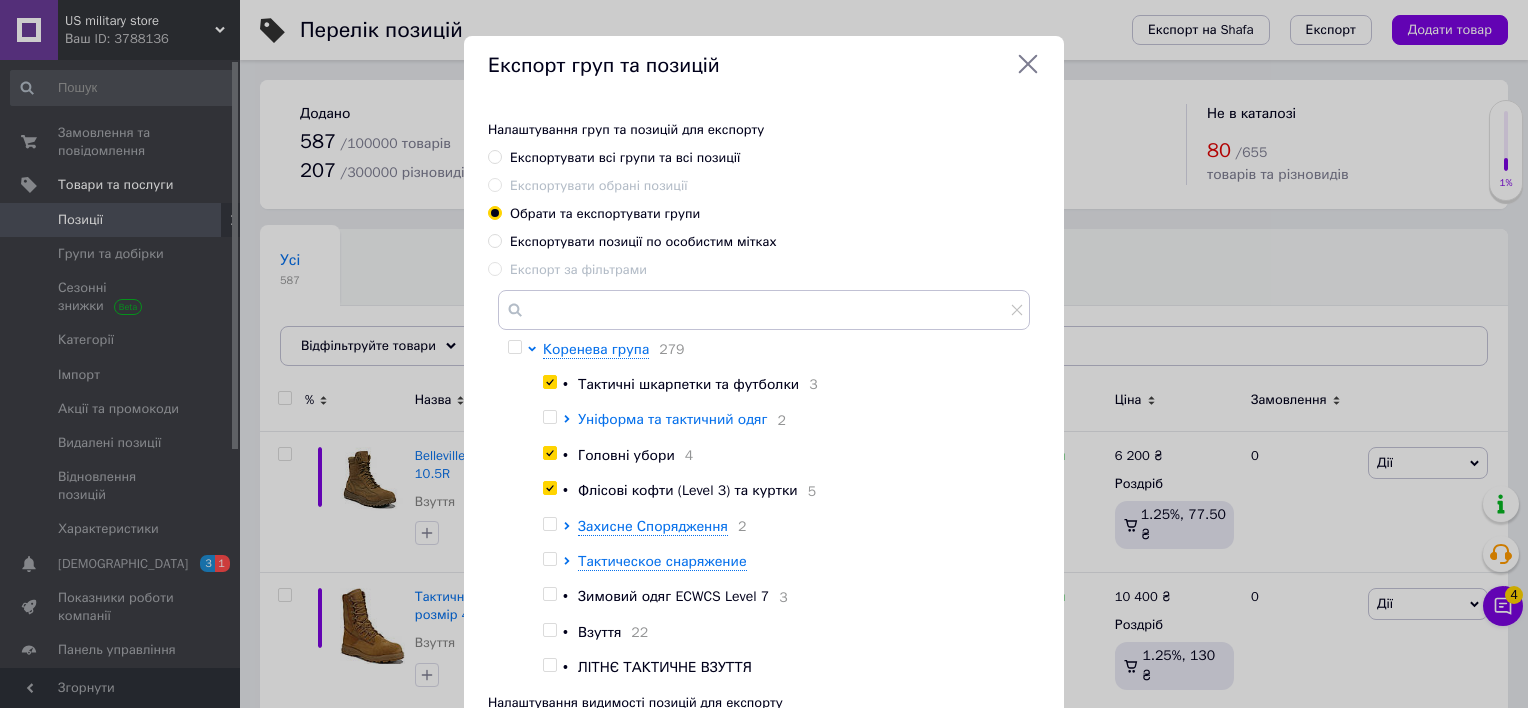 click on "Уніформа та тактичний одяг" at bounding box center [672, 419] 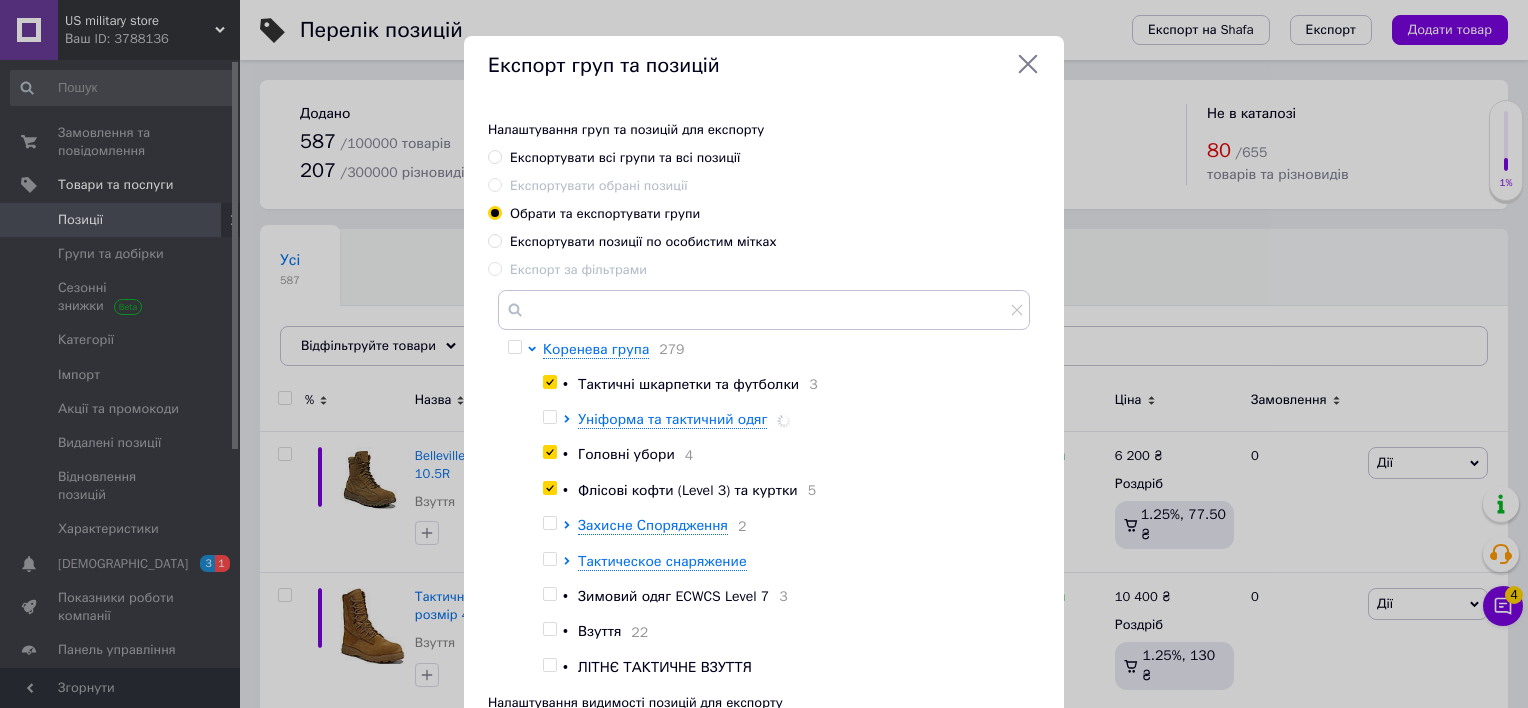 click at bounding box center [570, 420] 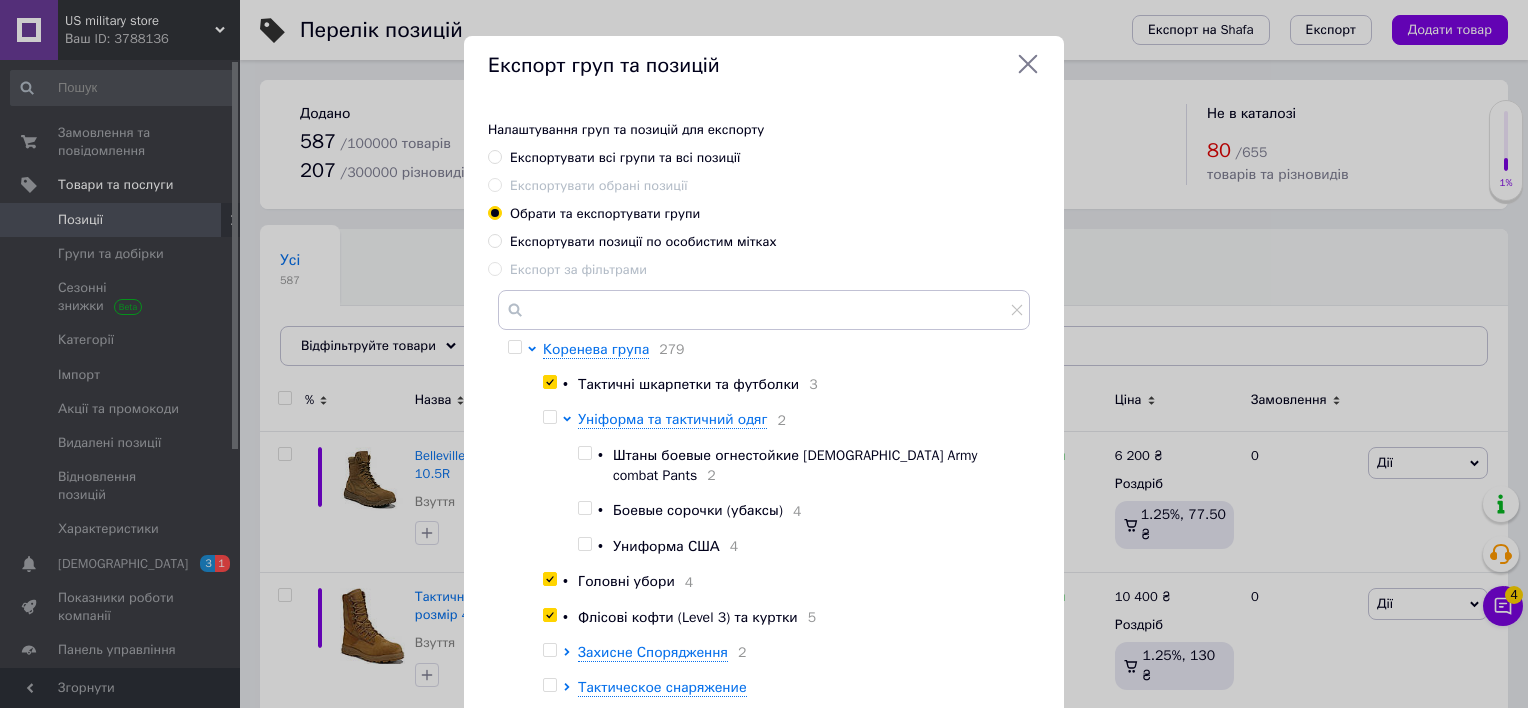 click at bounding box center [584, 508] 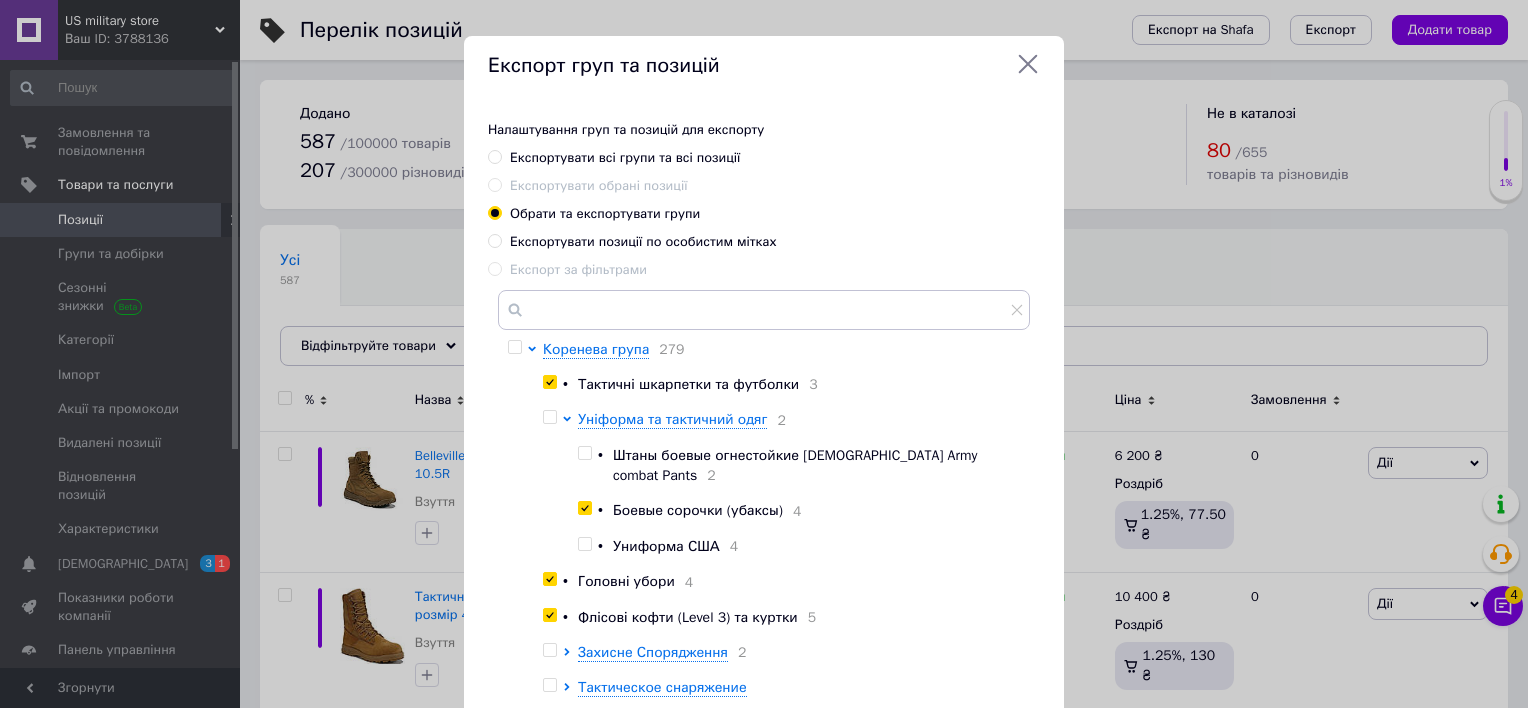 checkbox on "true" 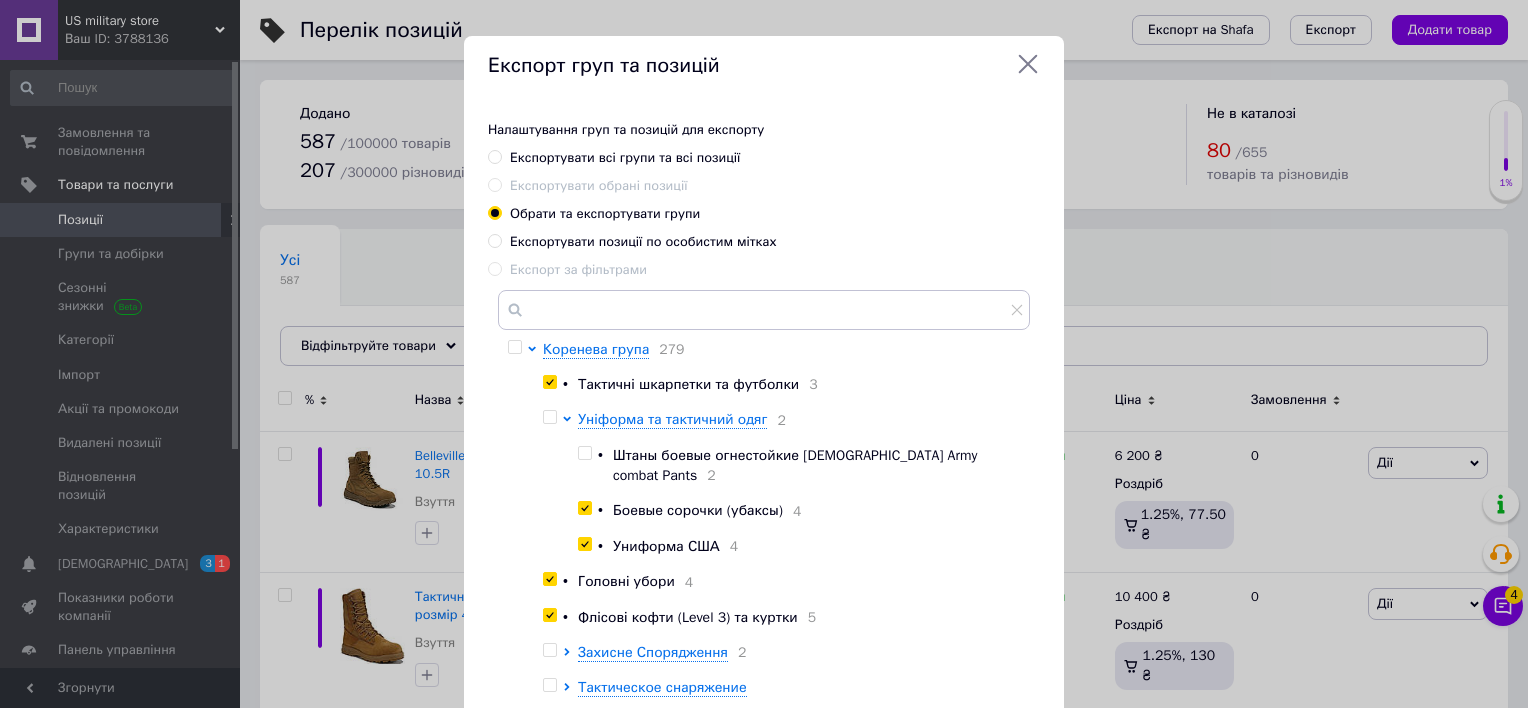 checkbox on "true" 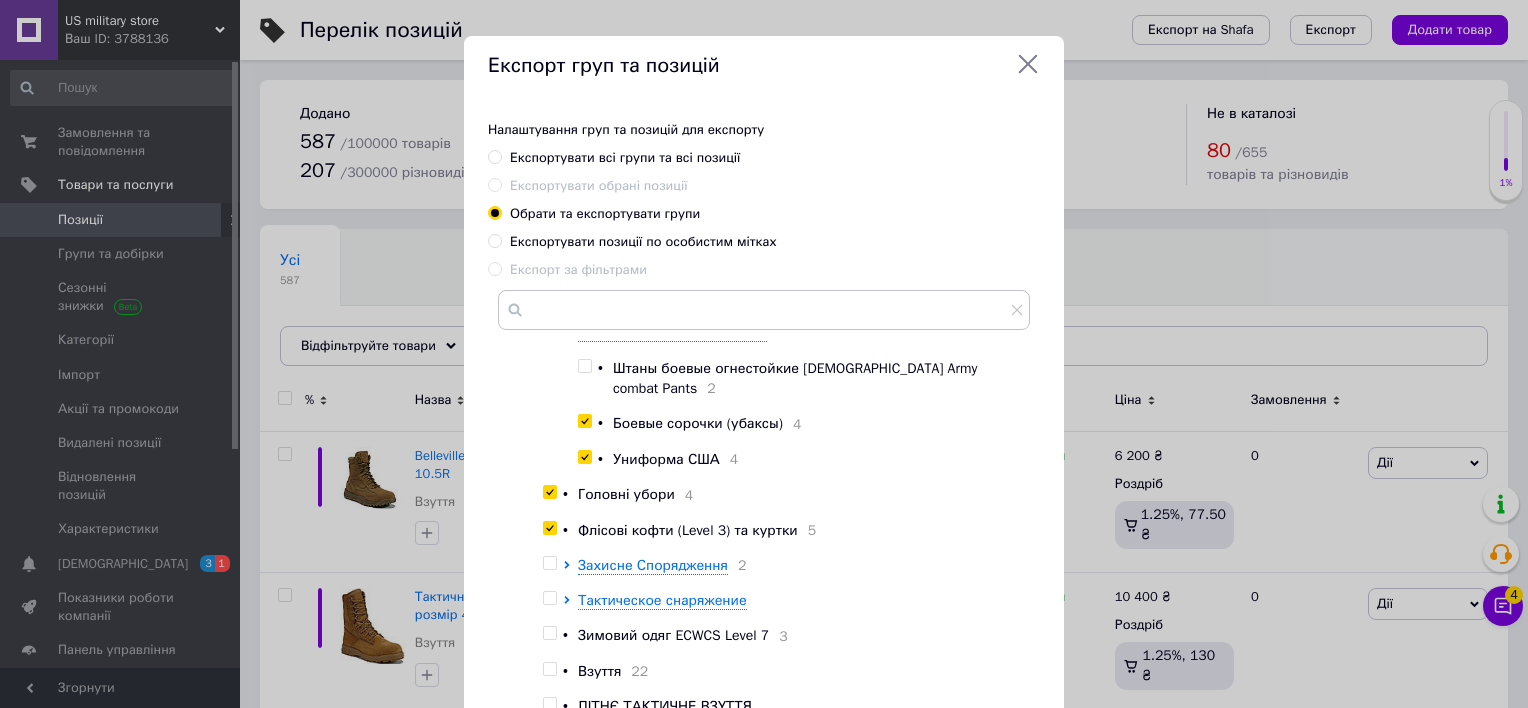 scroll, scrollTop: 96, scrollLeft: 0, axis: vertical 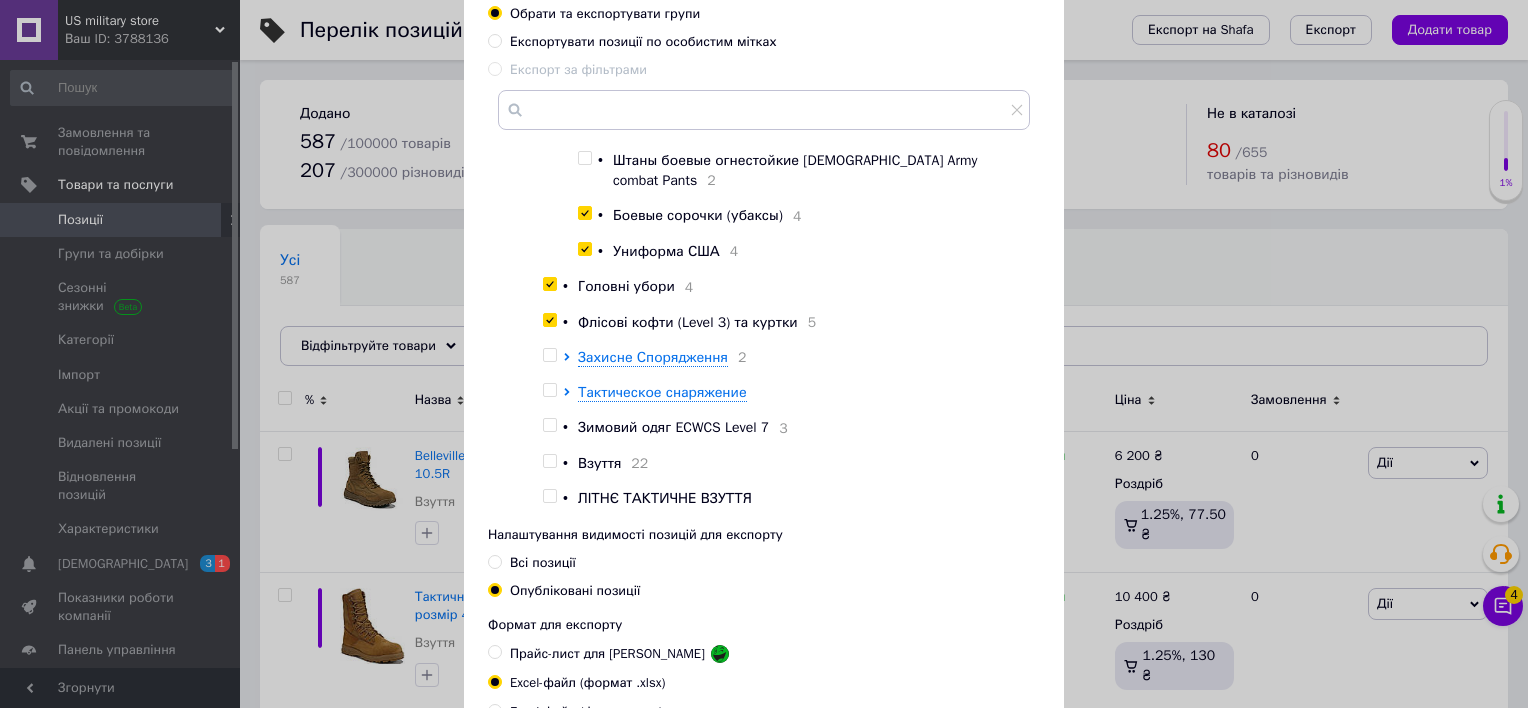 click at bounding box center (549, 425) 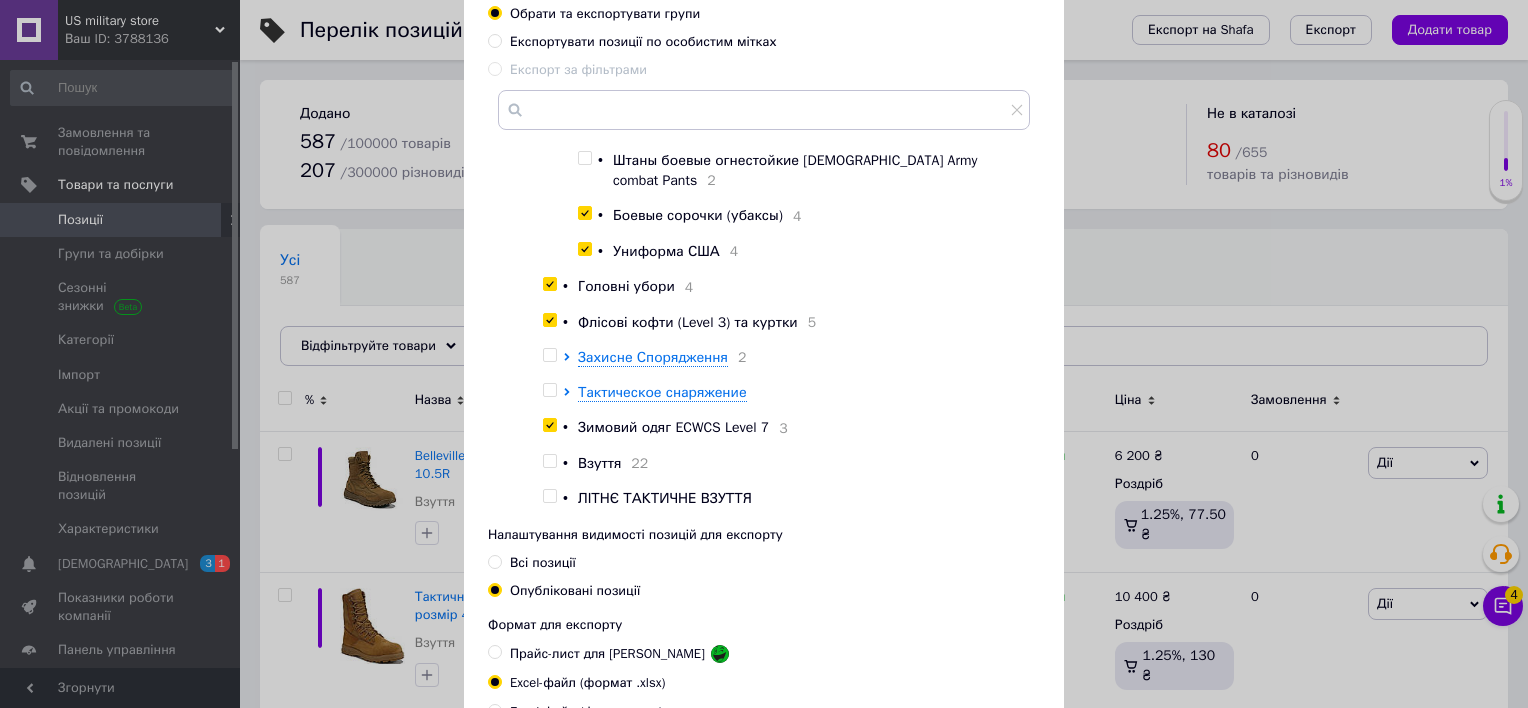 checkbox on "true" 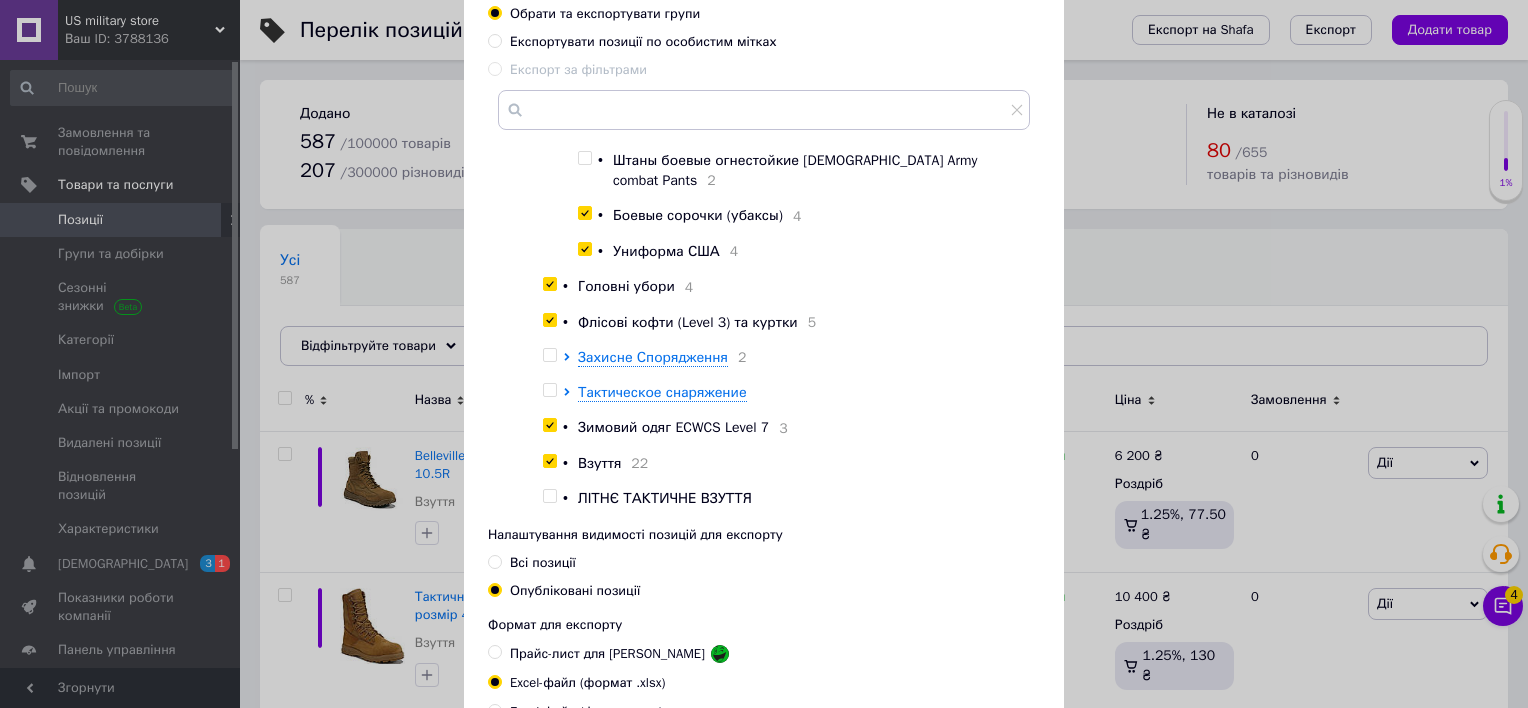 checkbox on "true" 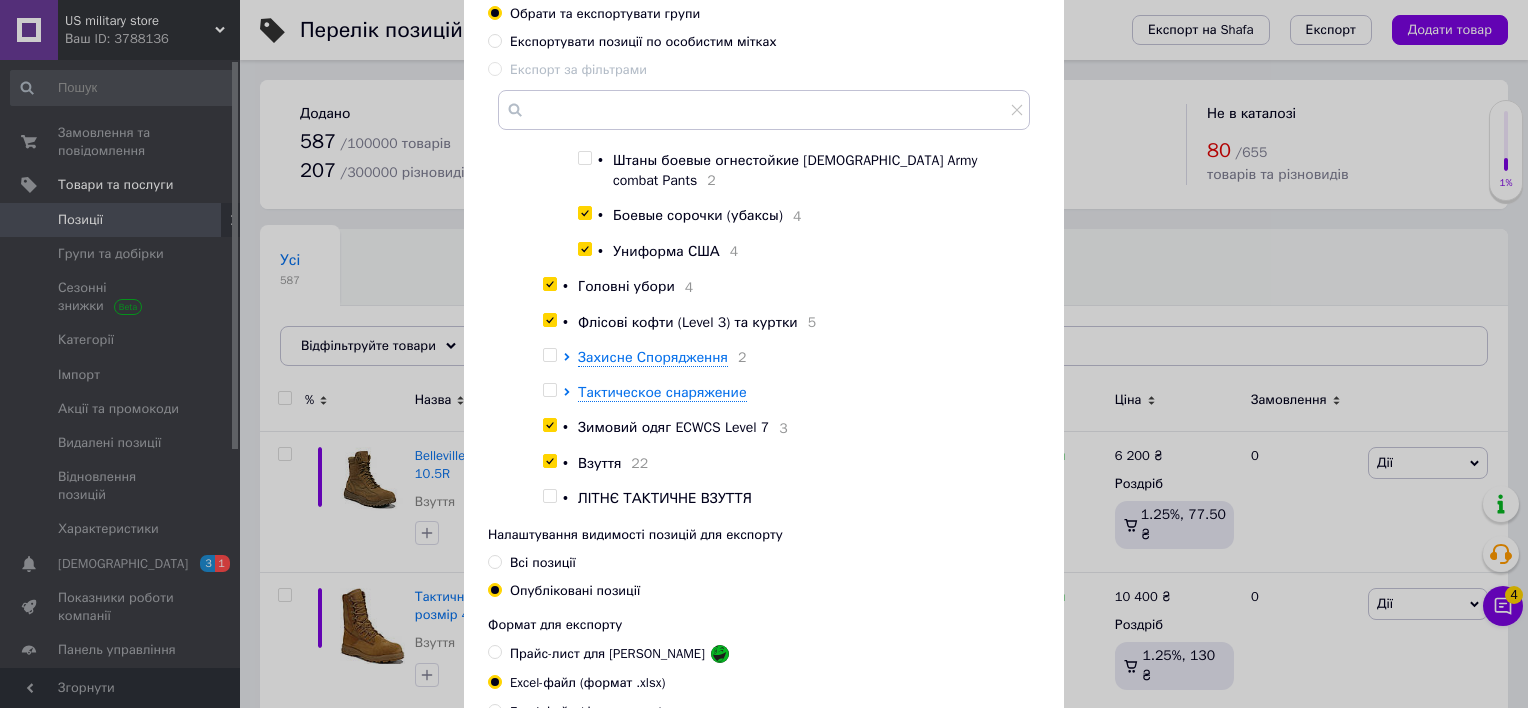 drag, startPoint x: 540, startPoint y: 495, endPoint x: 554, endPoint y: 492, distance: 14.3178215 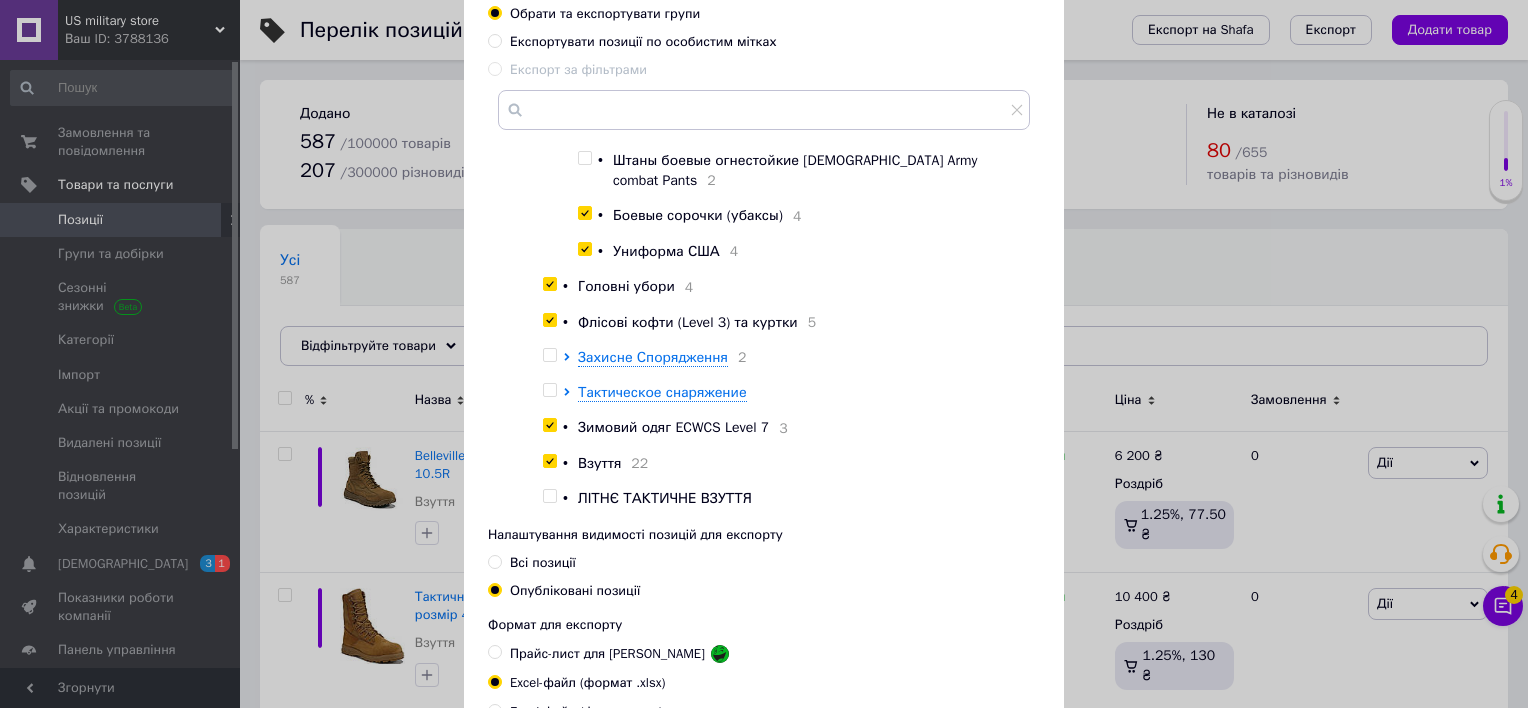 click at bounding box center (549, 496) 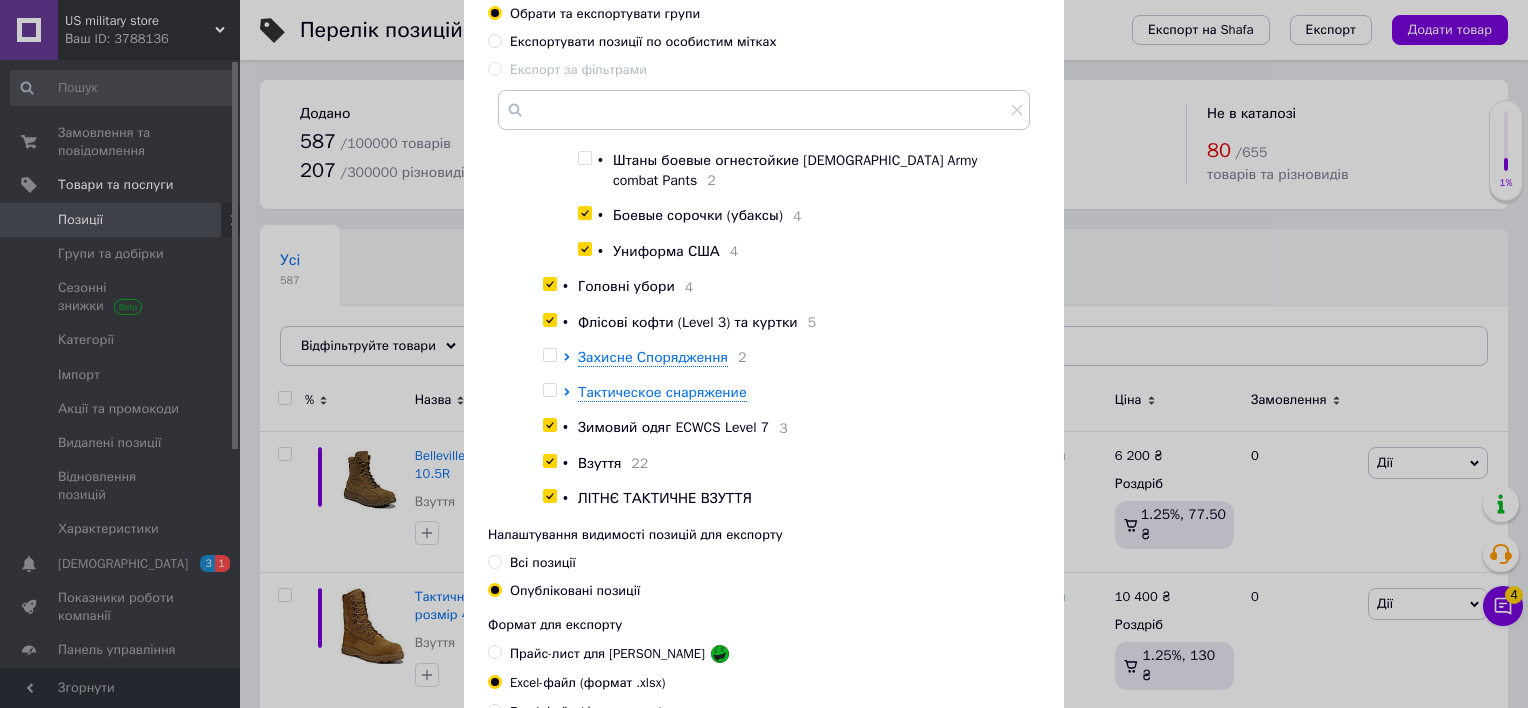 checkbox on "true" 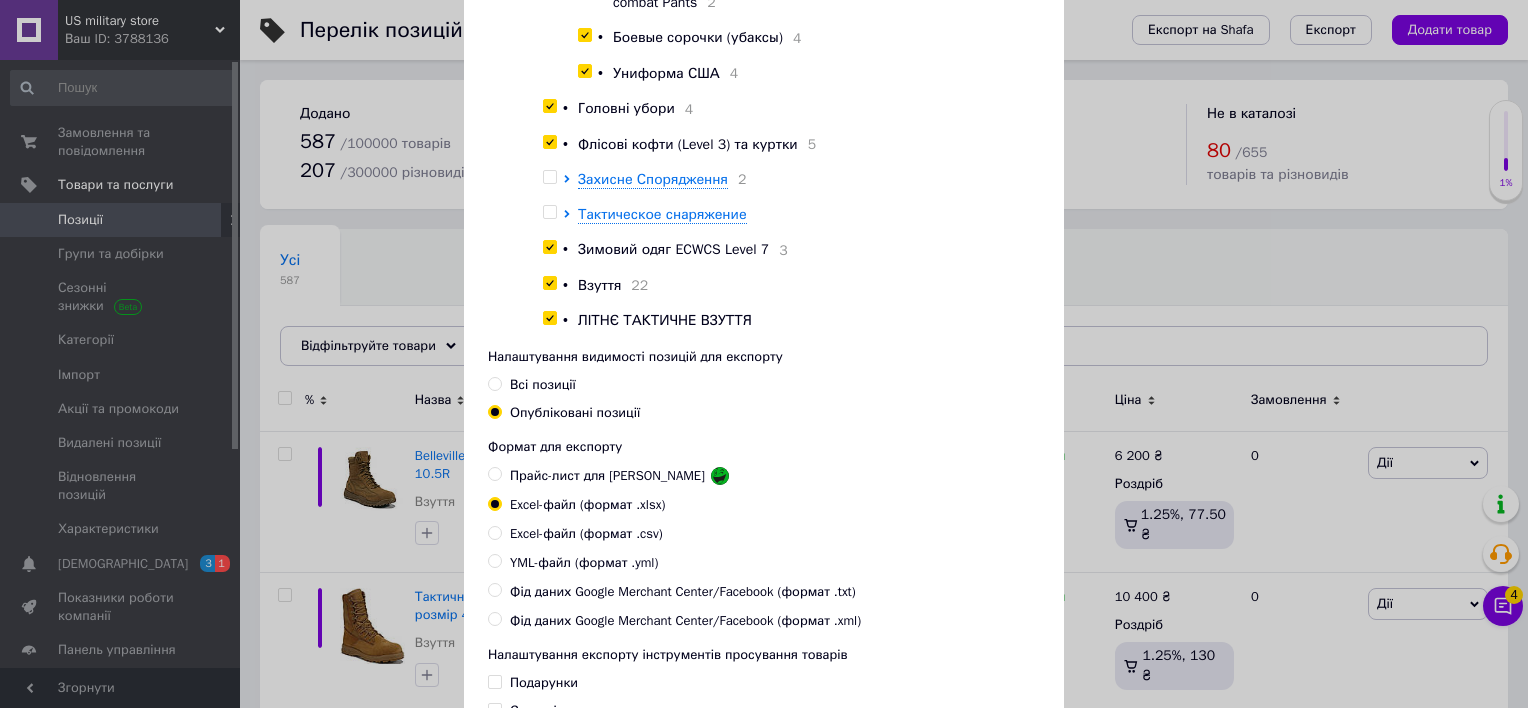 scroll, scrollTop: 629, scrollLeft: 0, axis: vertical 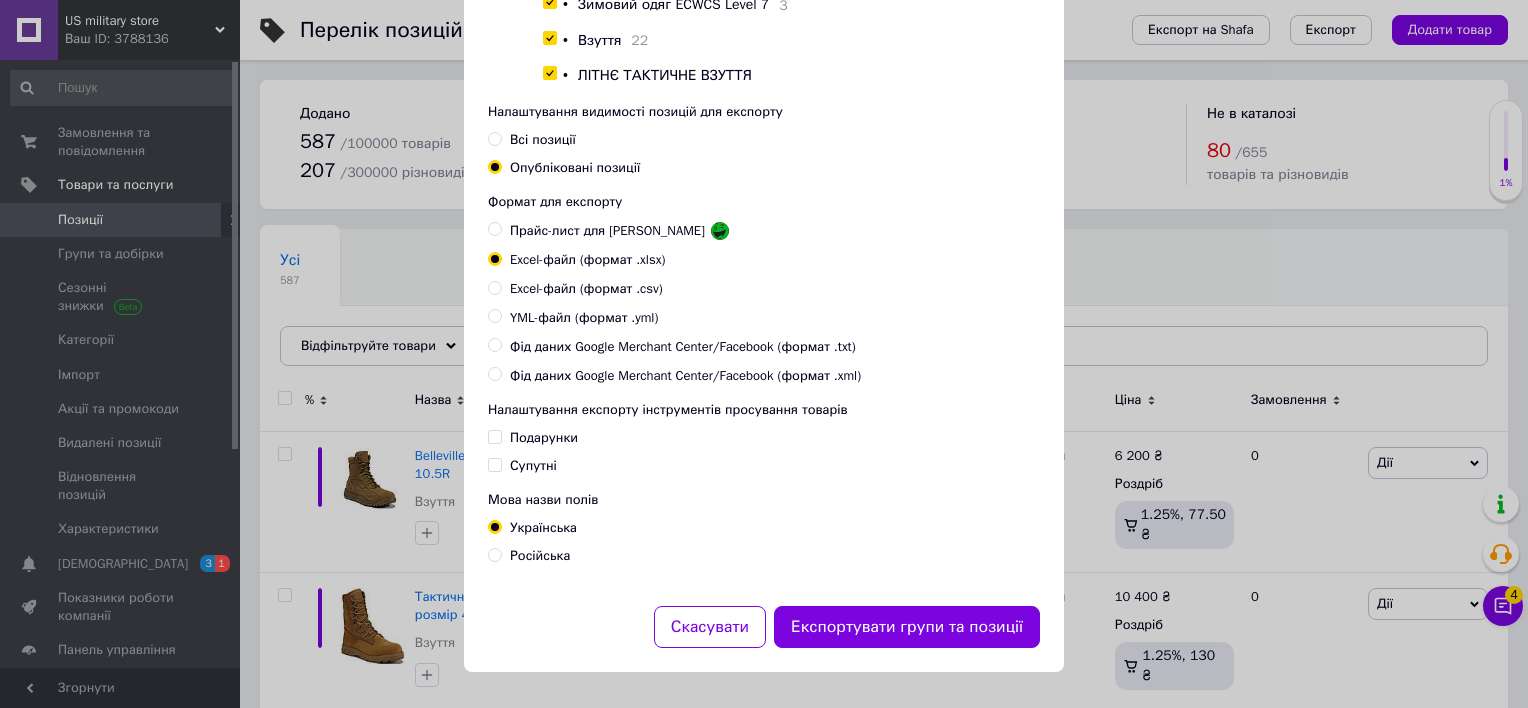 click on "Фід даних Google Merchant Center/Facebook (формат .xml)" at bounding box center [685, 376] 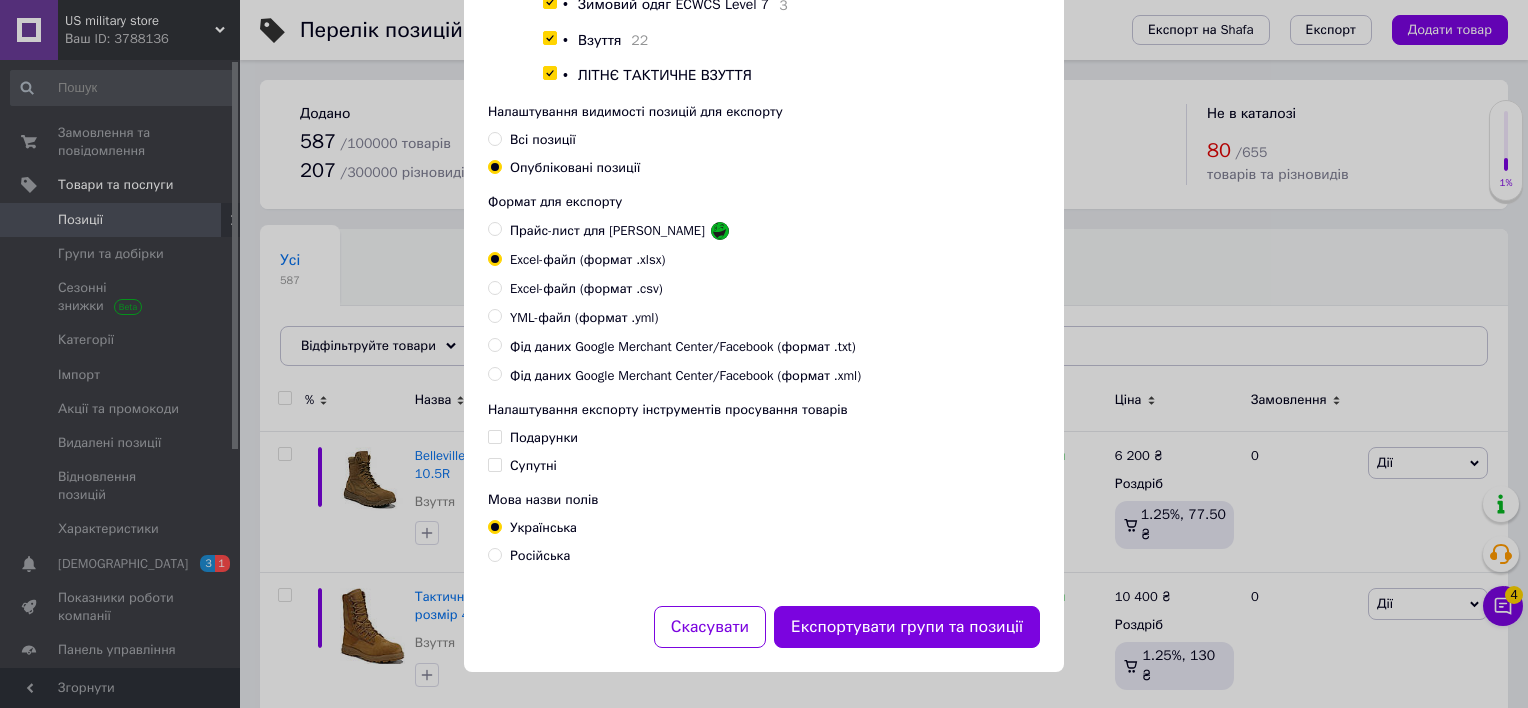 click on "Фід даних Google Merchant Center/Facebook (формат .xml)" at bounding box center (494, 373) 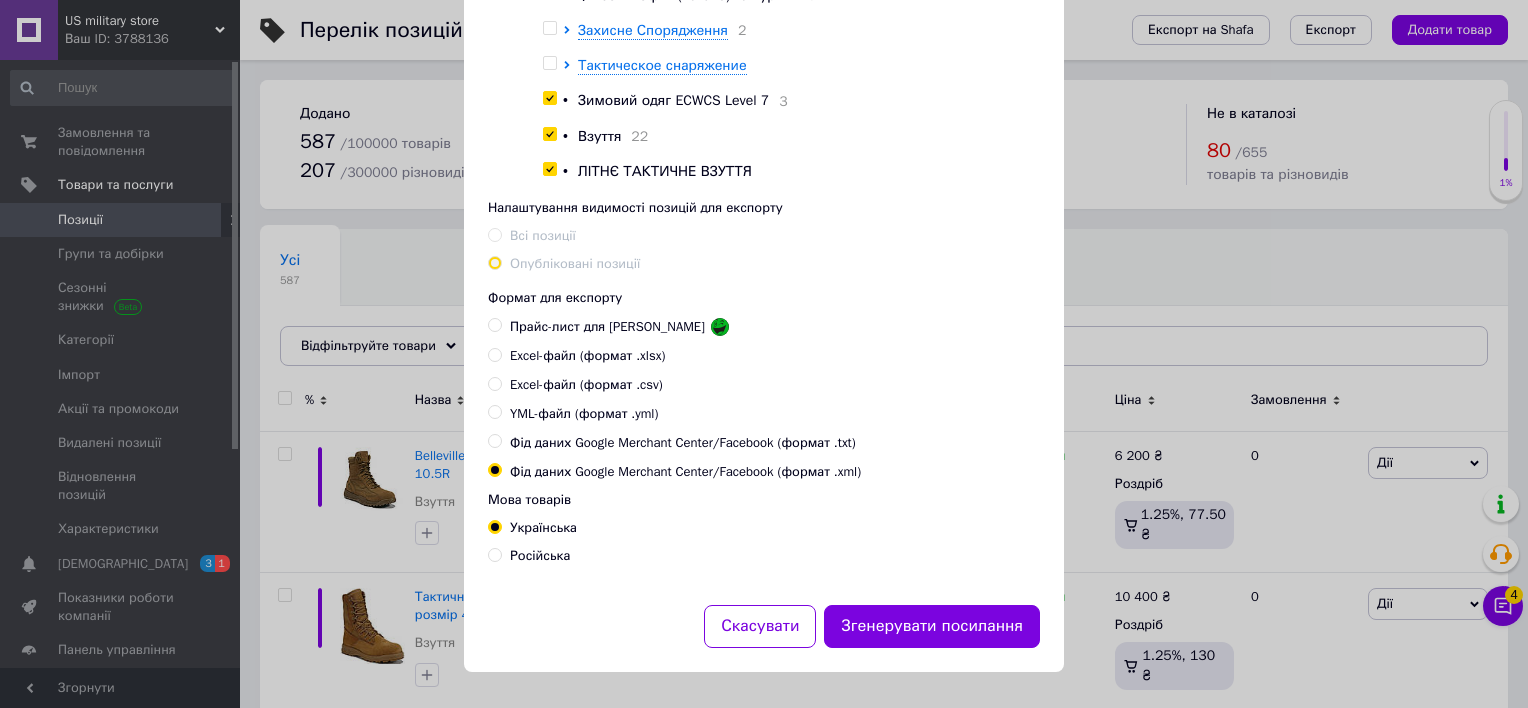 scroll, scrollTop: 533, scrollLeft: 0, axis: vertical 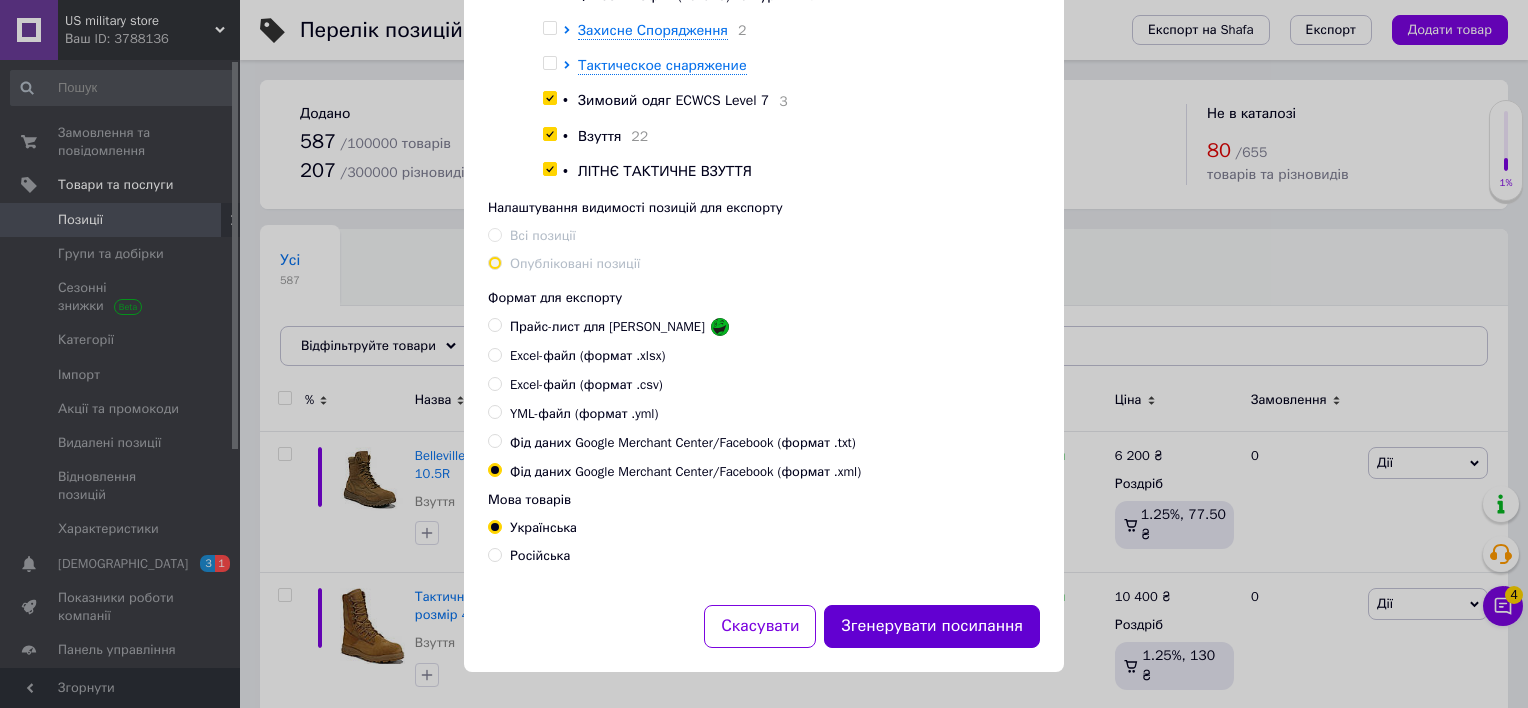click on "Згенерувати посилання" at bounding box center (932, 626) 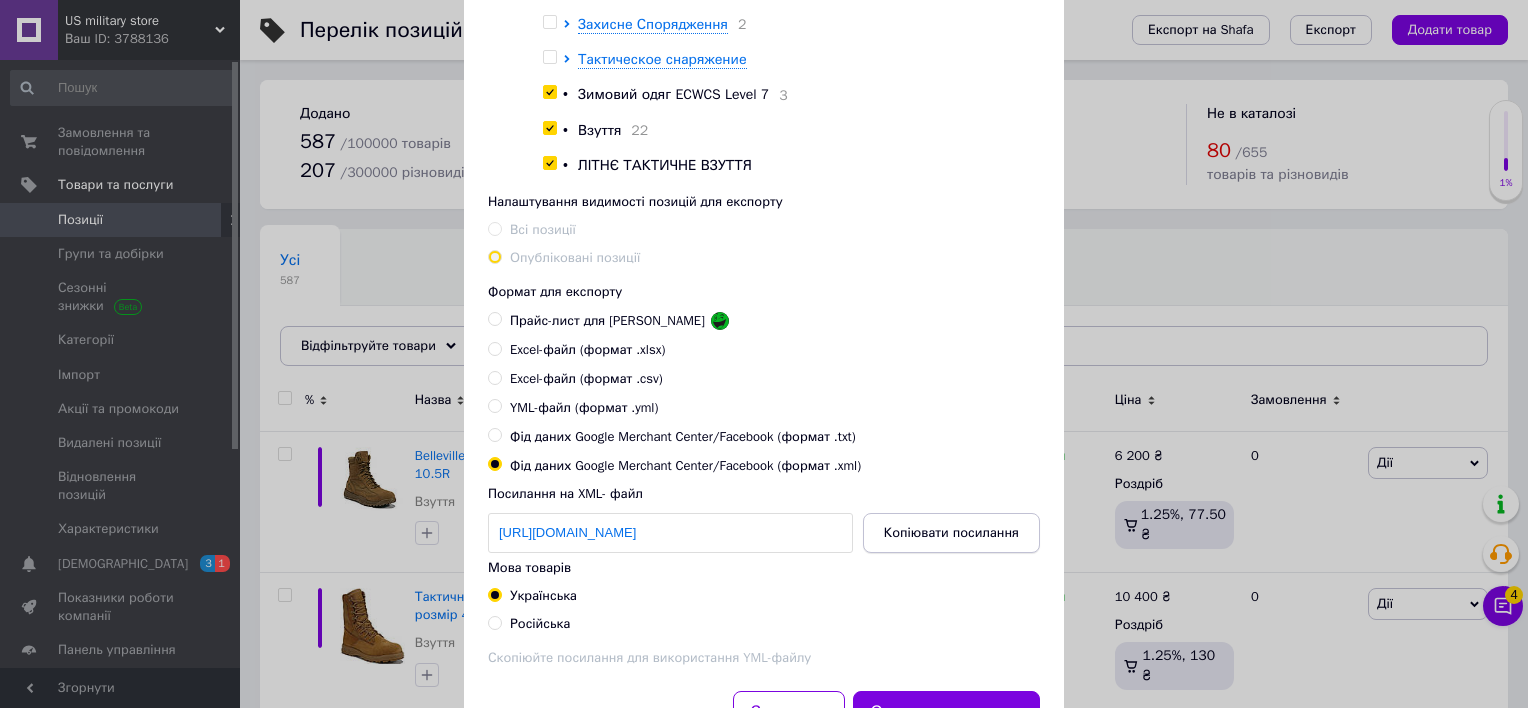 click on "Копіювати посилання" at bounding box center (951, 533) 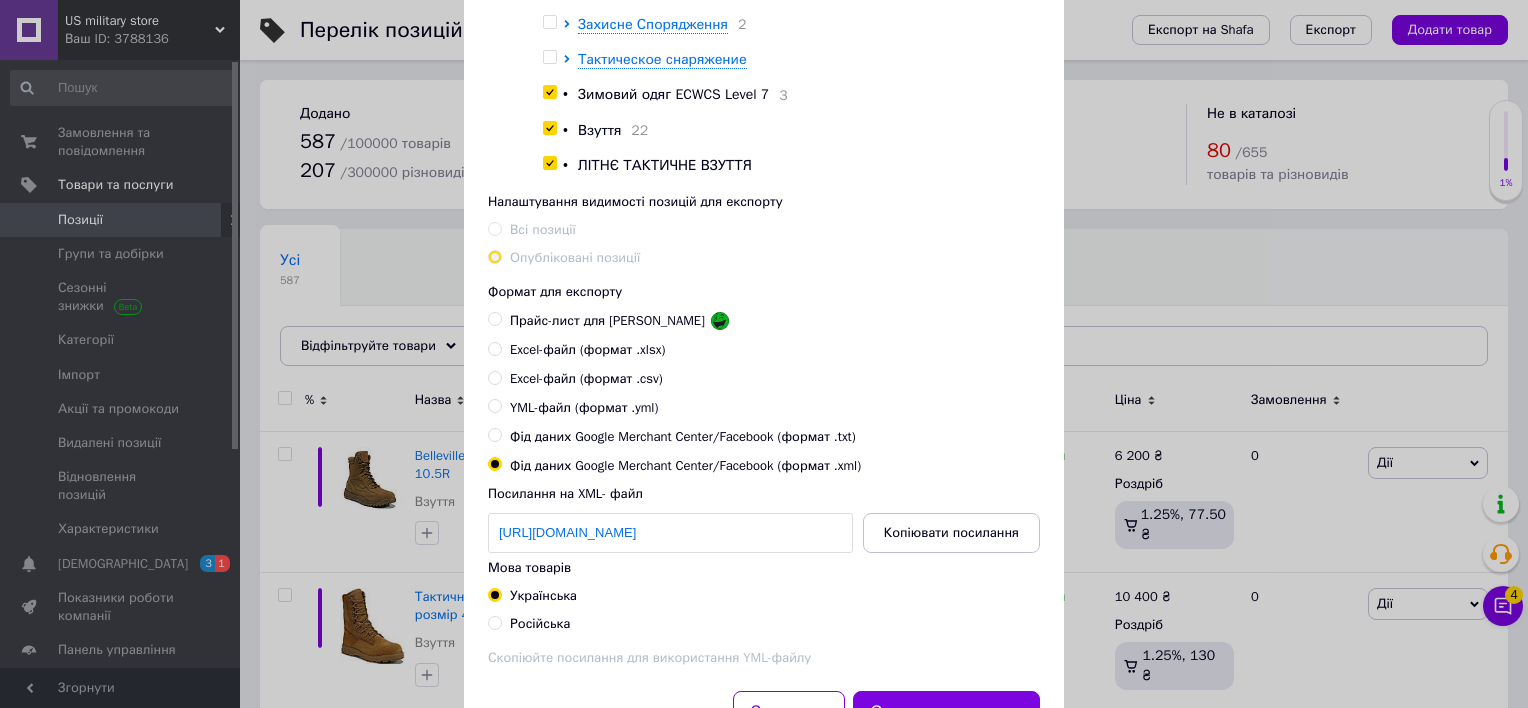 drag, startPoint x: 512, startPoint y: 630, endPoint x: 528, endPoint y: 632, distance: 16.124516 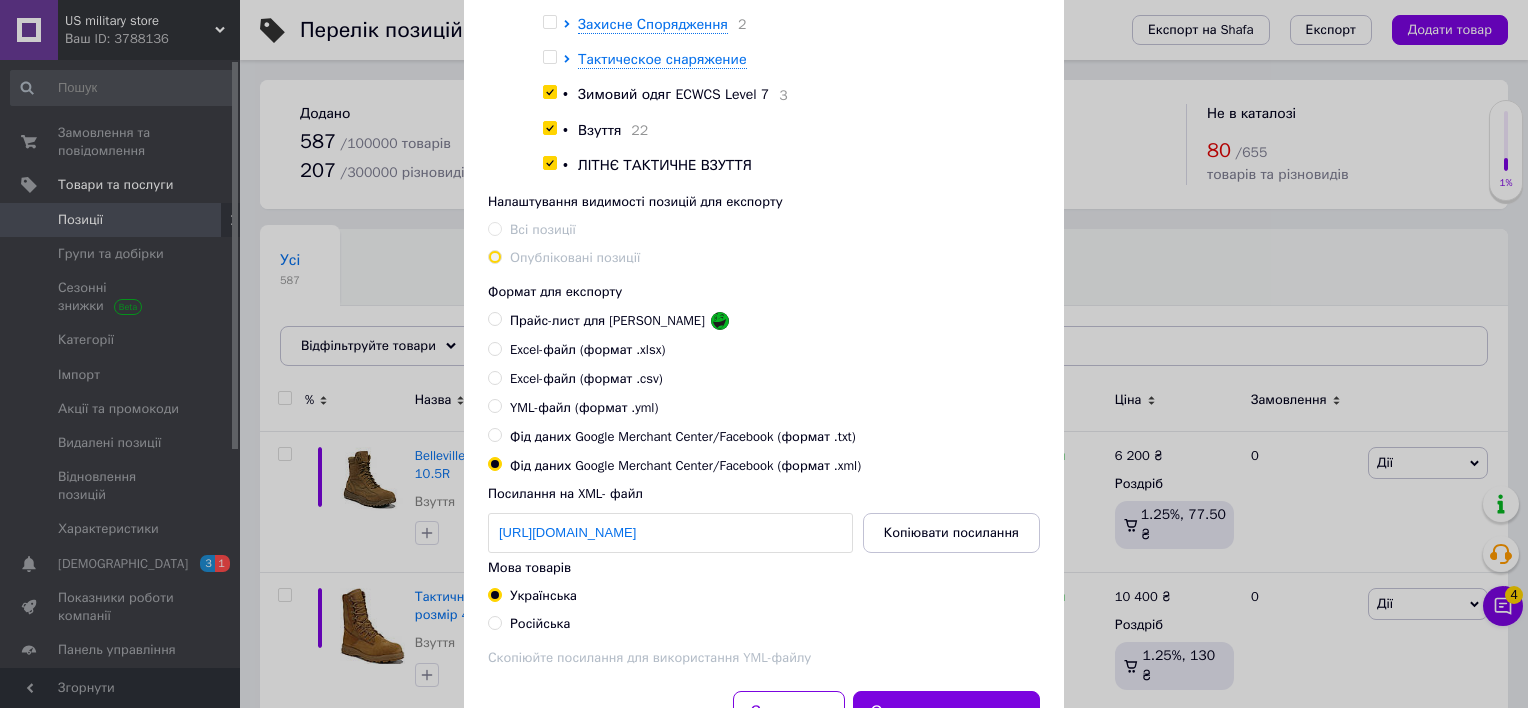 click on "Російська" at bounding box center (540, 623) 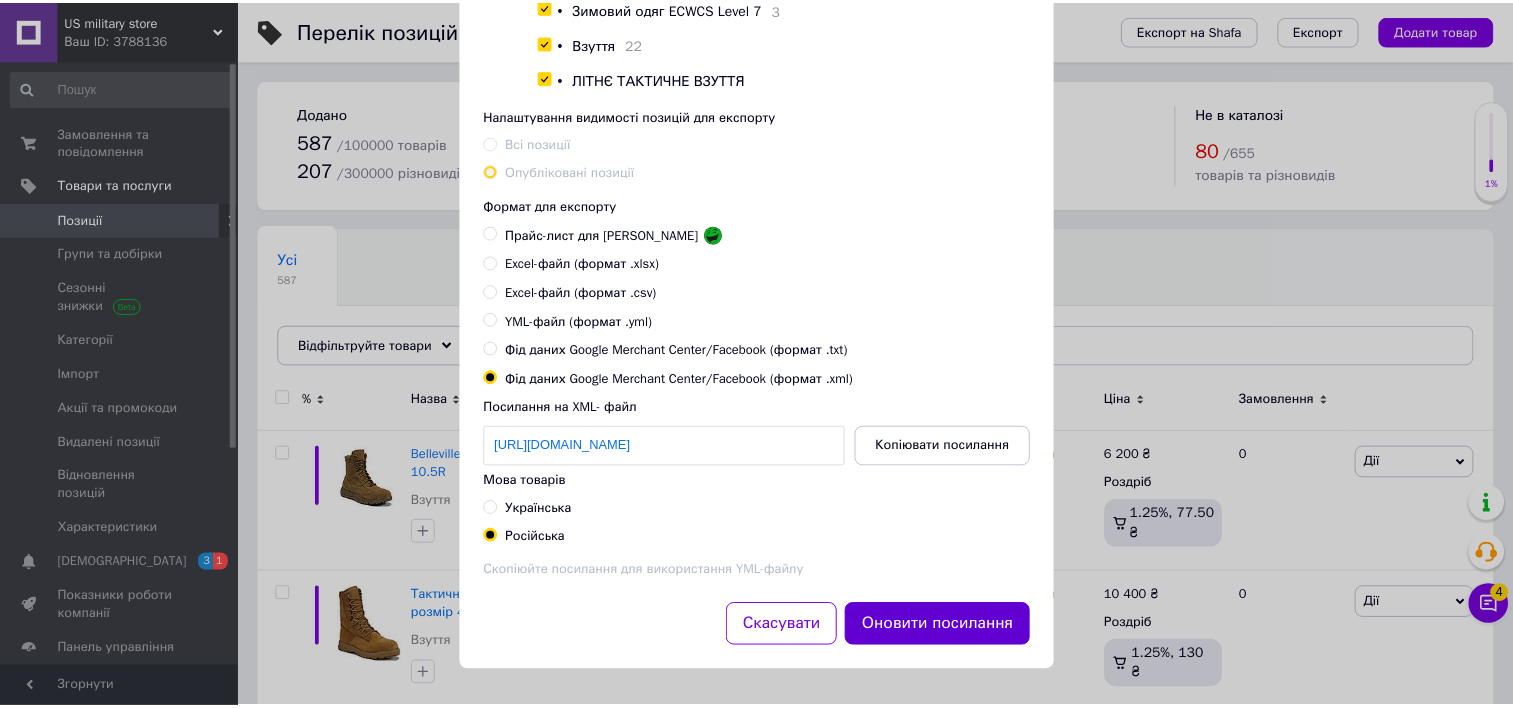 scroll, scrollTop: 622, scrollLeft: 0, axis: vertical 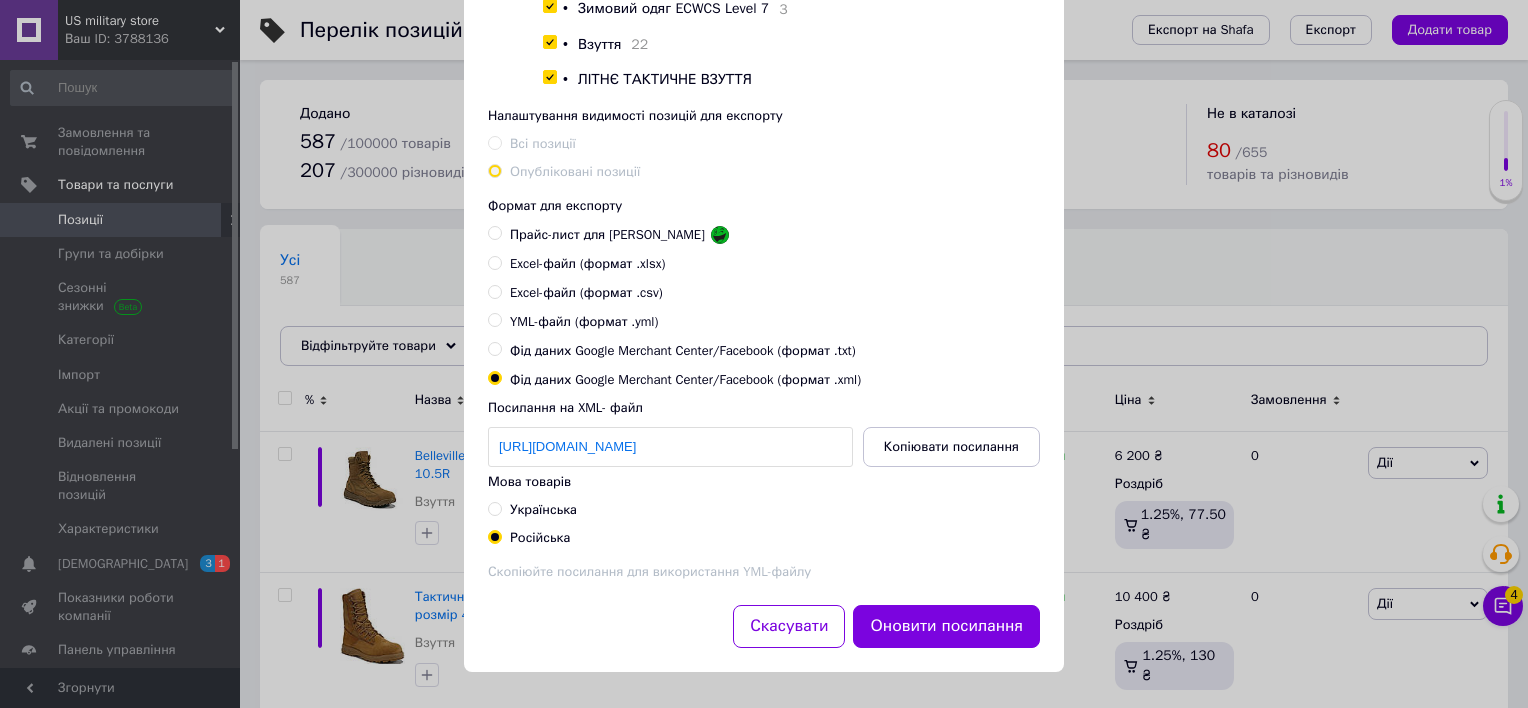 click on "Оновити посилання" at bounding box center [946, 626] 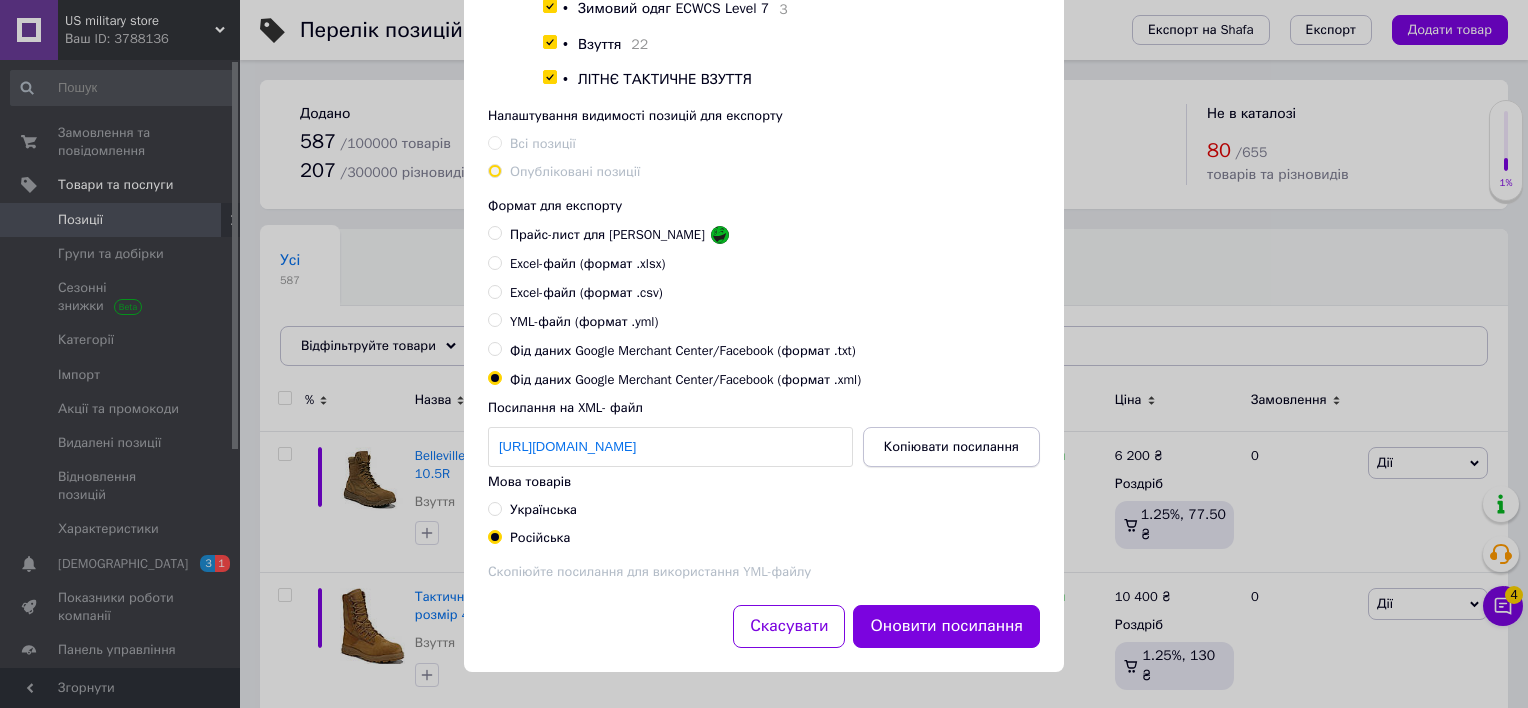 click on "Копіювати посилання" at bounding box center (951, 447) 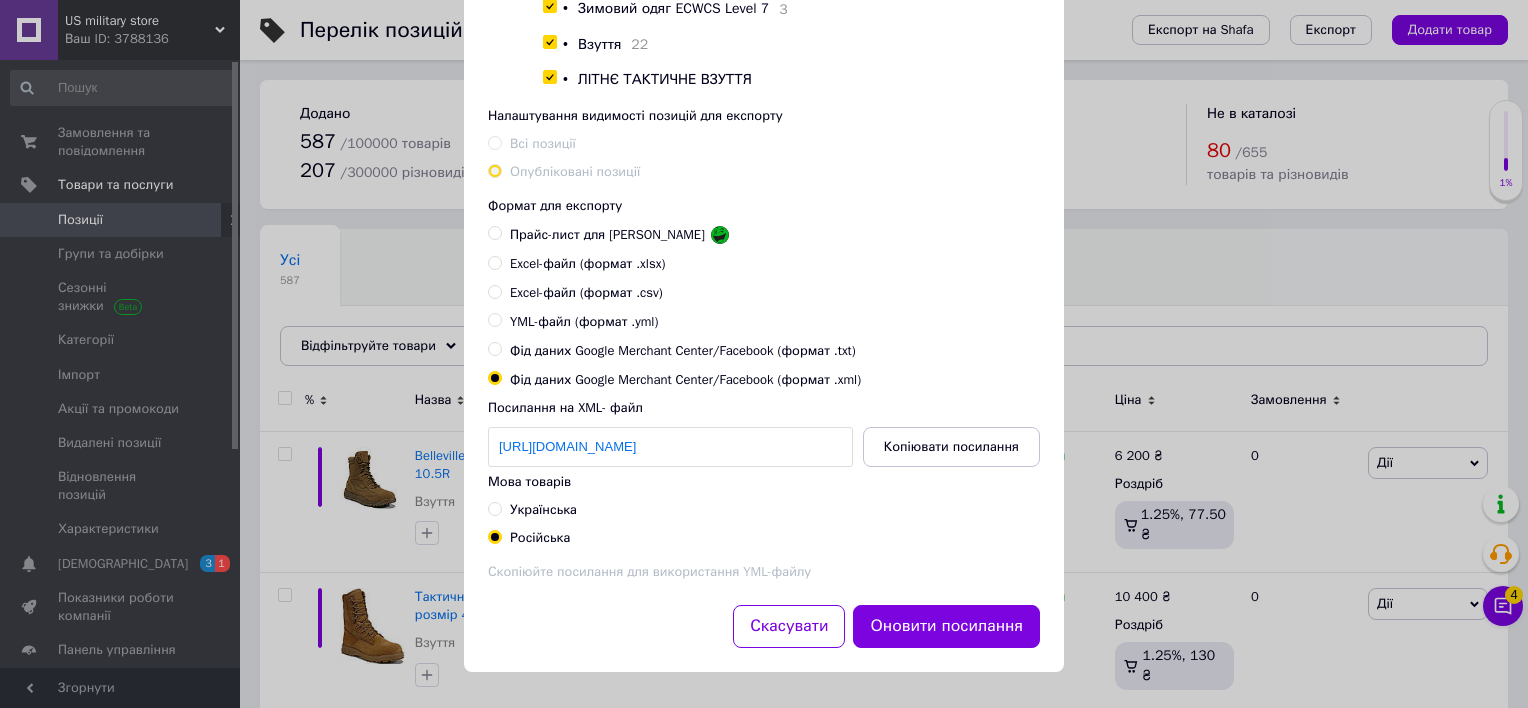 click on "Експорт груп та позицій Налаштування груп та позицій для експорту Експортувати всі групи та всі позиції Експортувати обрані позиції Обрати та експортувати групи Експортувати позиції по особистим мітках Експорт за фільтрами Коренева група 279 • Тактичні шкарпетки та футболки 3 Уніформа та тактичний одяг 2 • Штаны боевые огнестойкие [DEMOGRAPHIC_DATA] Army combat Pants 2 • Боевые сорочки (убаксы) 4 • Униформа США 4 • Головні убори 4 • Флісові кофти (Level 3) та куртки 5 Захисне Спорядження 2 Тактическое снаряжение • Зимовий одяг ECWCS Level 7 3 • Взуття 22 • ЛІТНЄ ТАКТИЧНЕ ВЗУТТЯ Всі позиції" at bounding box center (764, 44) 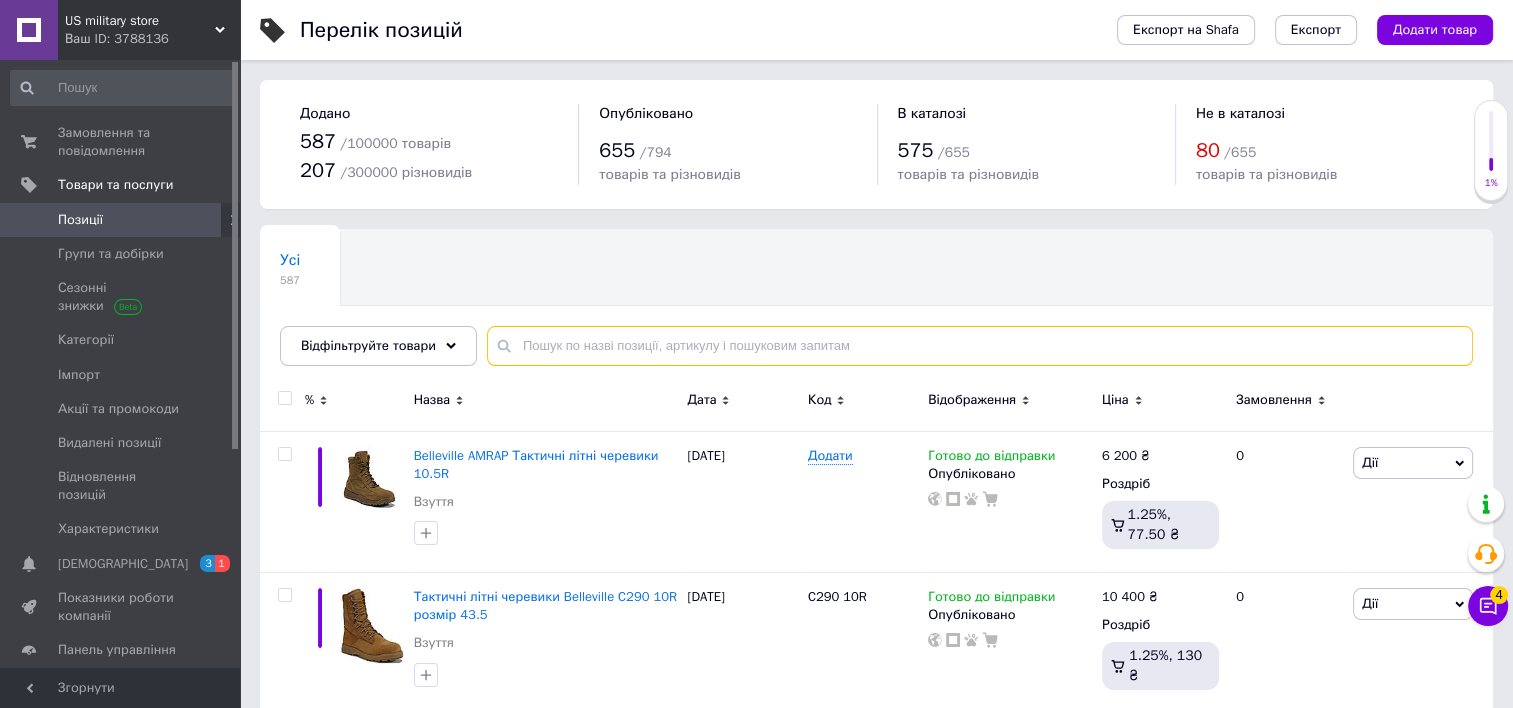 click at bounding box center (980, 346) 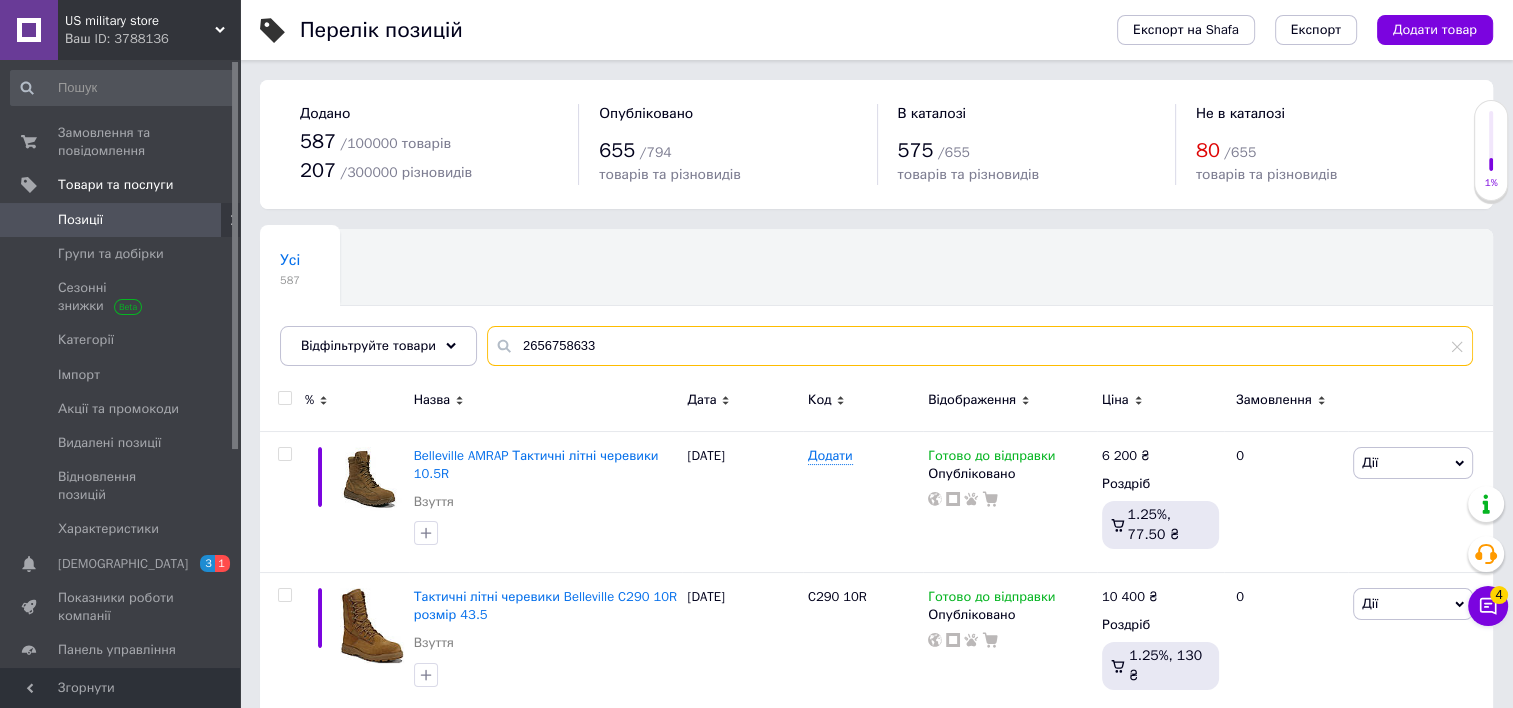 type on "2656758633" 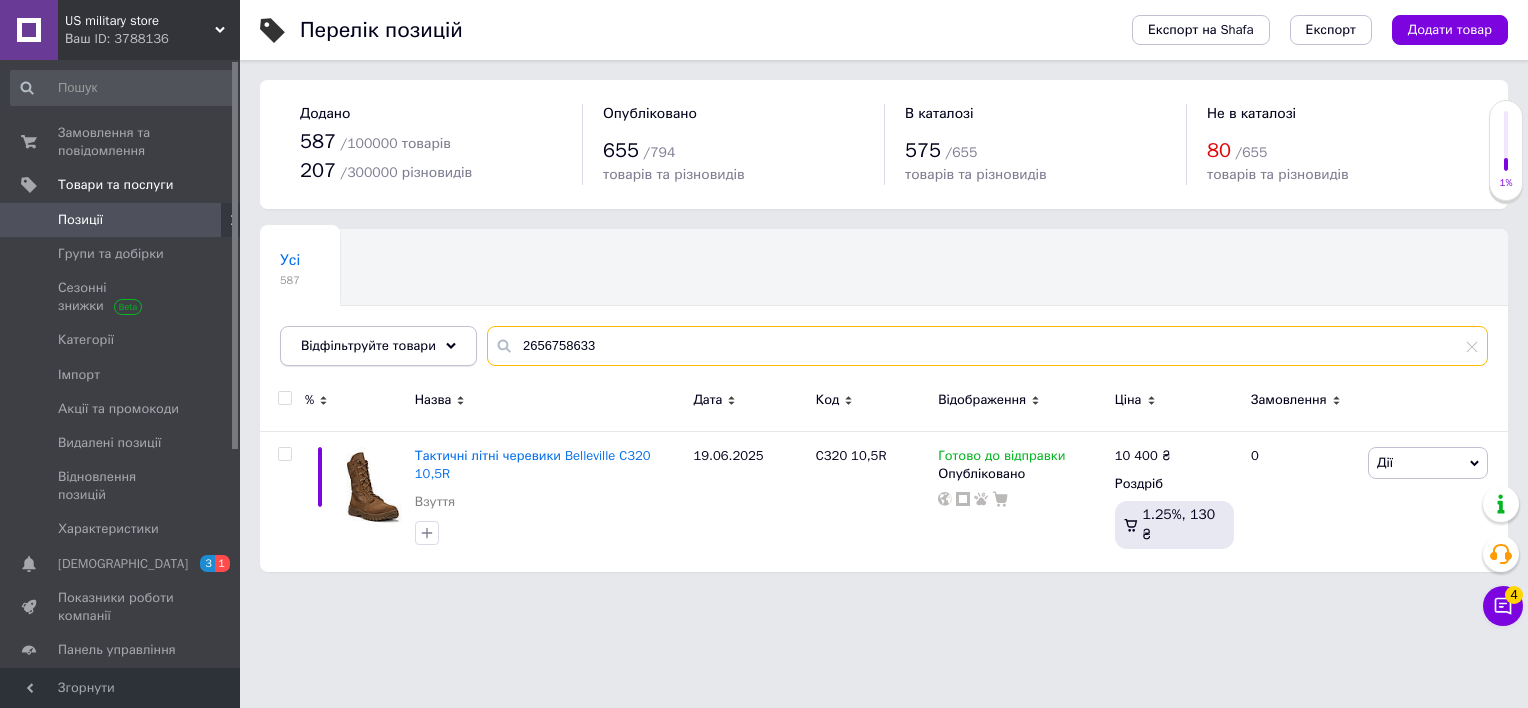 drag, startPoint x: 600, startPoint y: 358, endPoint x: 406, endPoint y: 348, distance: 194.25757 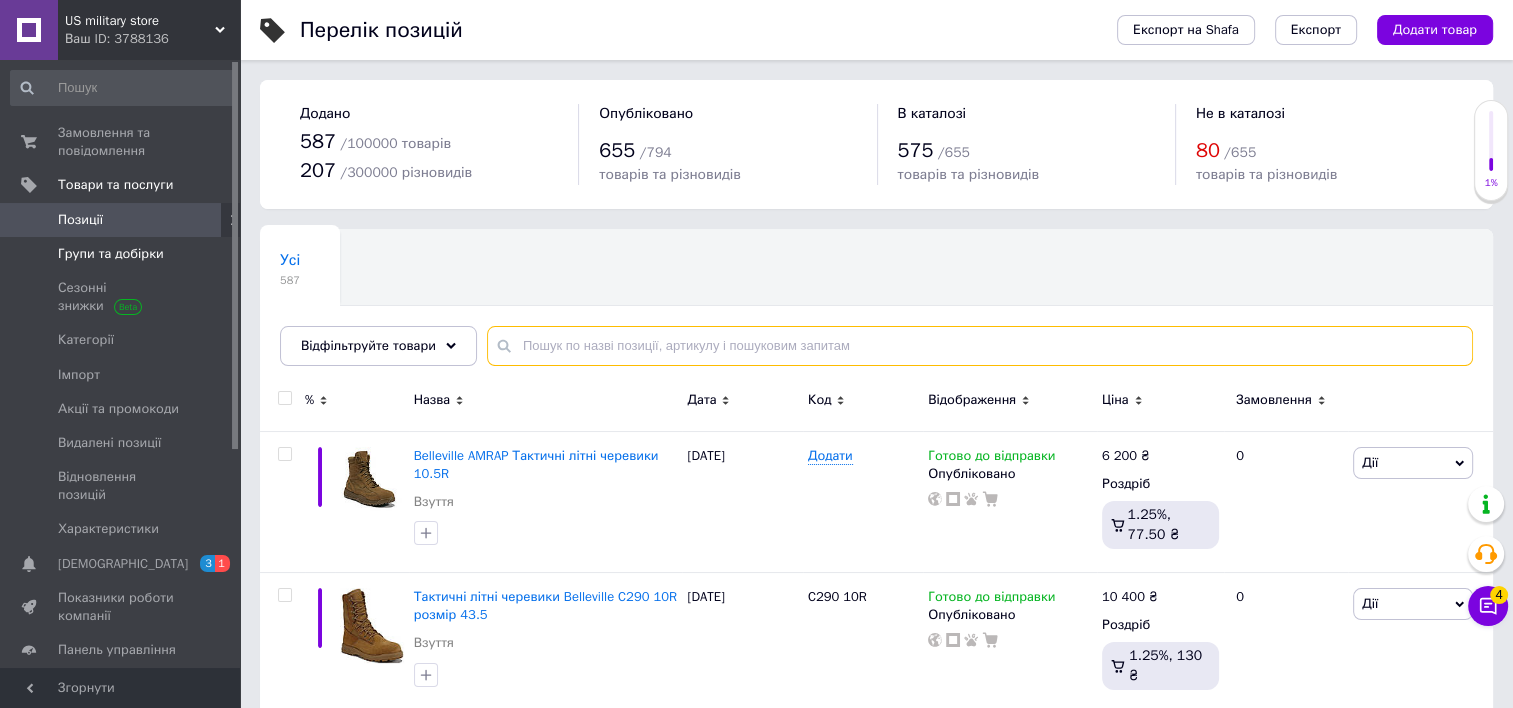 type 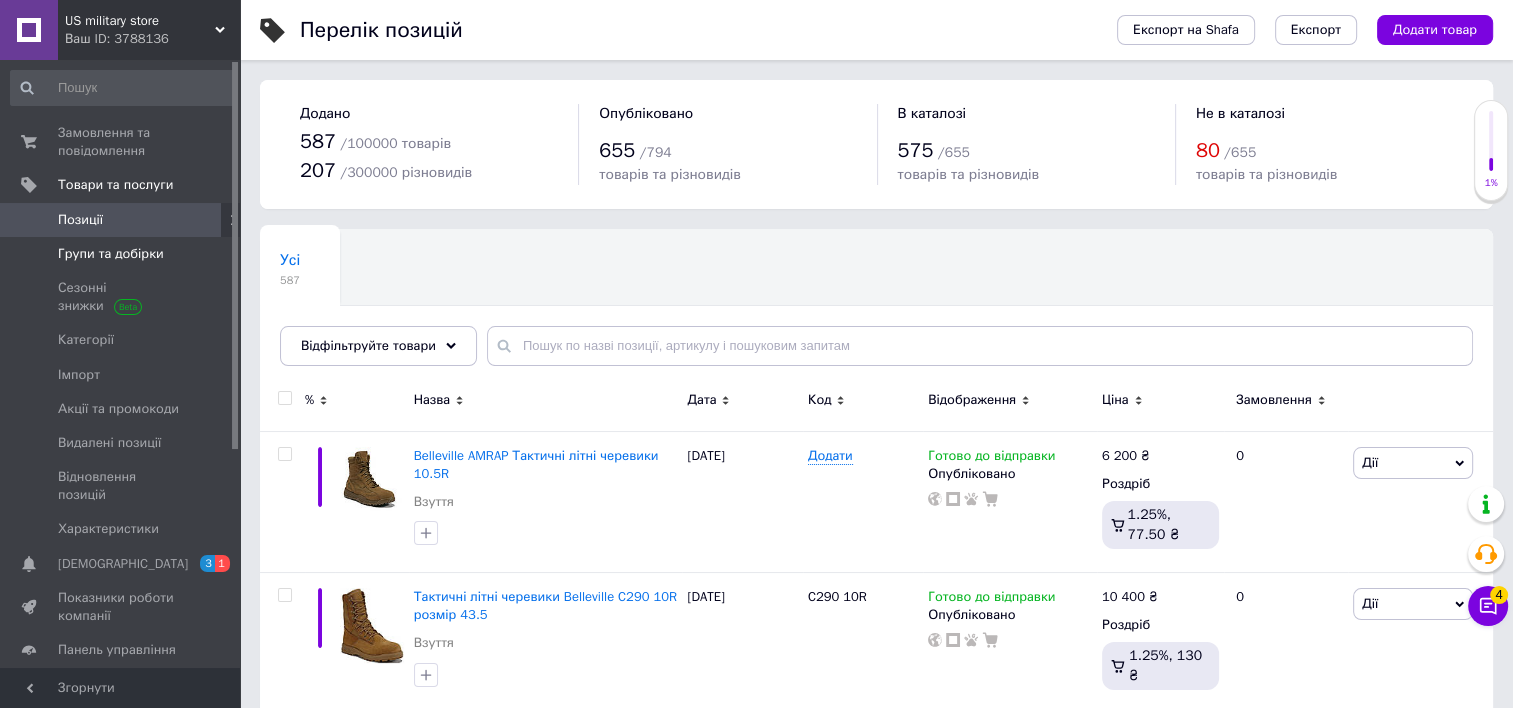 click on "Групи та добірки" at bounding box center [111, 254] 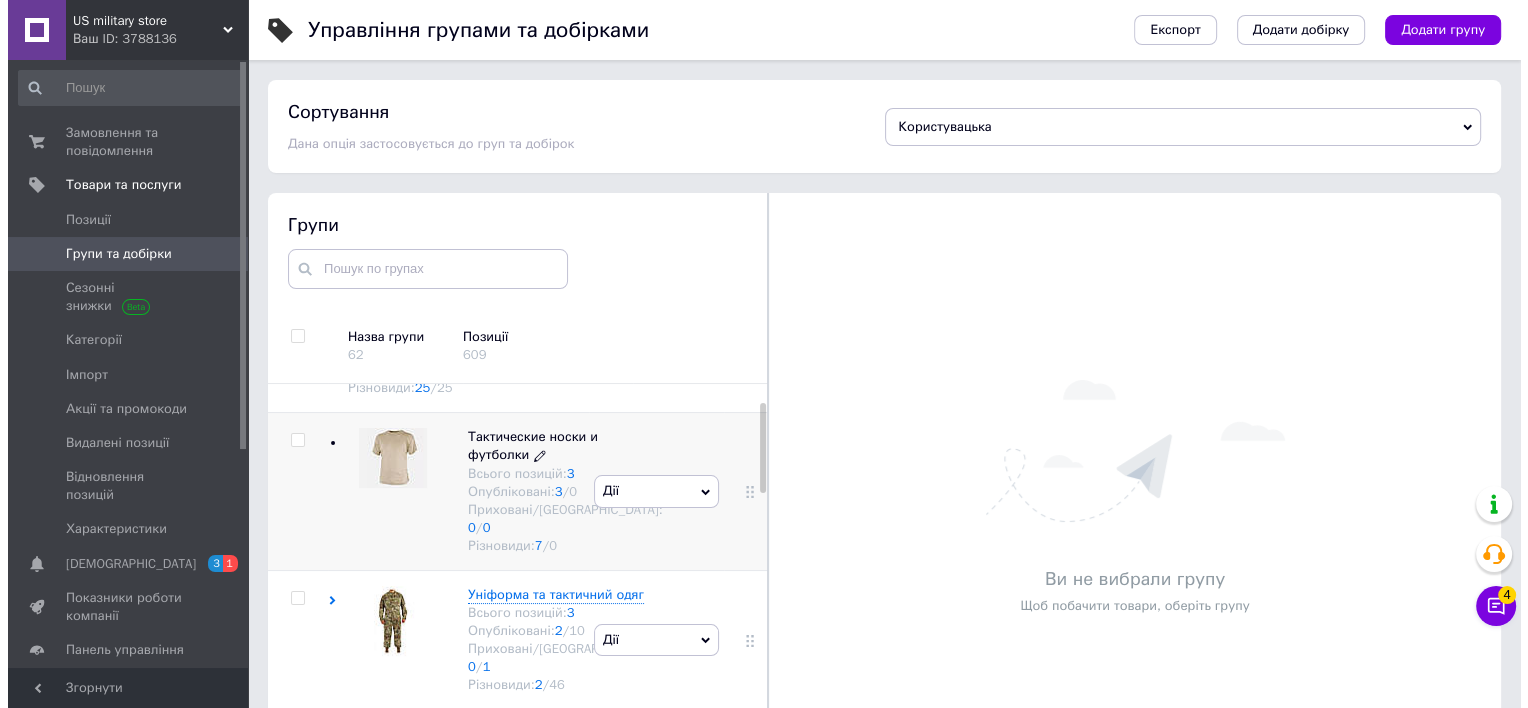 scroll, scrollTop: 100, scrollLeft: 0, axis: vertical 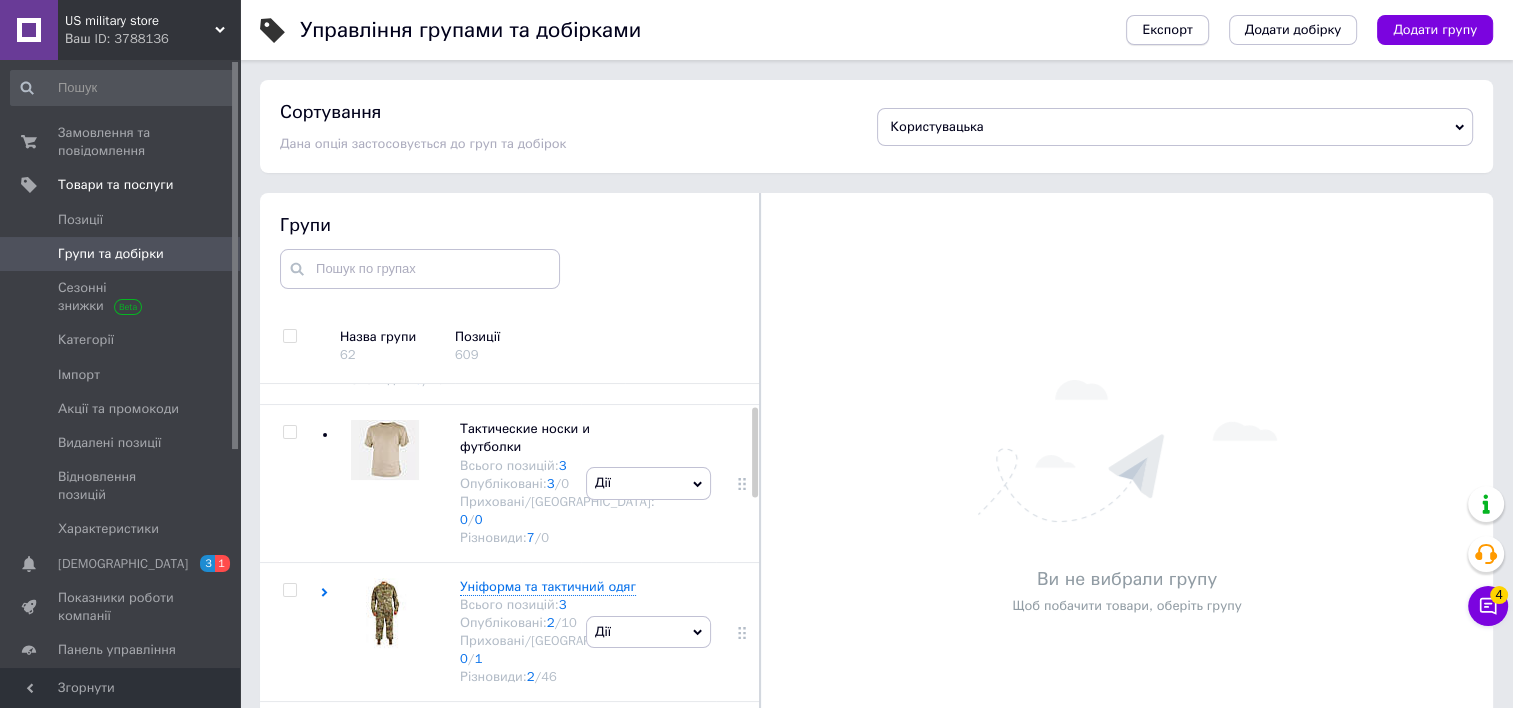click on "Експорт" at bounding box center [1167, 30] 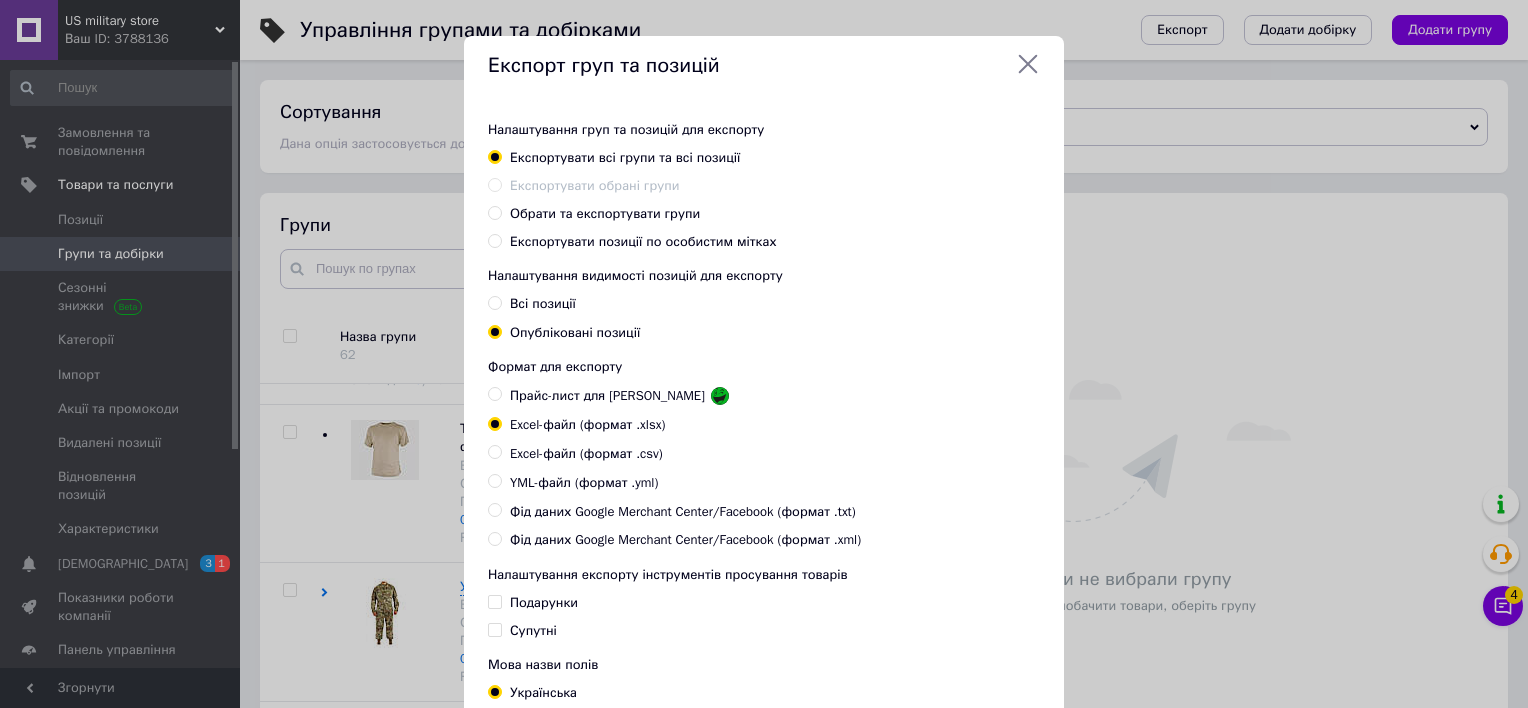 click on "Обрати та експортувати групи" at bounding box center (605, 213) 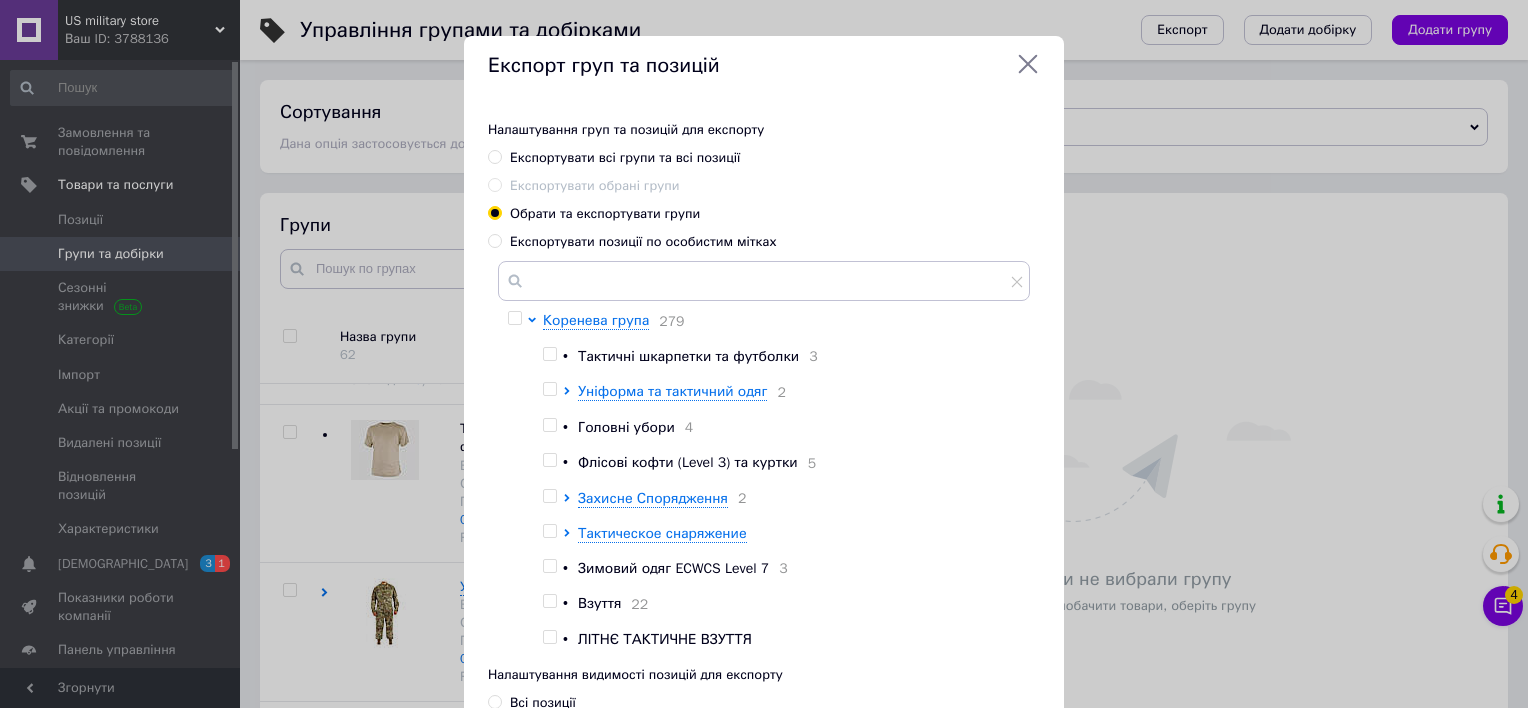 click at bounding box center (553, 357) 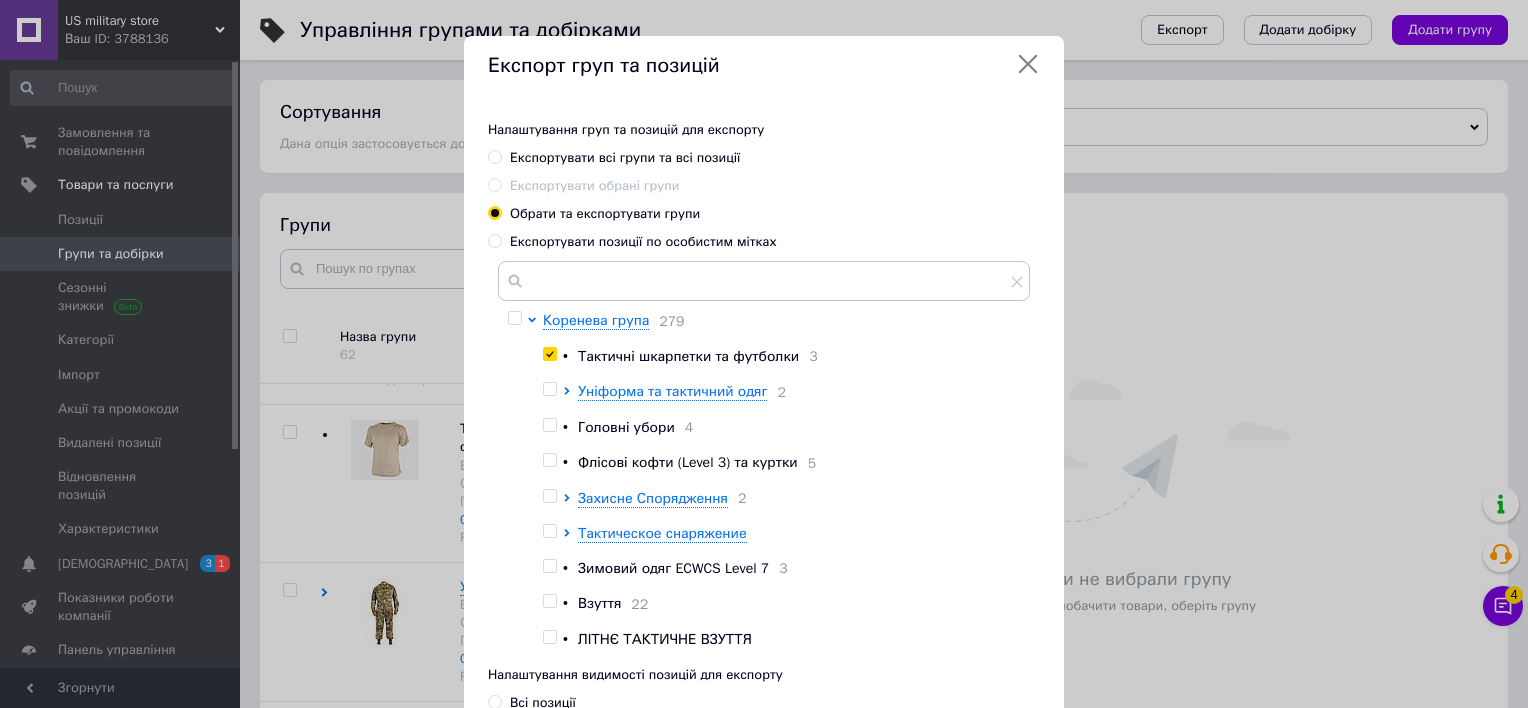 checkbox on "true" 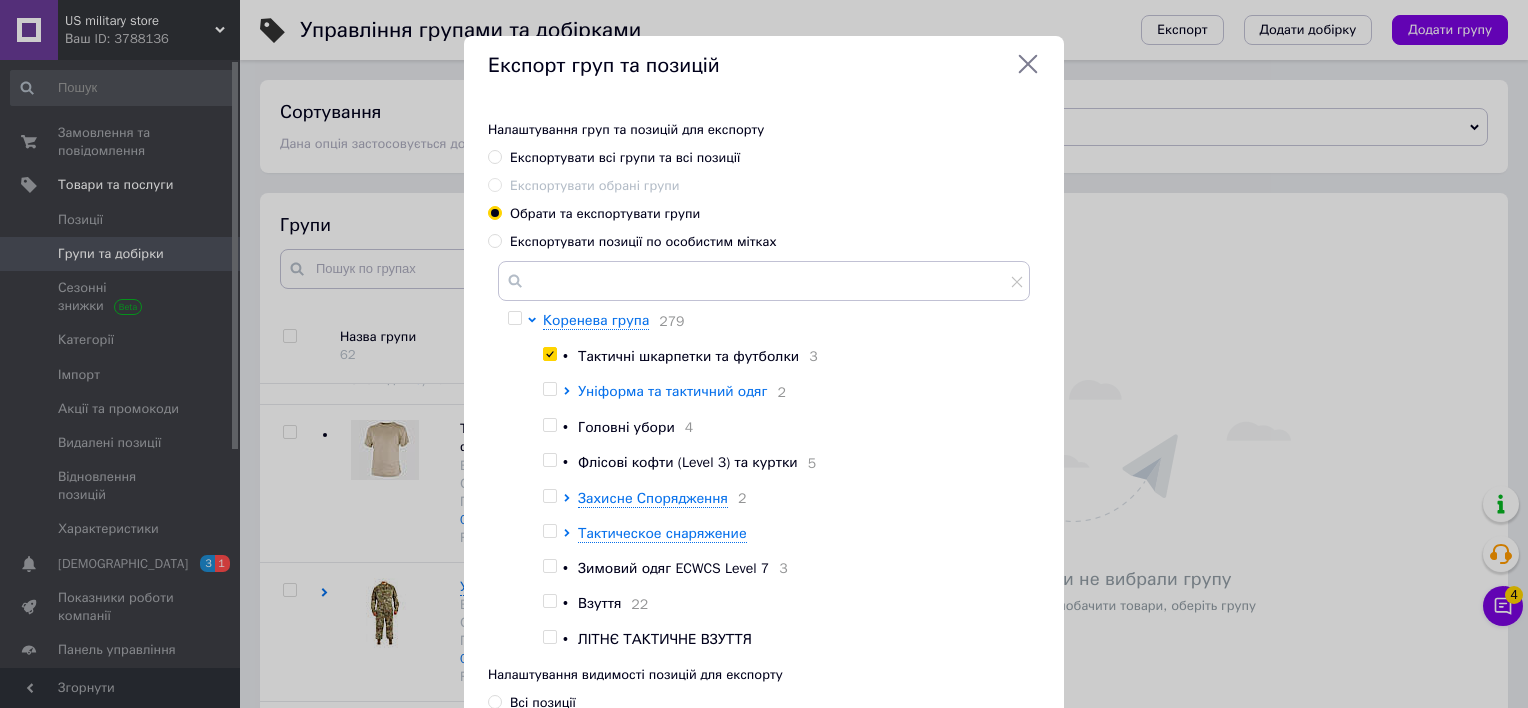 click 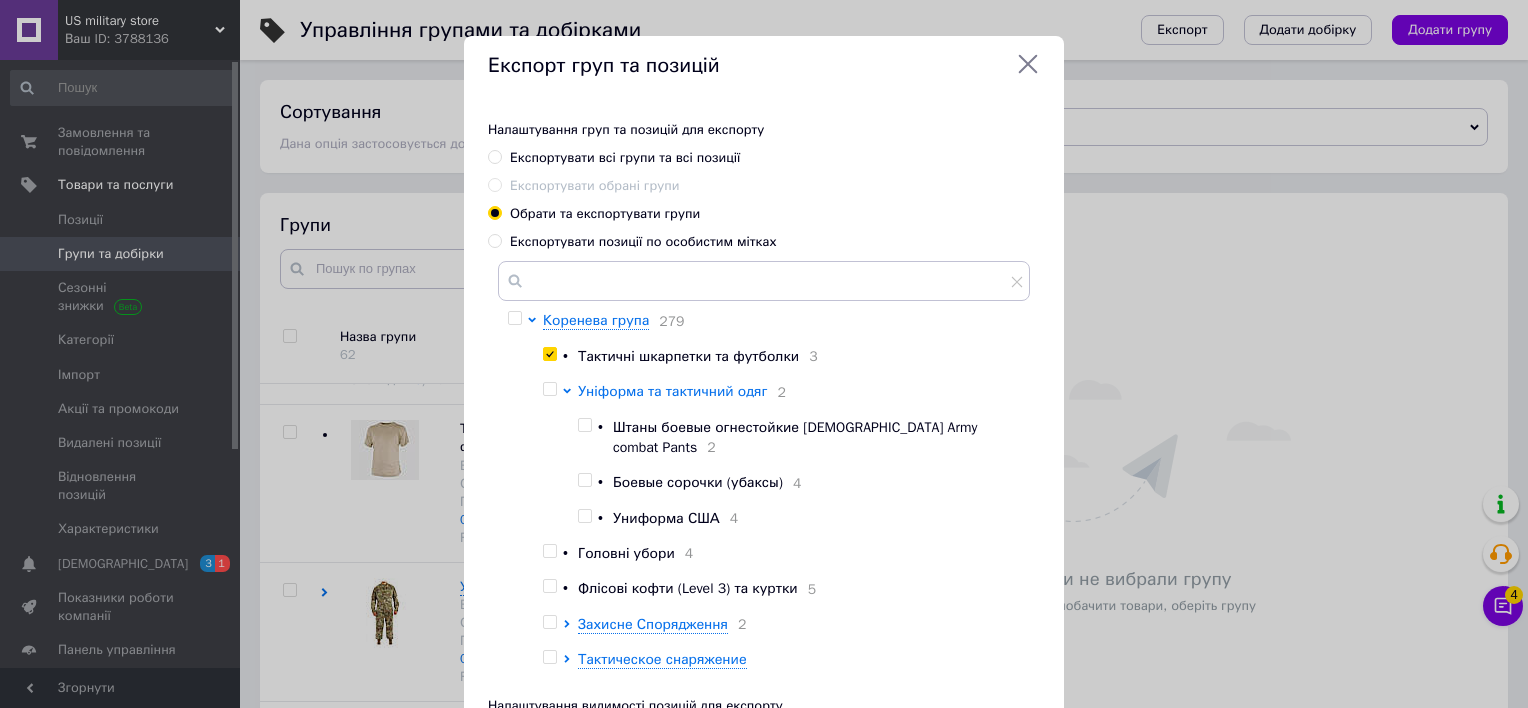 click on "Уніформа та тактичний одяг" at bounding box center [672, 391] 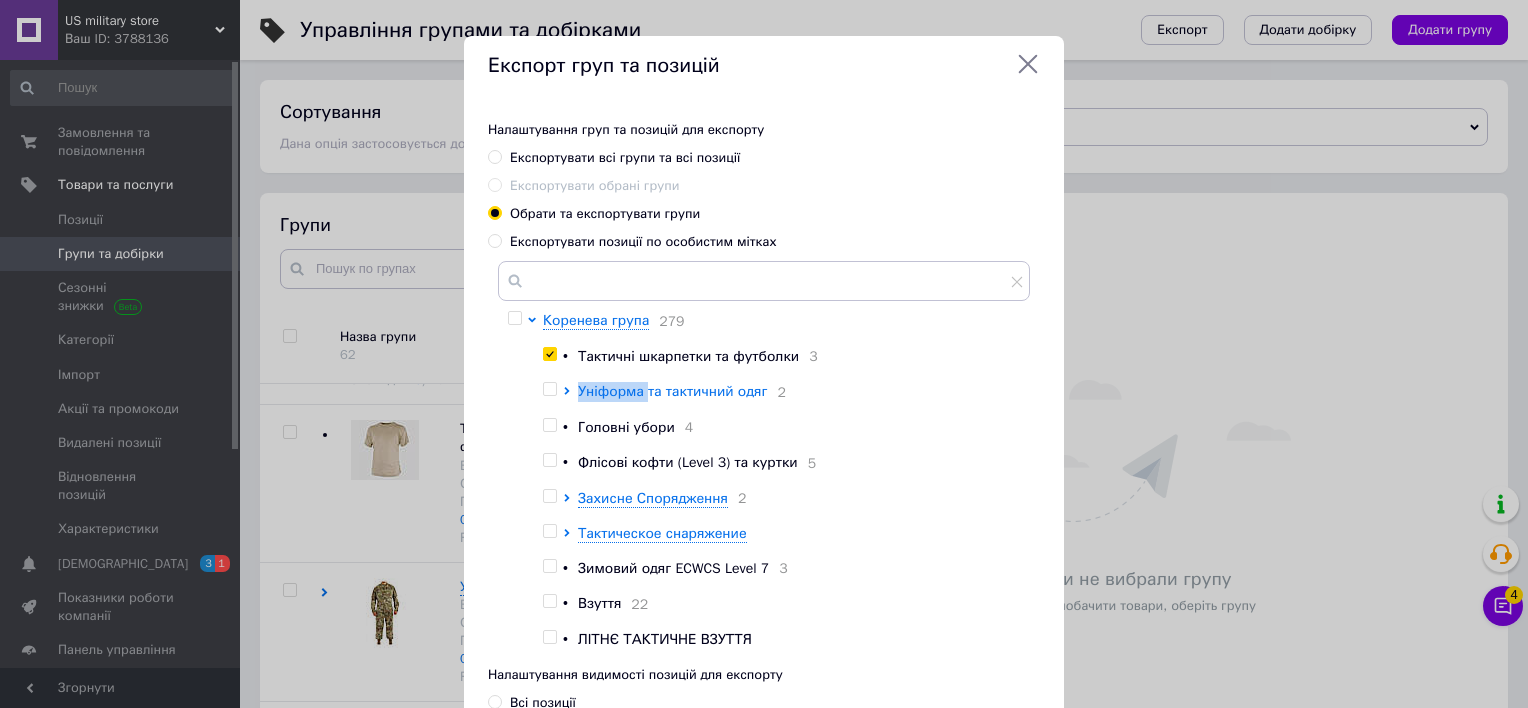 click on "Уніформа та тактичний одяг" at bounding box center (672, 391) 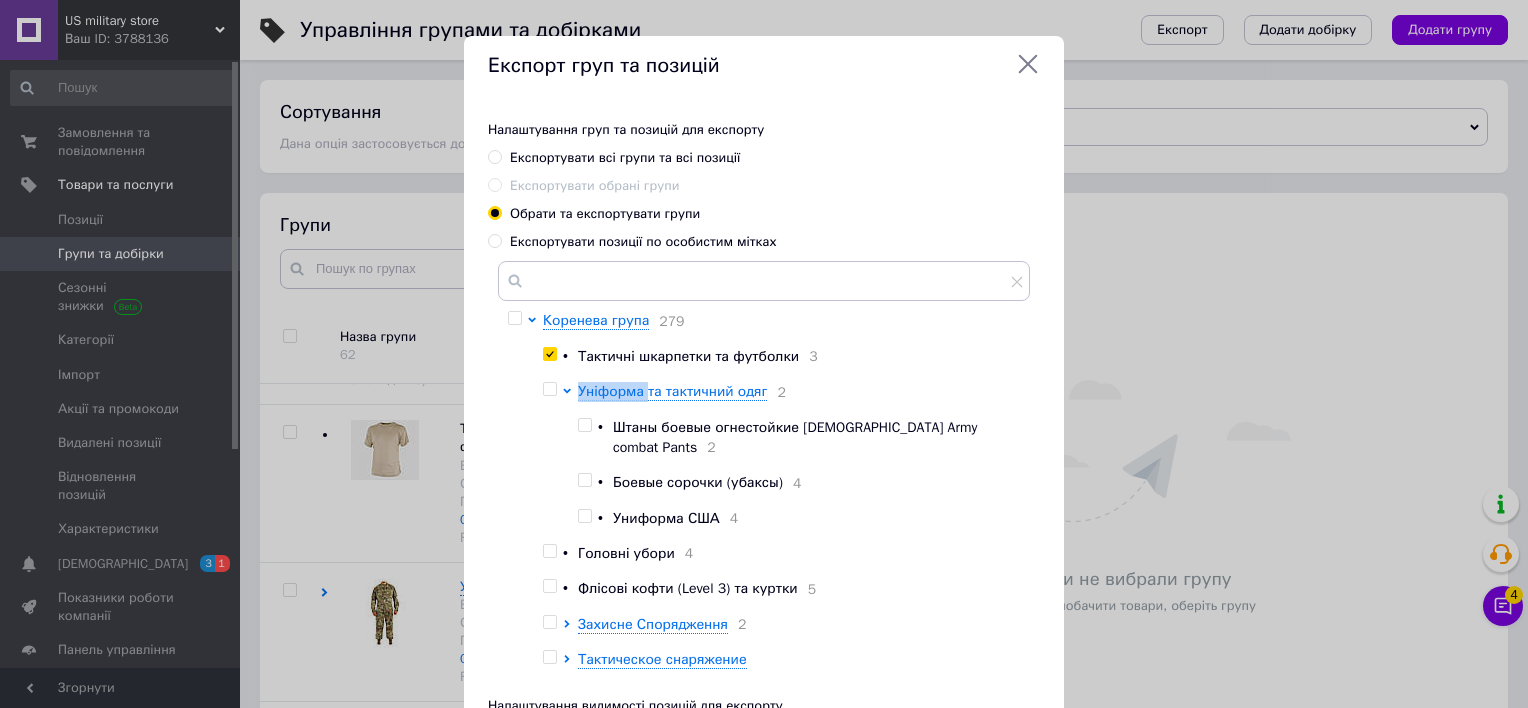 drag, startPoint x: 581, startPoint y: 393, endPoint x: 586, endPoint y: 479, distance: 86.145226 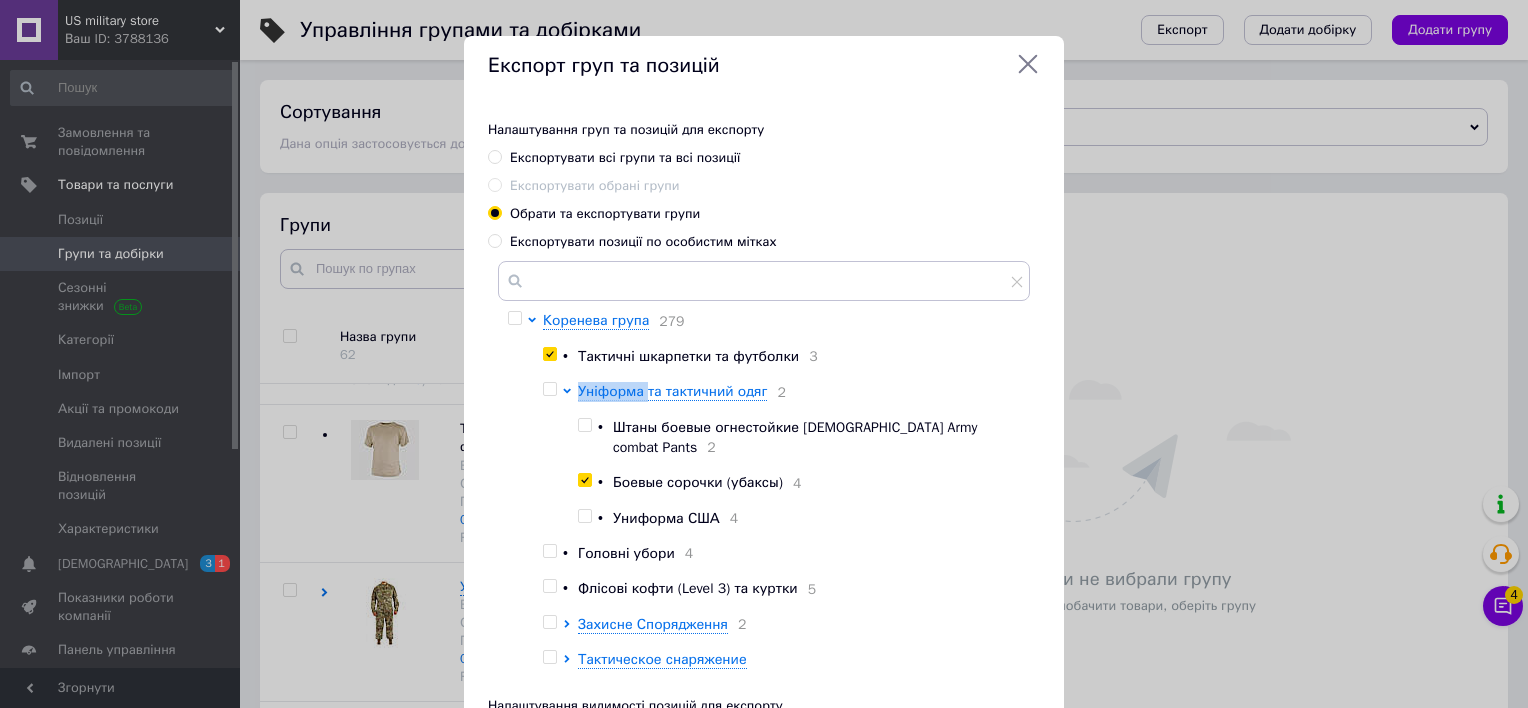 checkbox on "true" 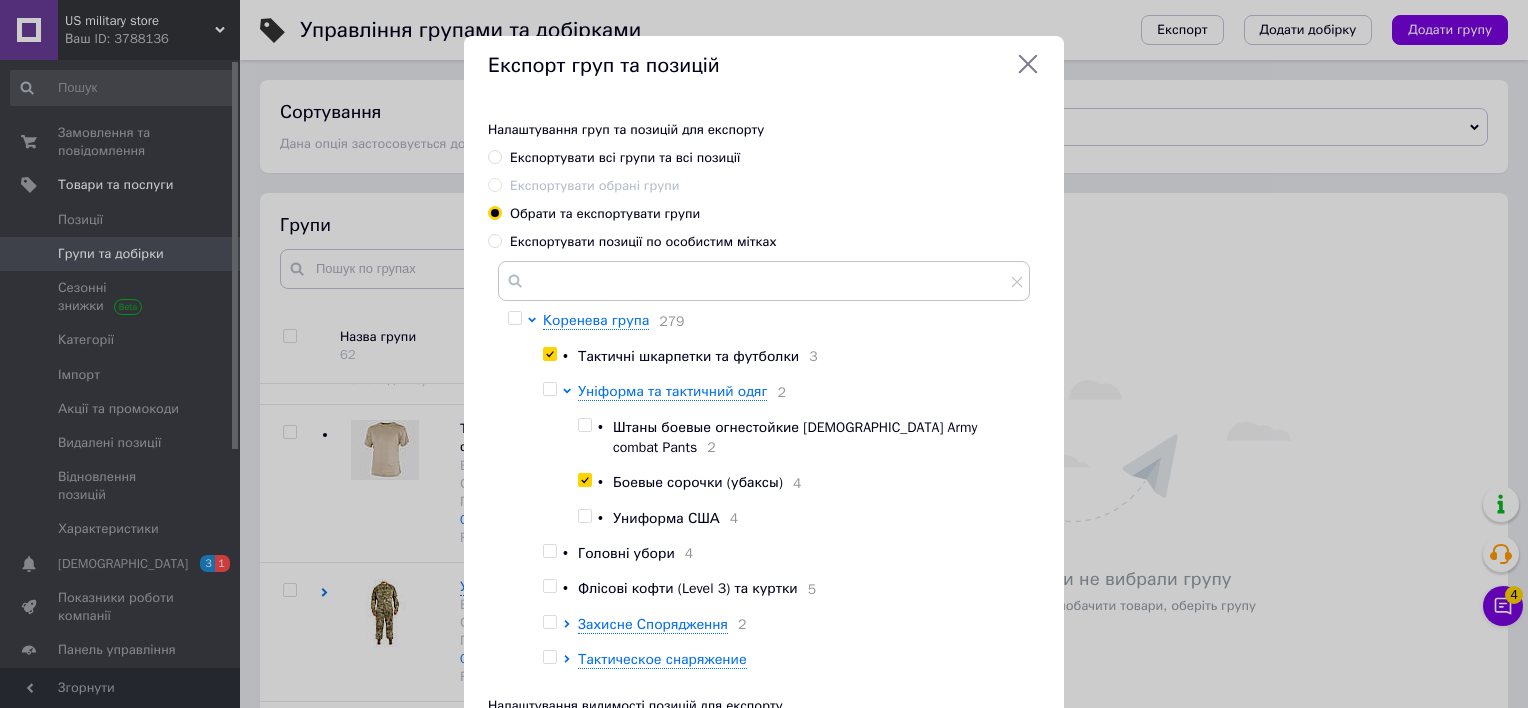 click at bounding box center (588, 519) 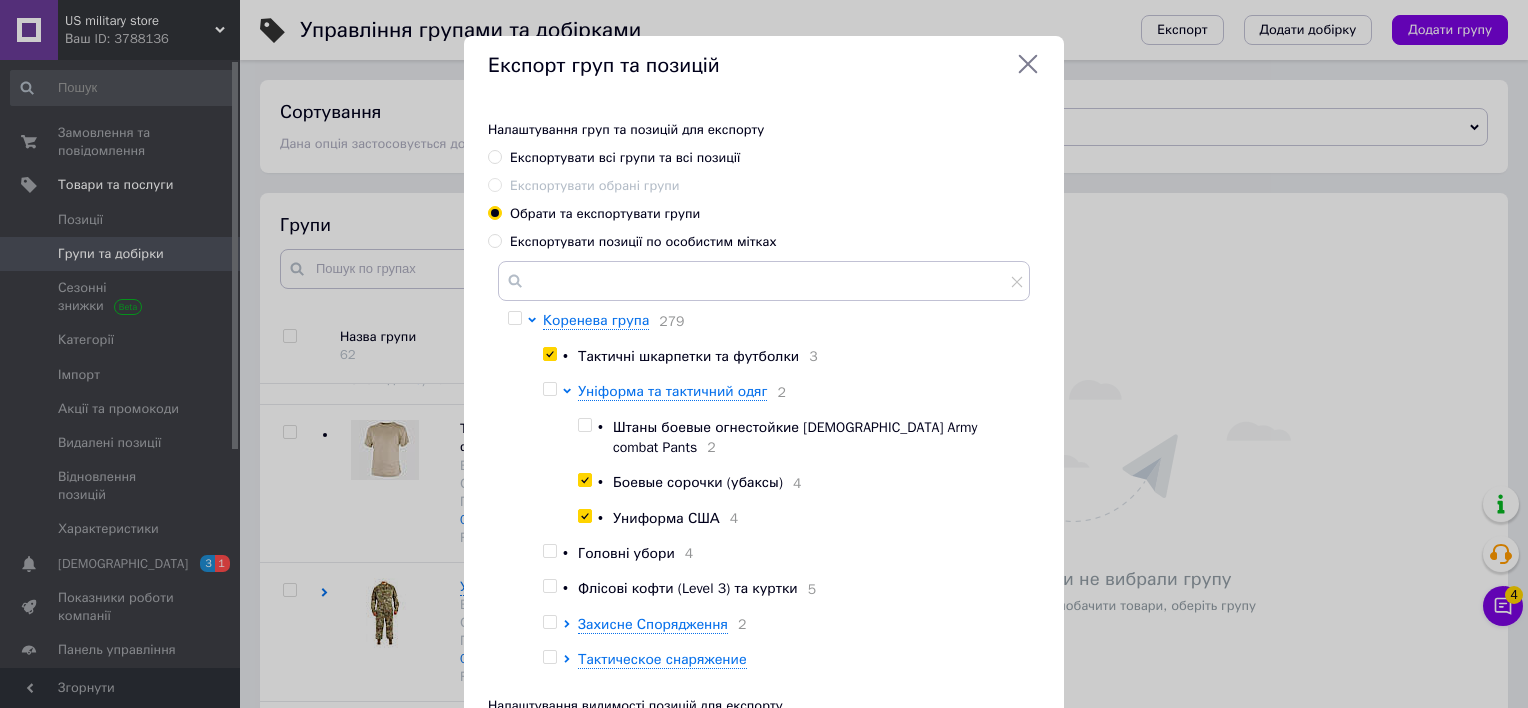 checkbox on "true" 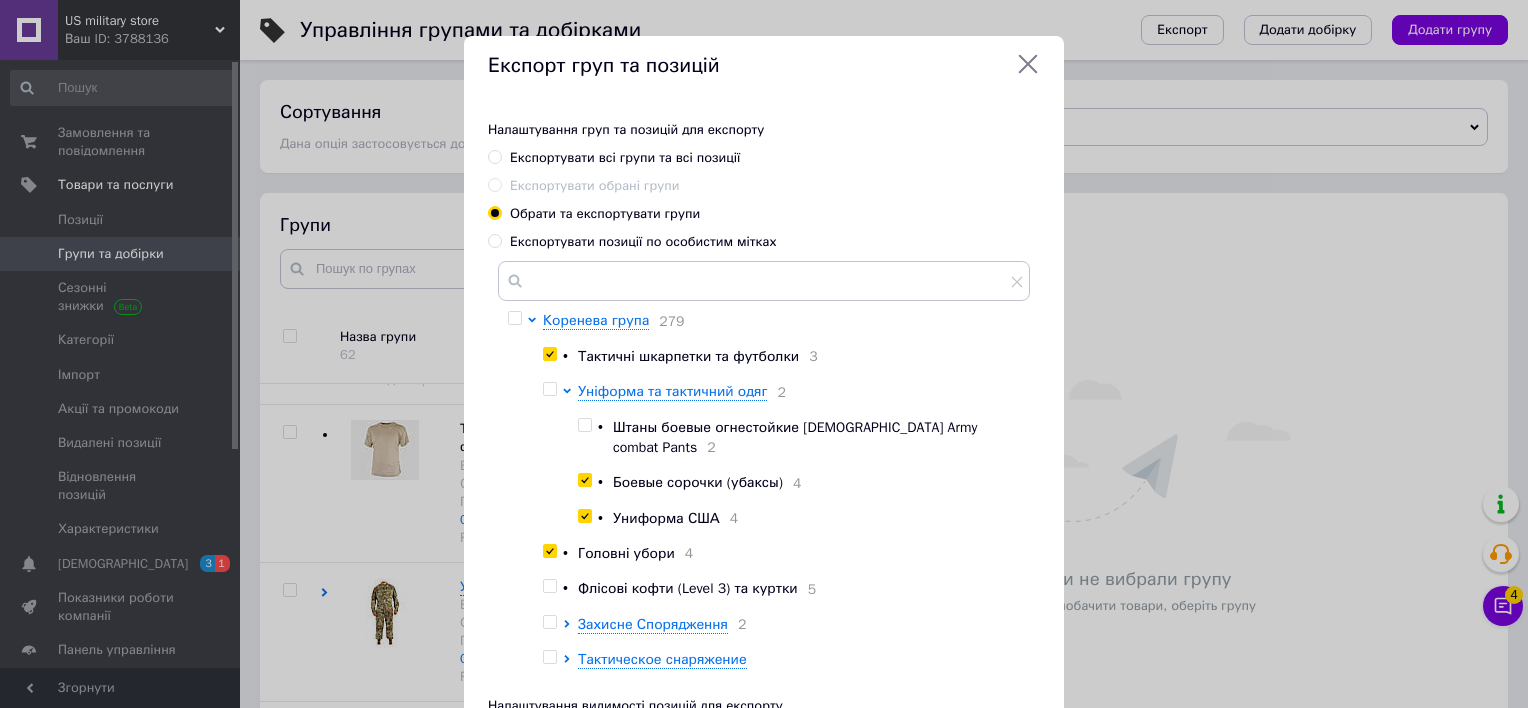 checkbox on "true" 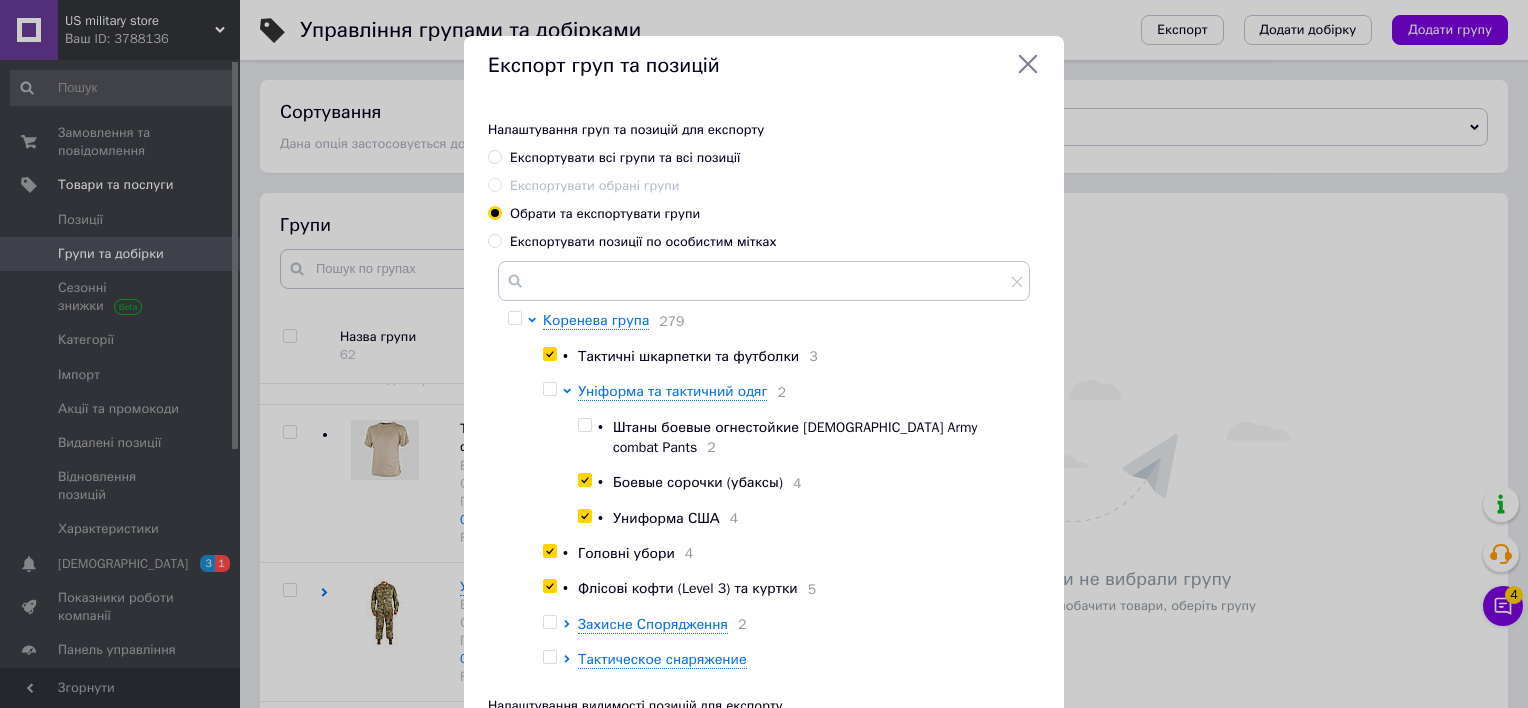 checkbox on "true" 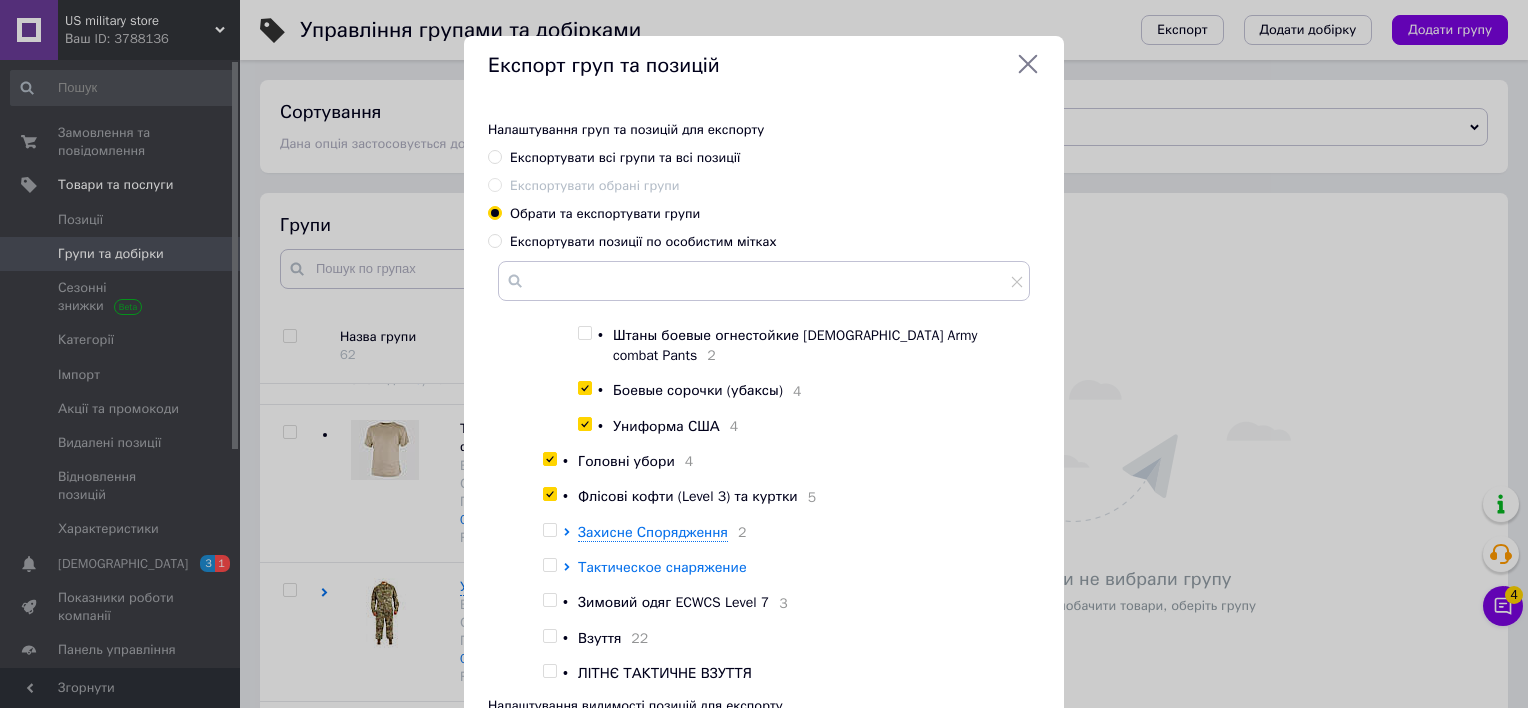 scroll, scrollTop: 96, scrollLeft: 0, axis: vertical 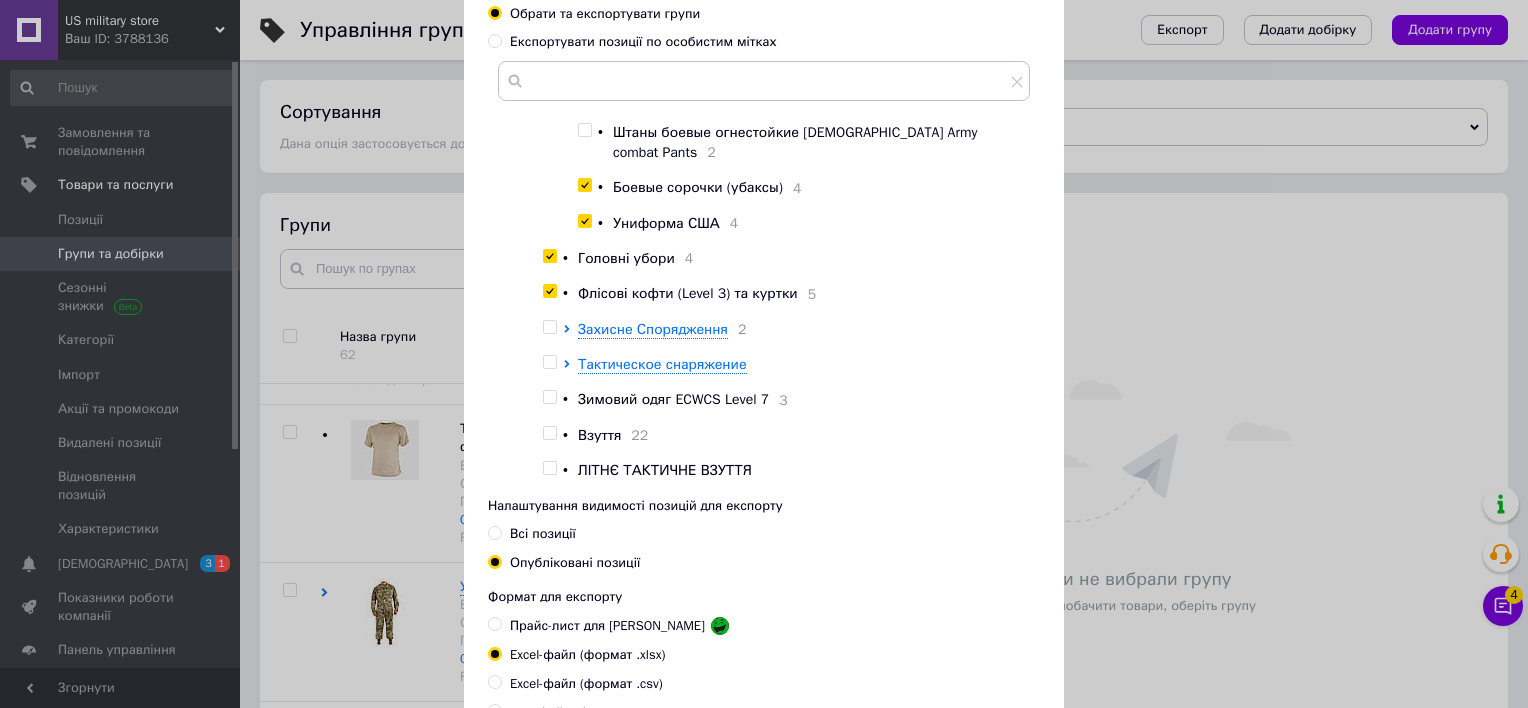 click at bounding box center [549, 397] 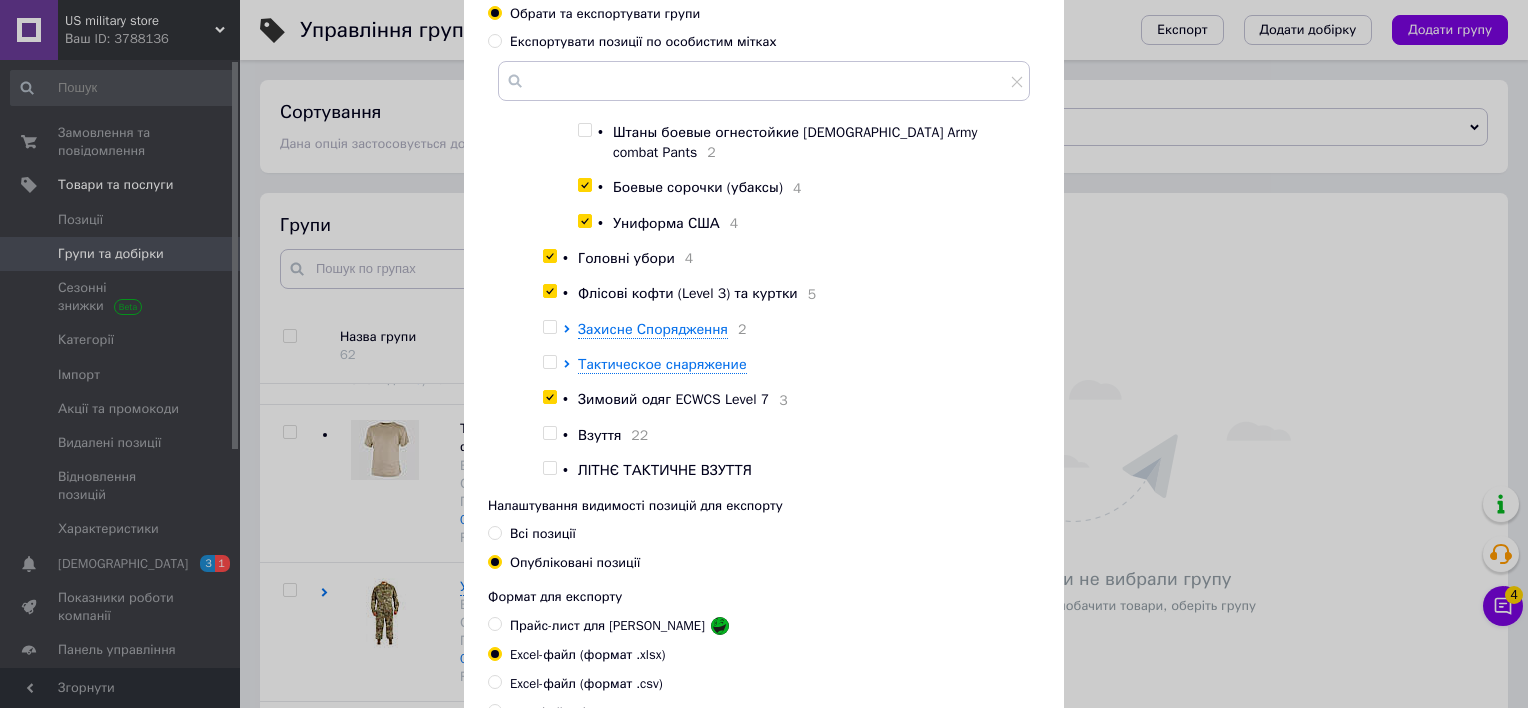 checkbox on "true" 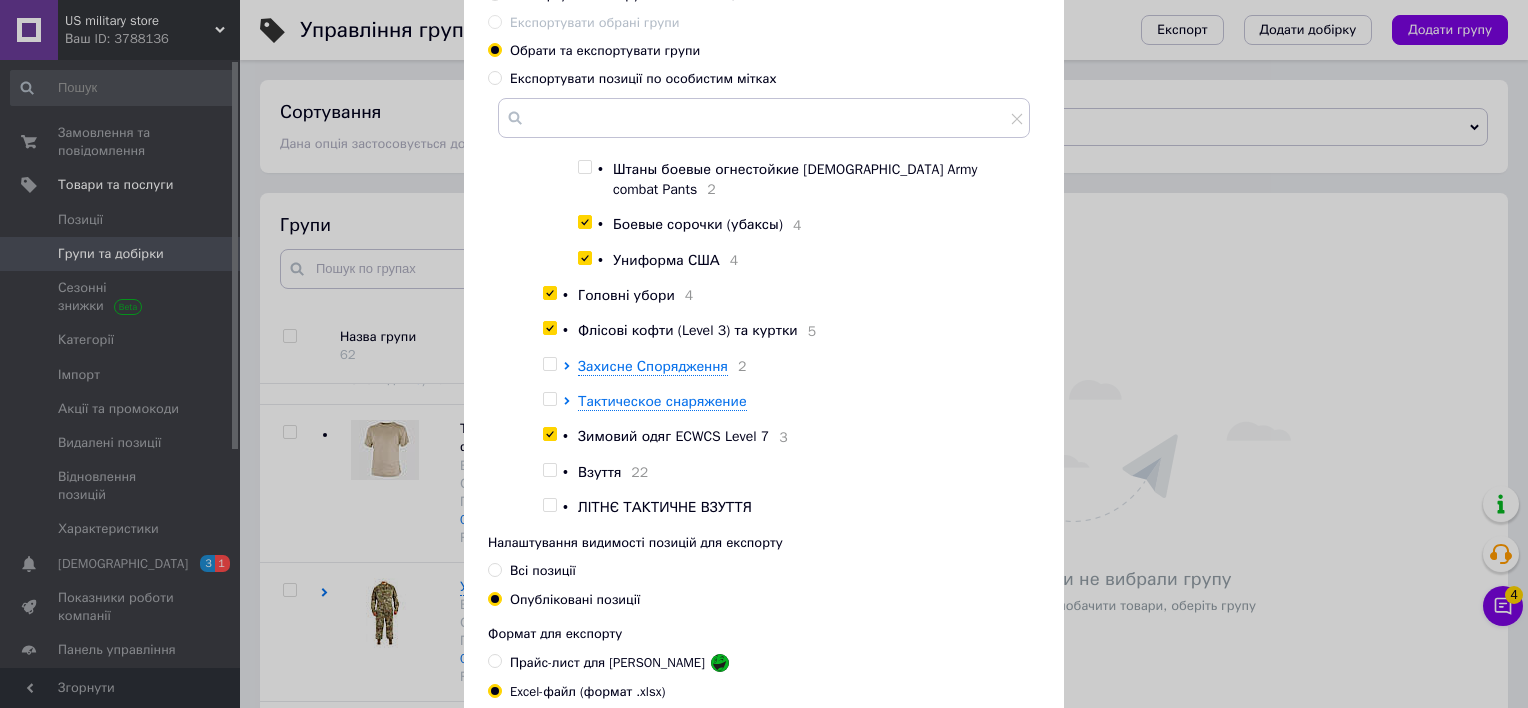 scroll, scrollTop: 0, scrollLeft: 0, axis: both 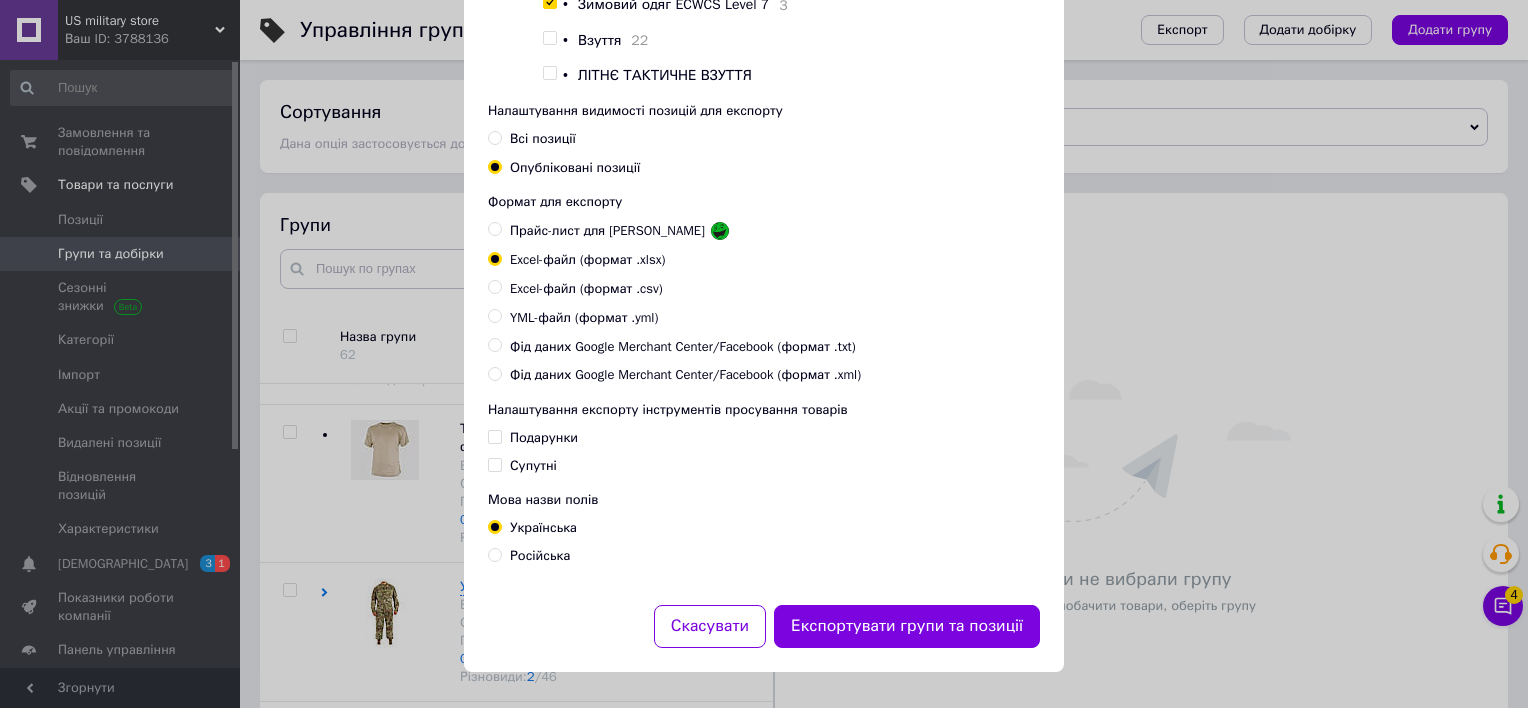 click on "Фід даних Google Merchant Center/Facebook (формат .xml)" at bounding box center [685, 375] 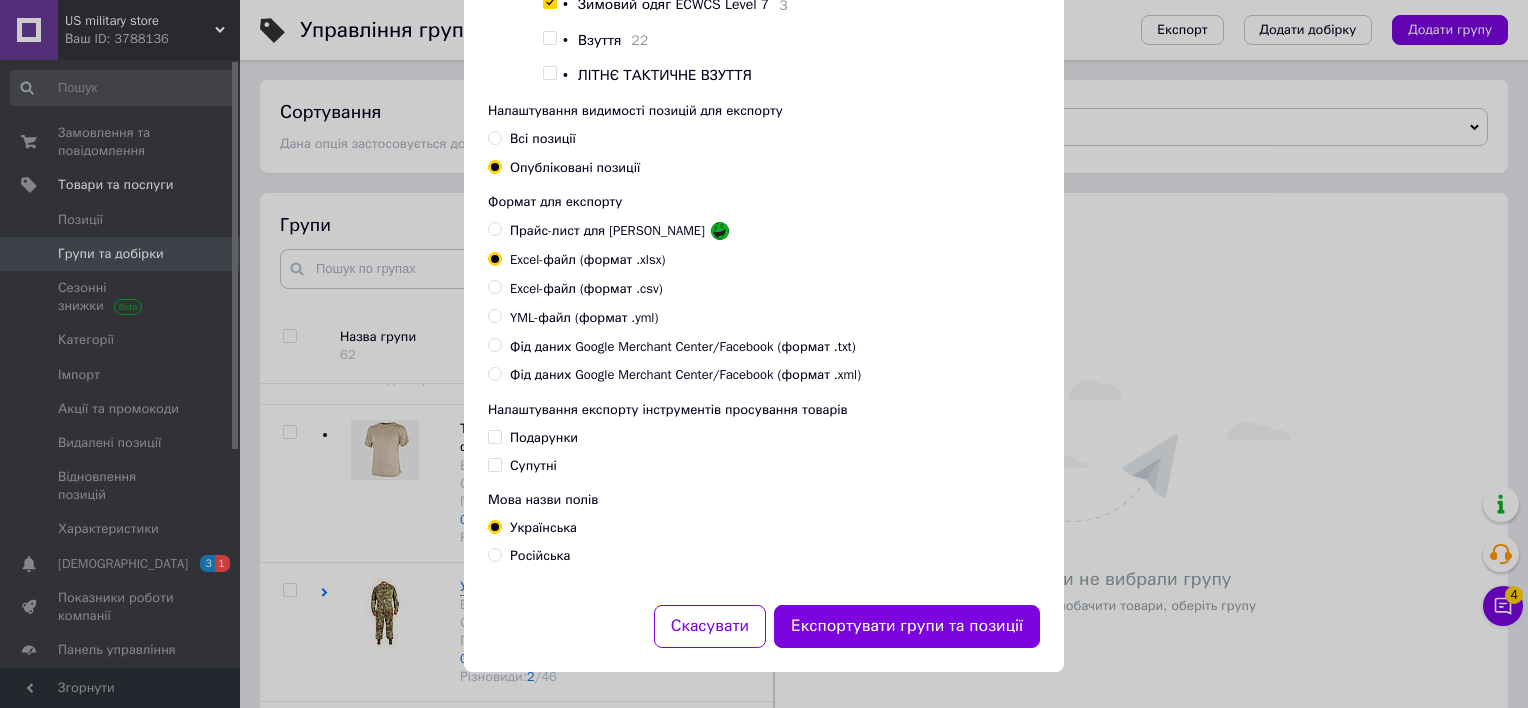 click on "Фід даних Google Merchant Center/Facebook (формат .xml)" at bounding box center (494, 373) 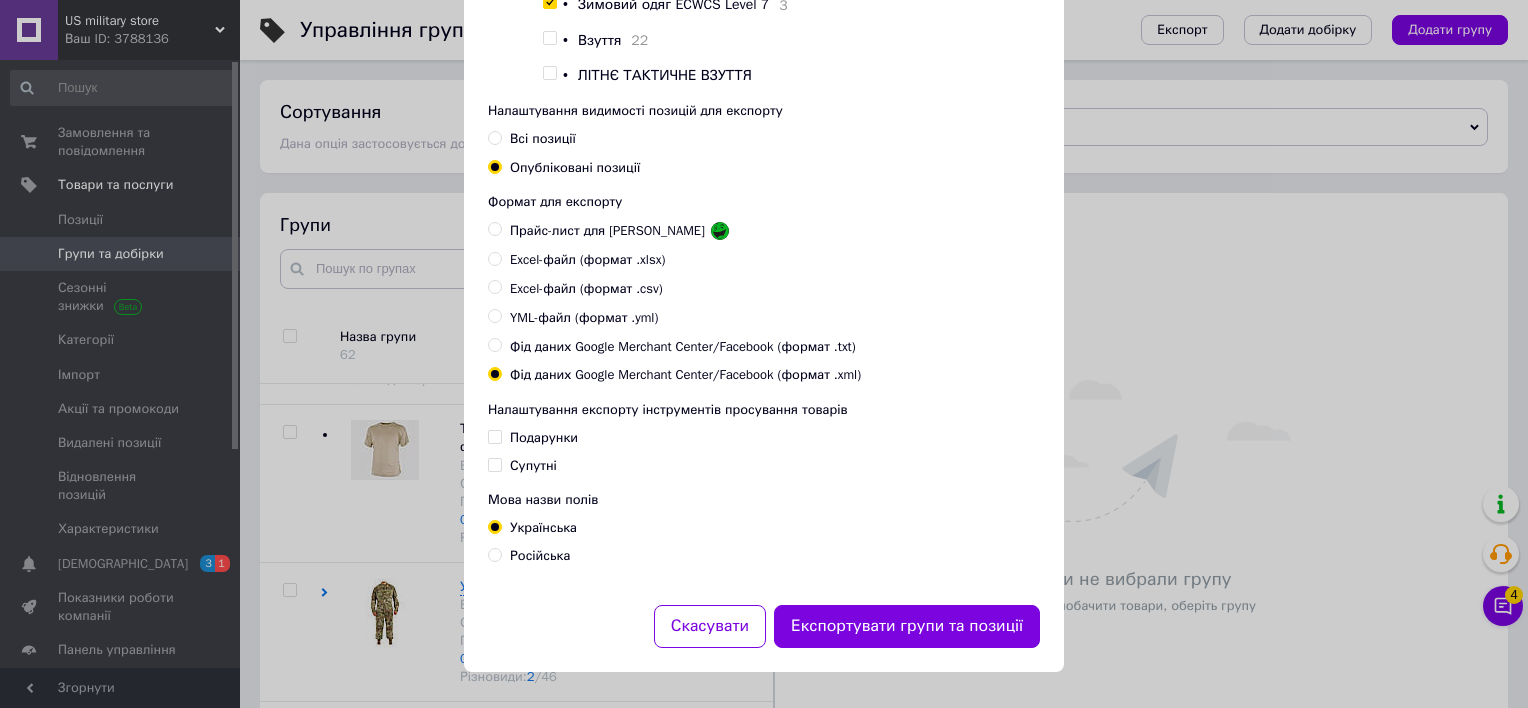 scroll, scrollTop: 504, scrollLeft: 0, axis: vertical 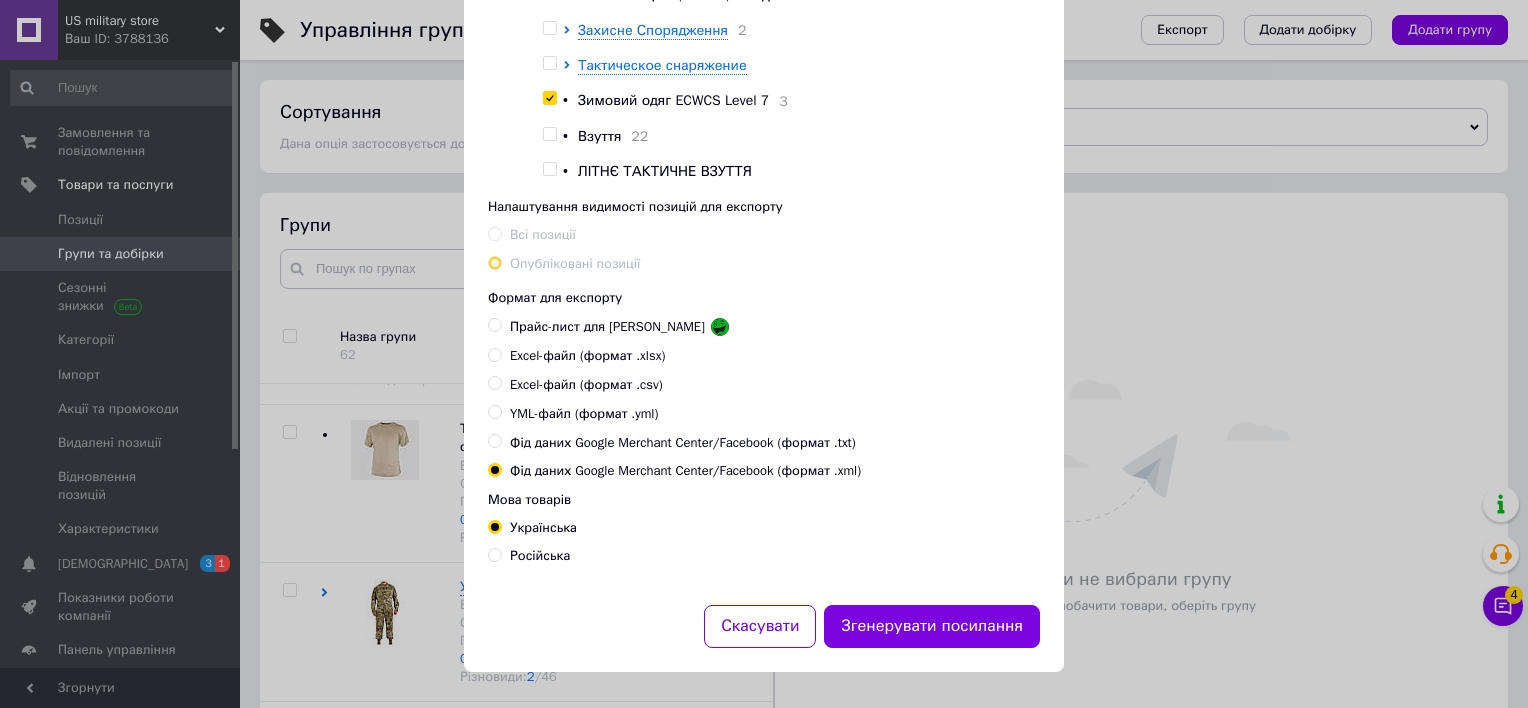 click on "Згенерувати посилання" at bounding box center (932, 626) 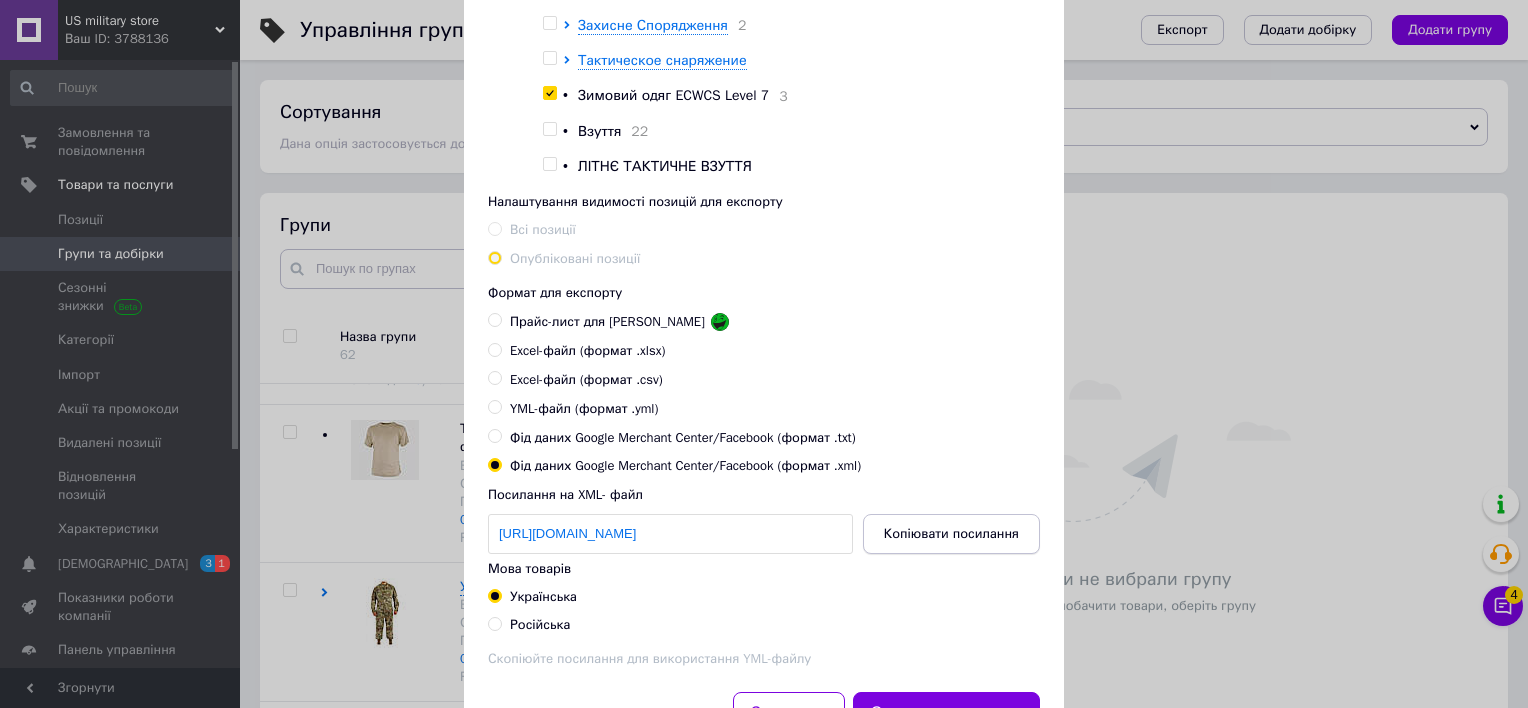click on "Копіювати посилання" at bounding box center (951, 534) 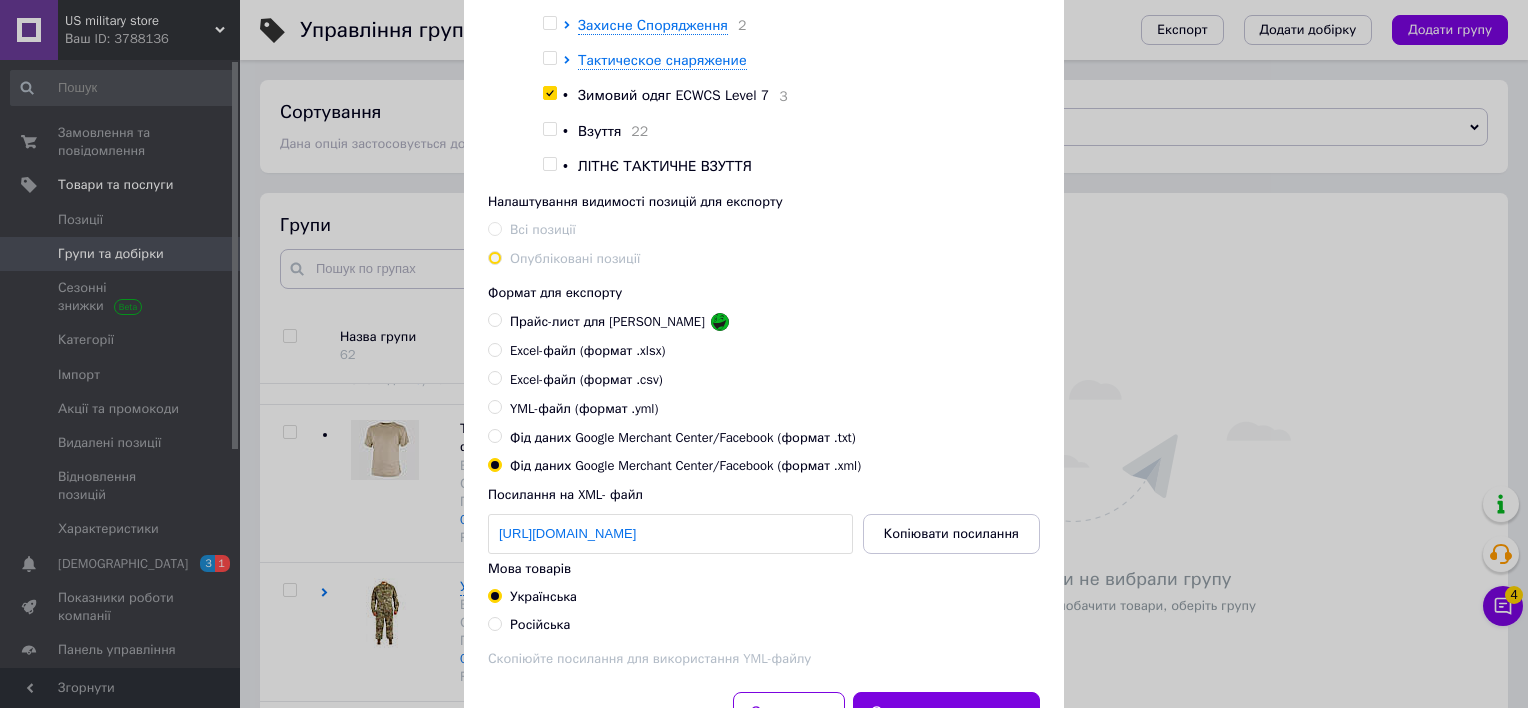 click on "Російська" at bounding box center (540, 624) 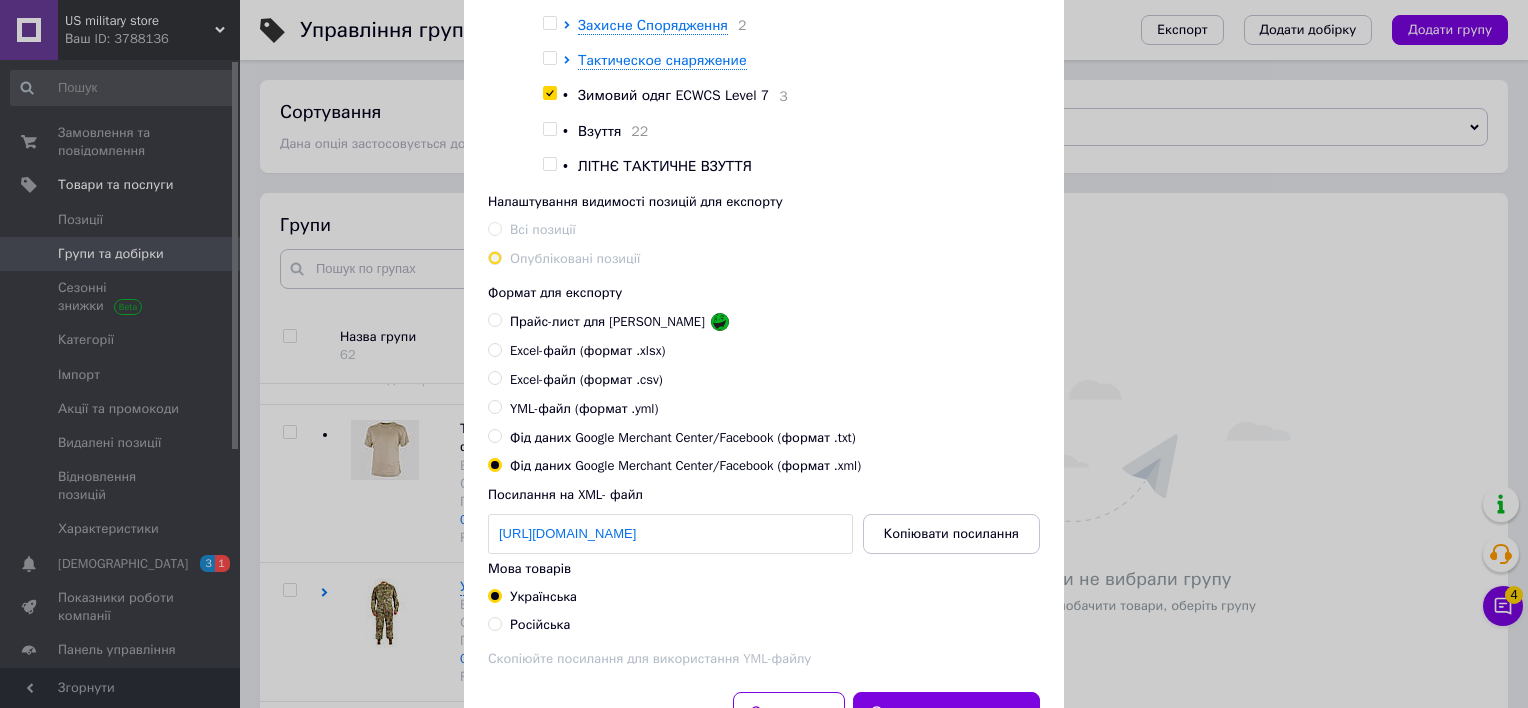 click on "Російська" at bounding box center (494, 623) 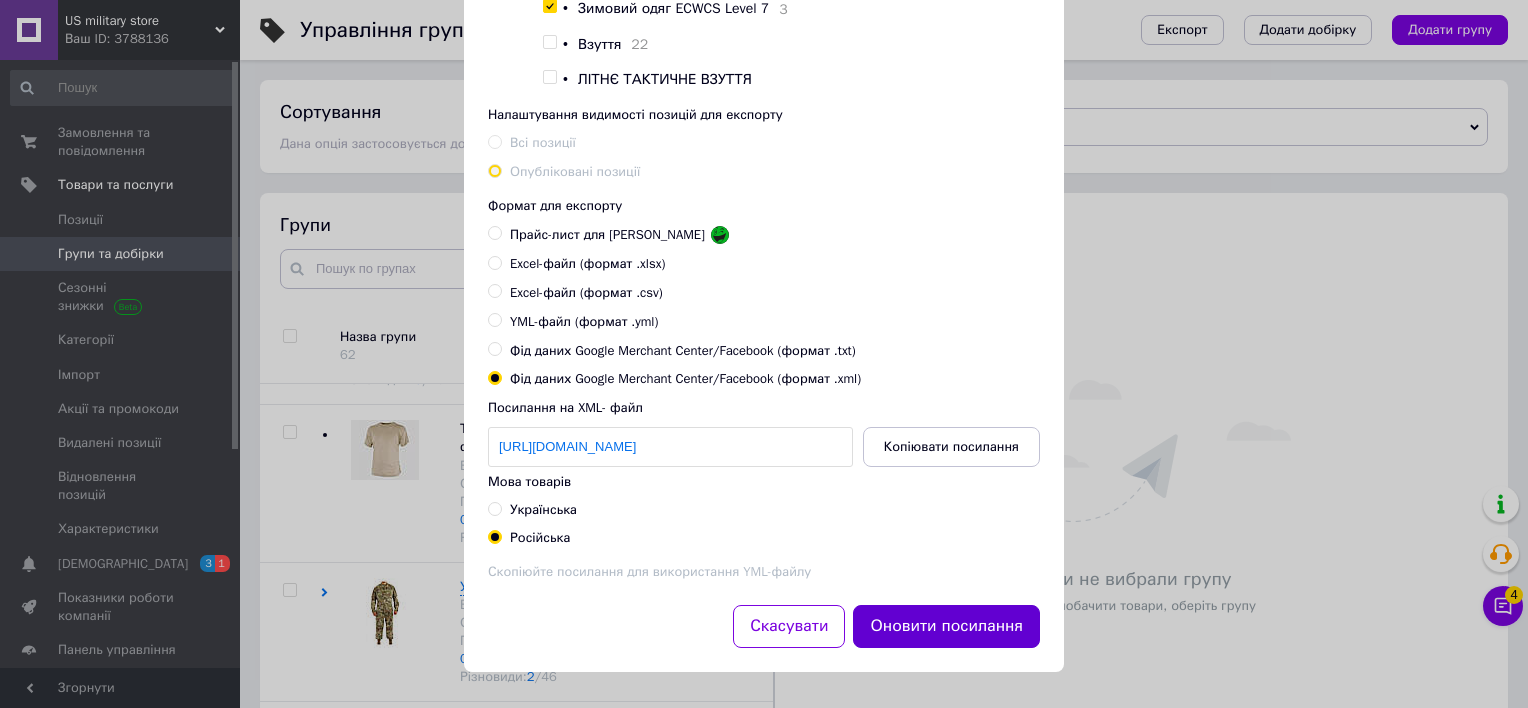 scroll, scrollTop: 593, scrollLeft: 0, axis: vertical 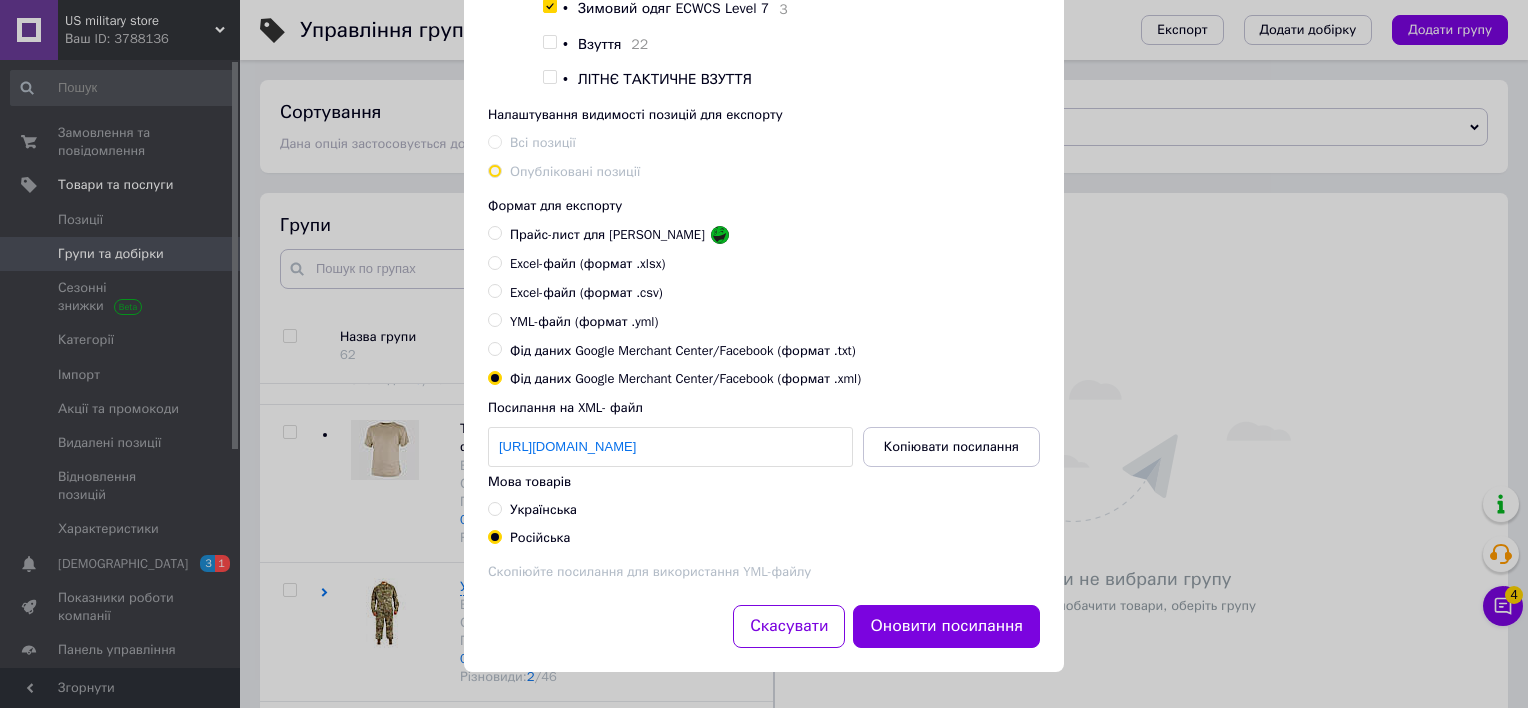 drag, startPoint x: 946, startPoint y: 432, endPoint x: 997, endPoint y: 365, distance: 84.20214 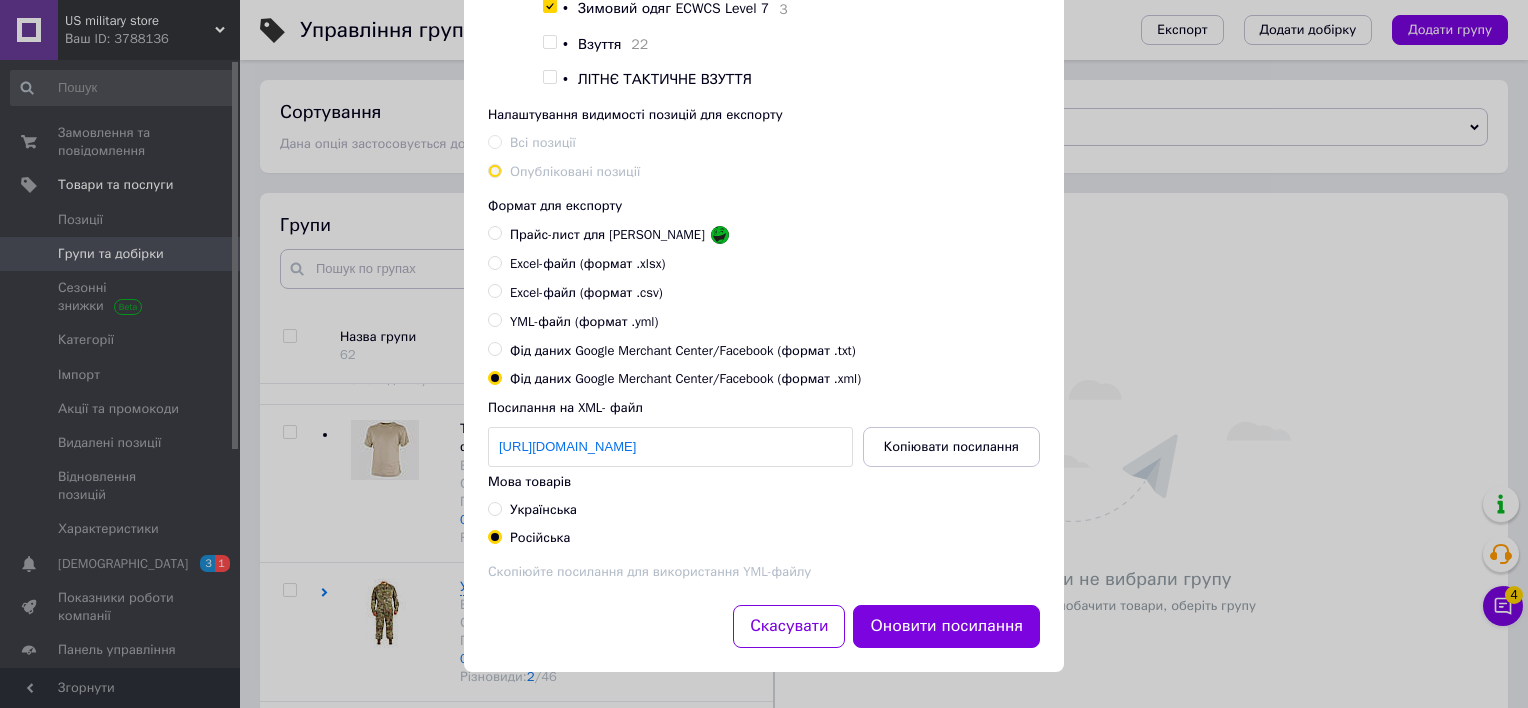 drag, startPoint x: 906, startPoint y: 613, endPoint x: 918, endPoint y: 601, distance: 16.970562 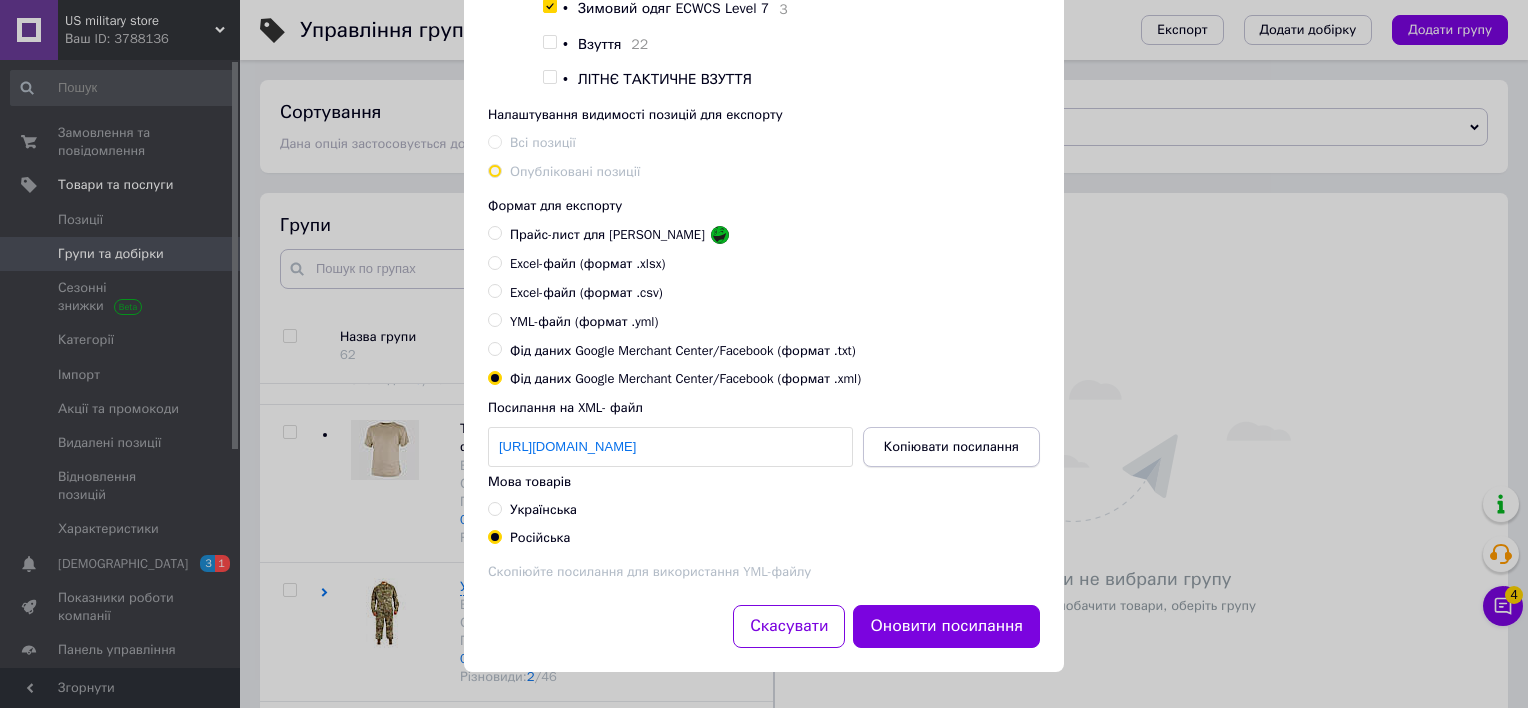 click on "Копіювати посилання" at bounding box center (951, 447) 